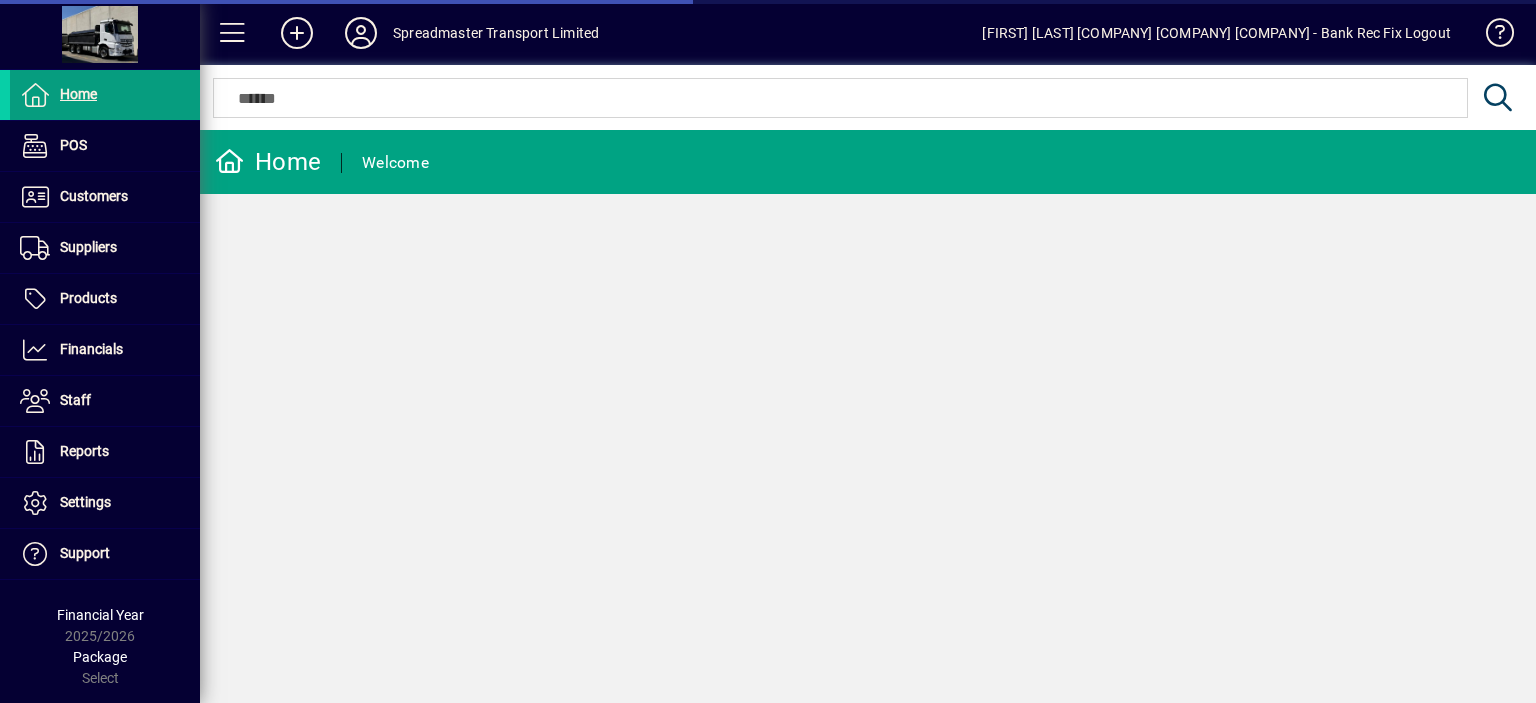 scroll, scrollTop: 0, scrollLeft: 0, axis: both 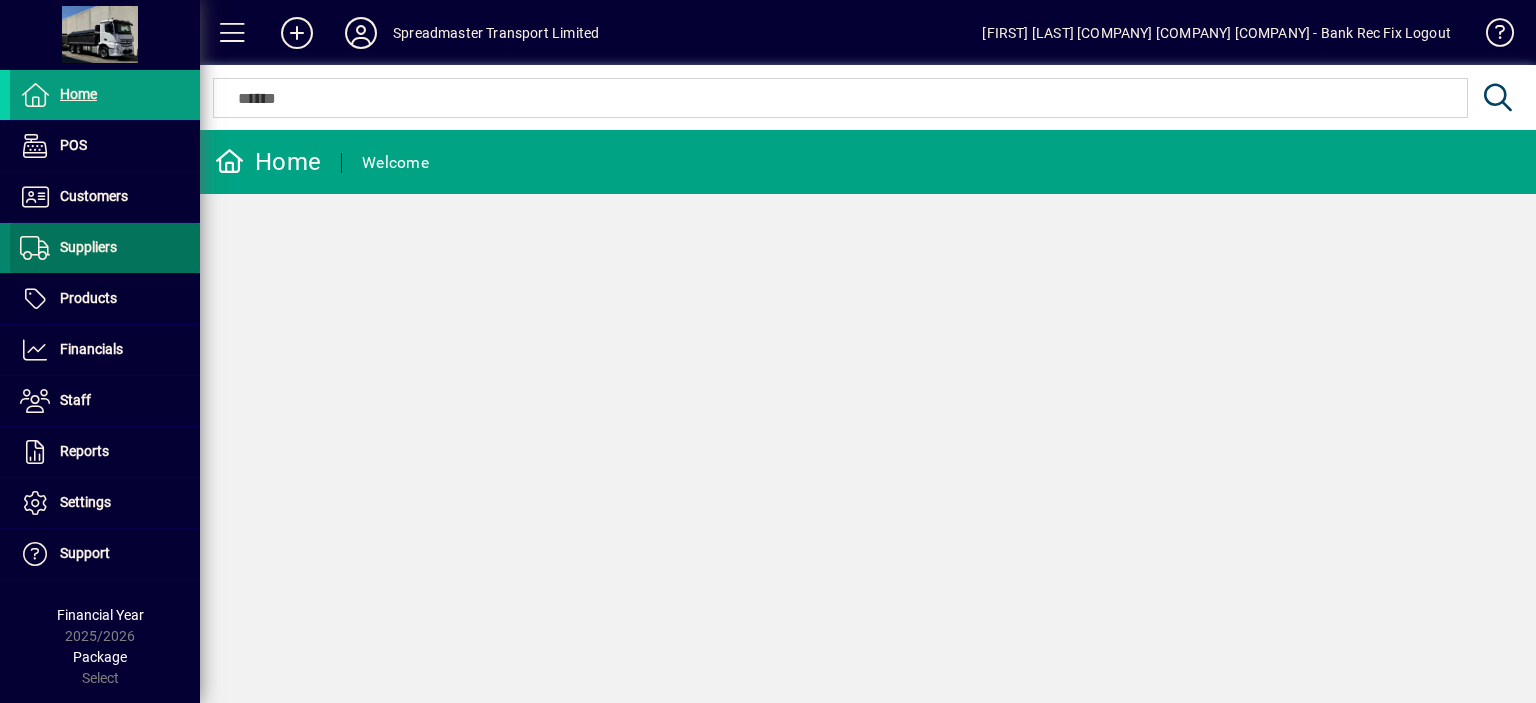 click on "Suppliers" at bounding box center (88, 247) 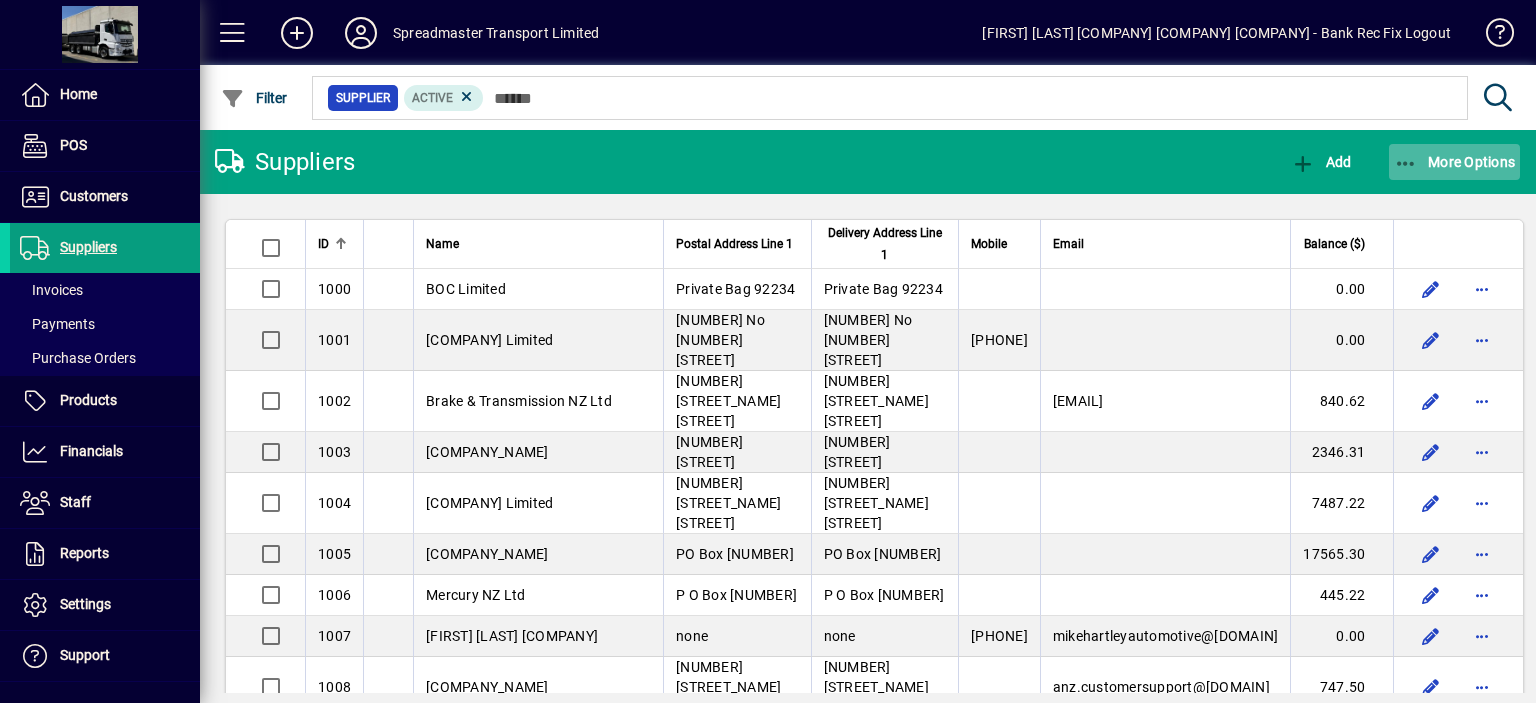 click on "More Options" 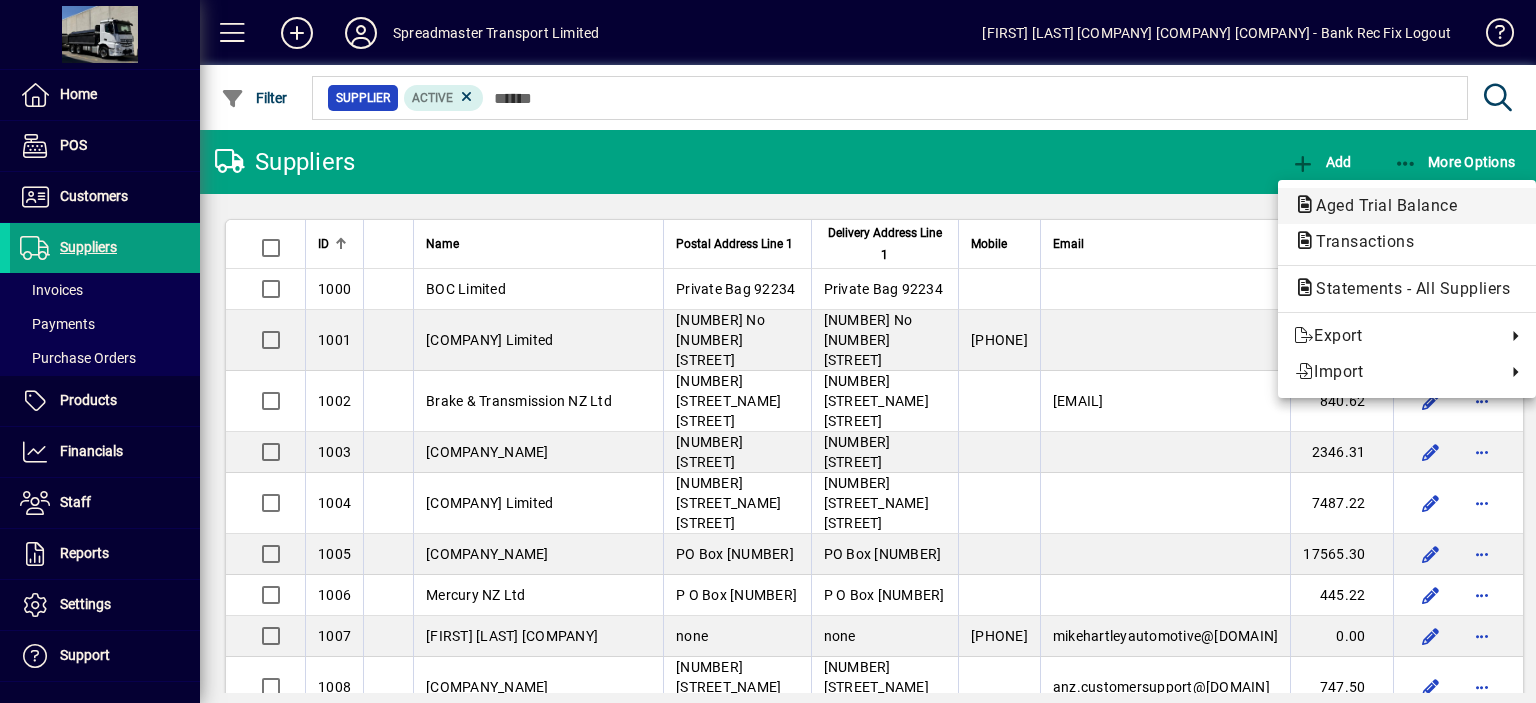 click on "Aged Trial Balance" at bounding box center (1359, 241) 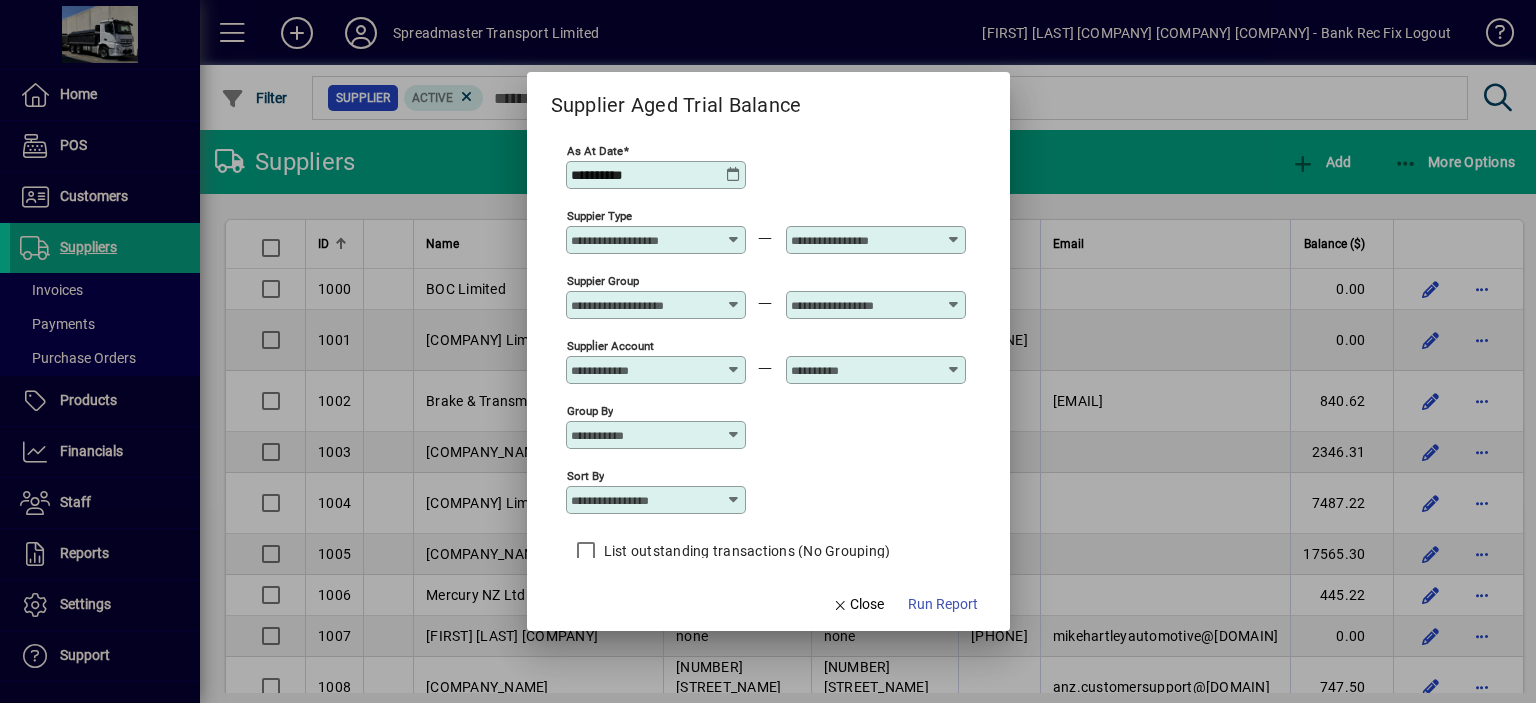 click at bounding box center [734, 500] 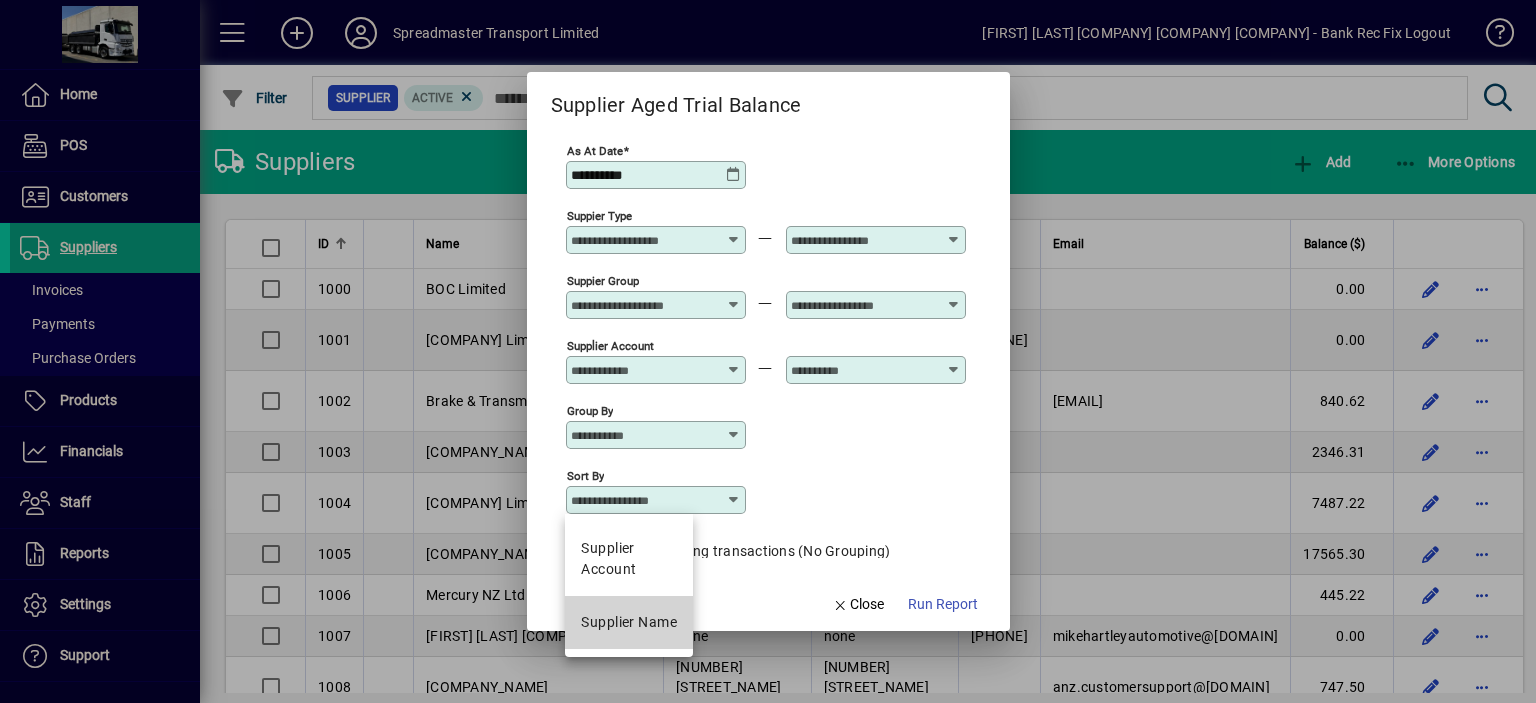 click on "Supplier Name" at bounding box center [629, 622] 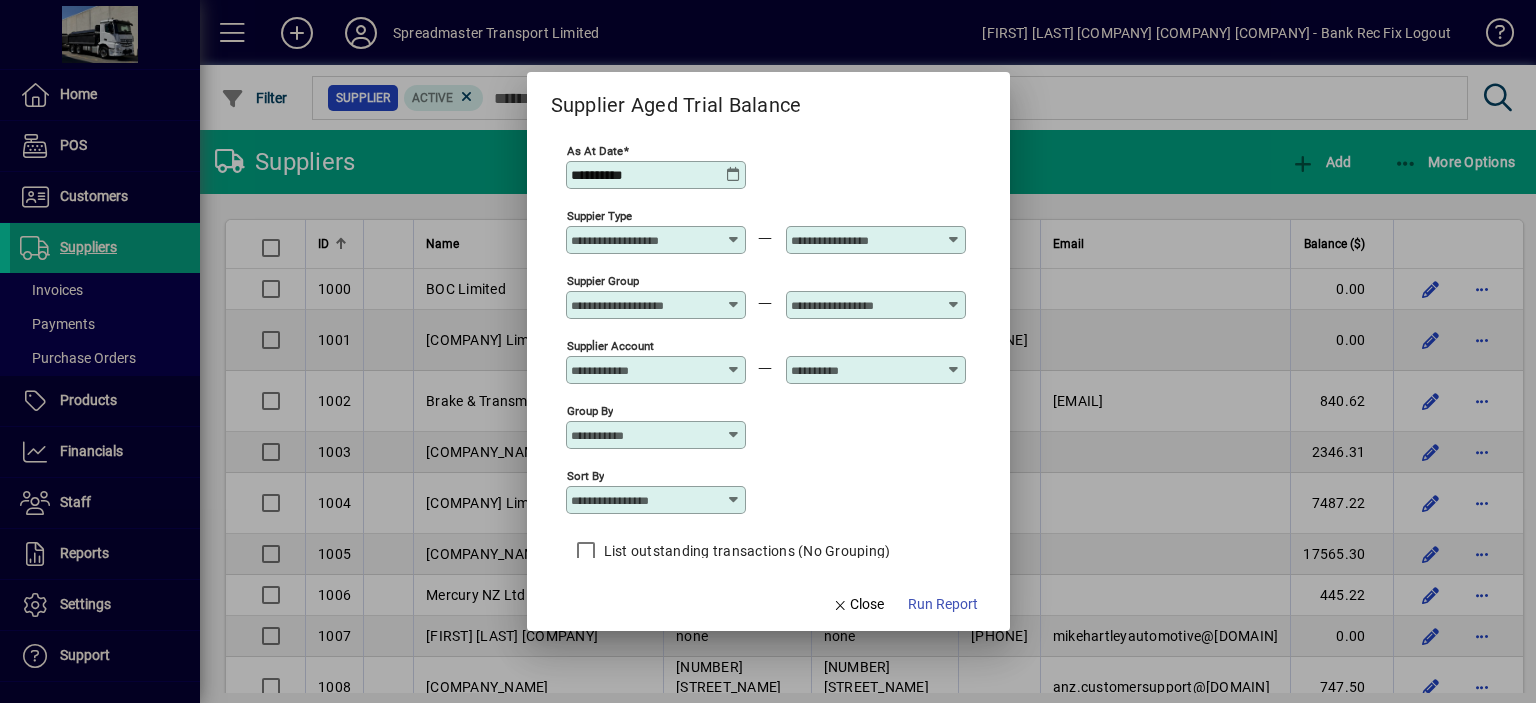 type on "**********" 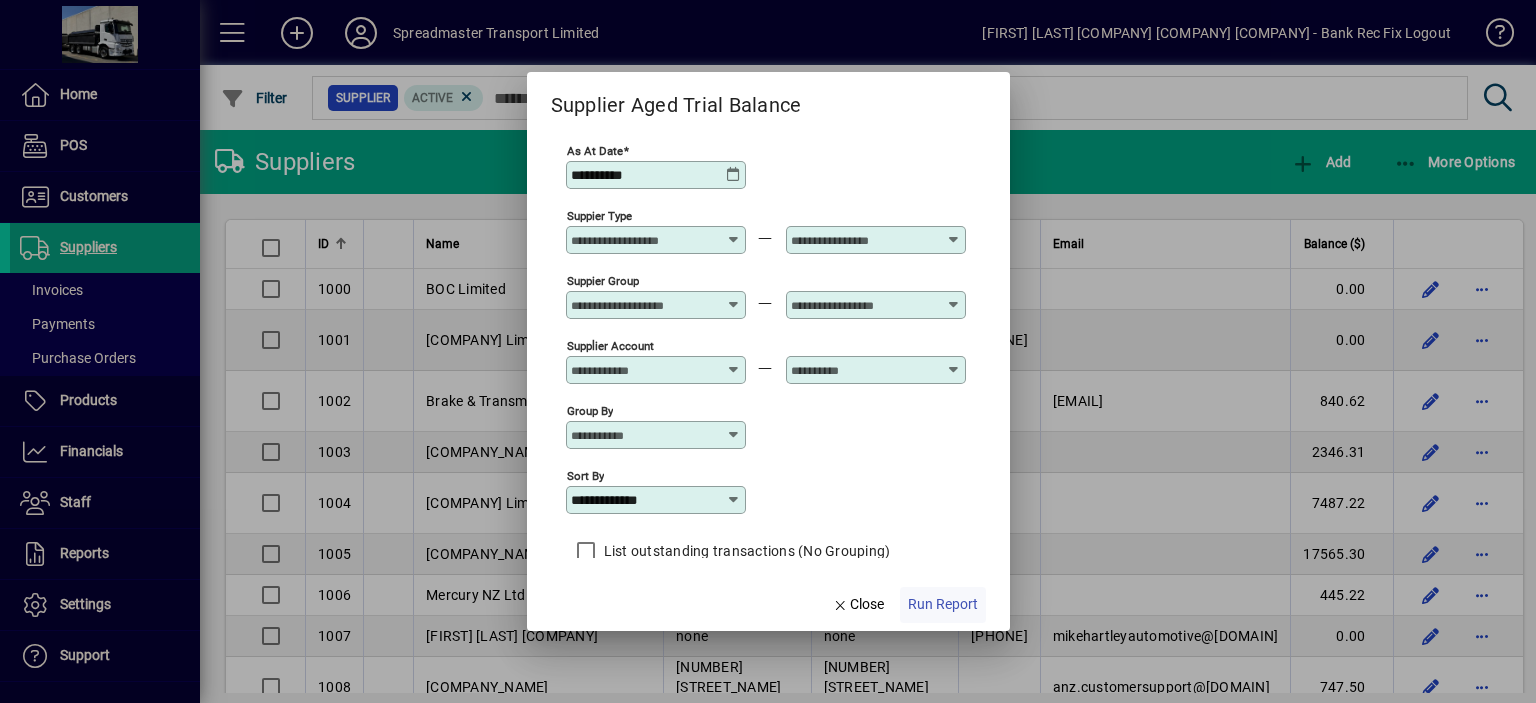 click on "Run Report" 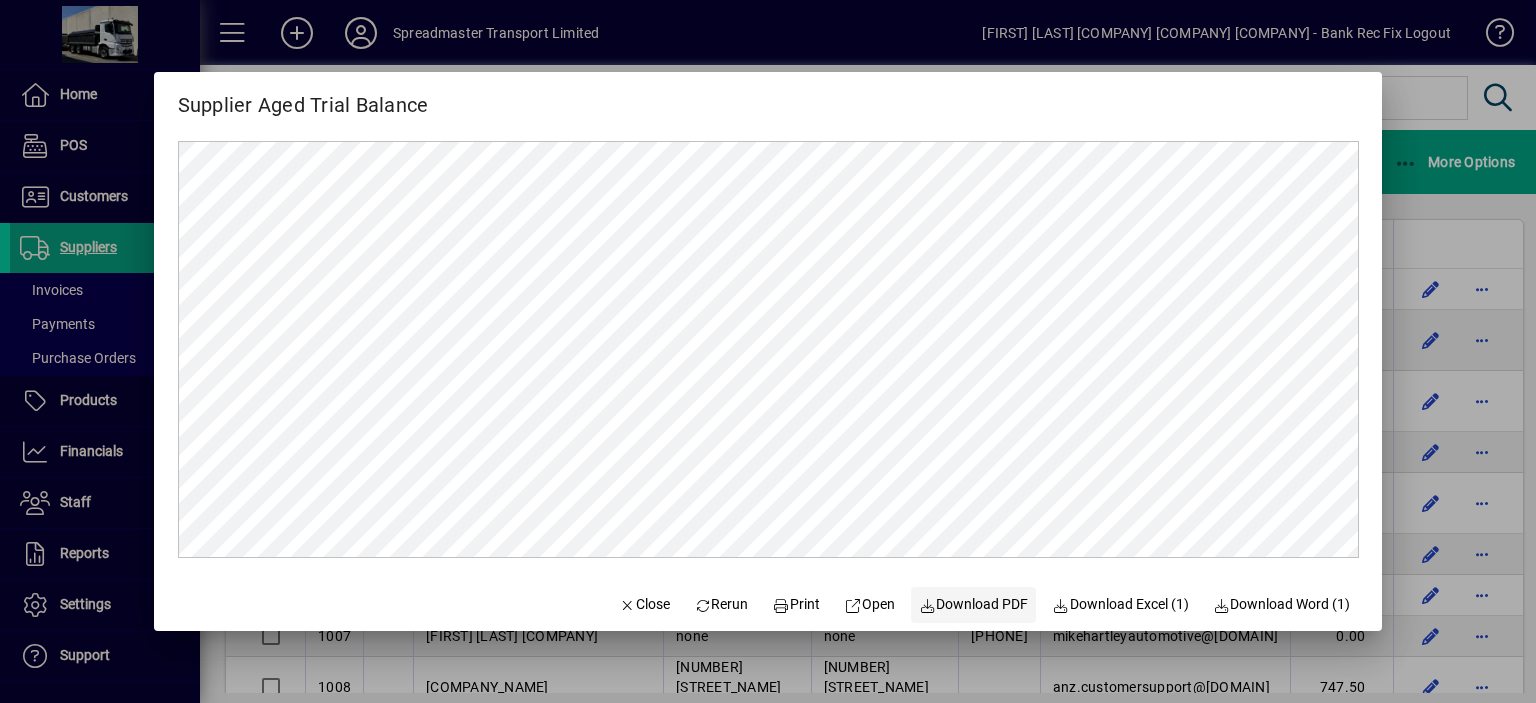 scroll, scrollTop: 0, scrollLeft: 0, axis: both 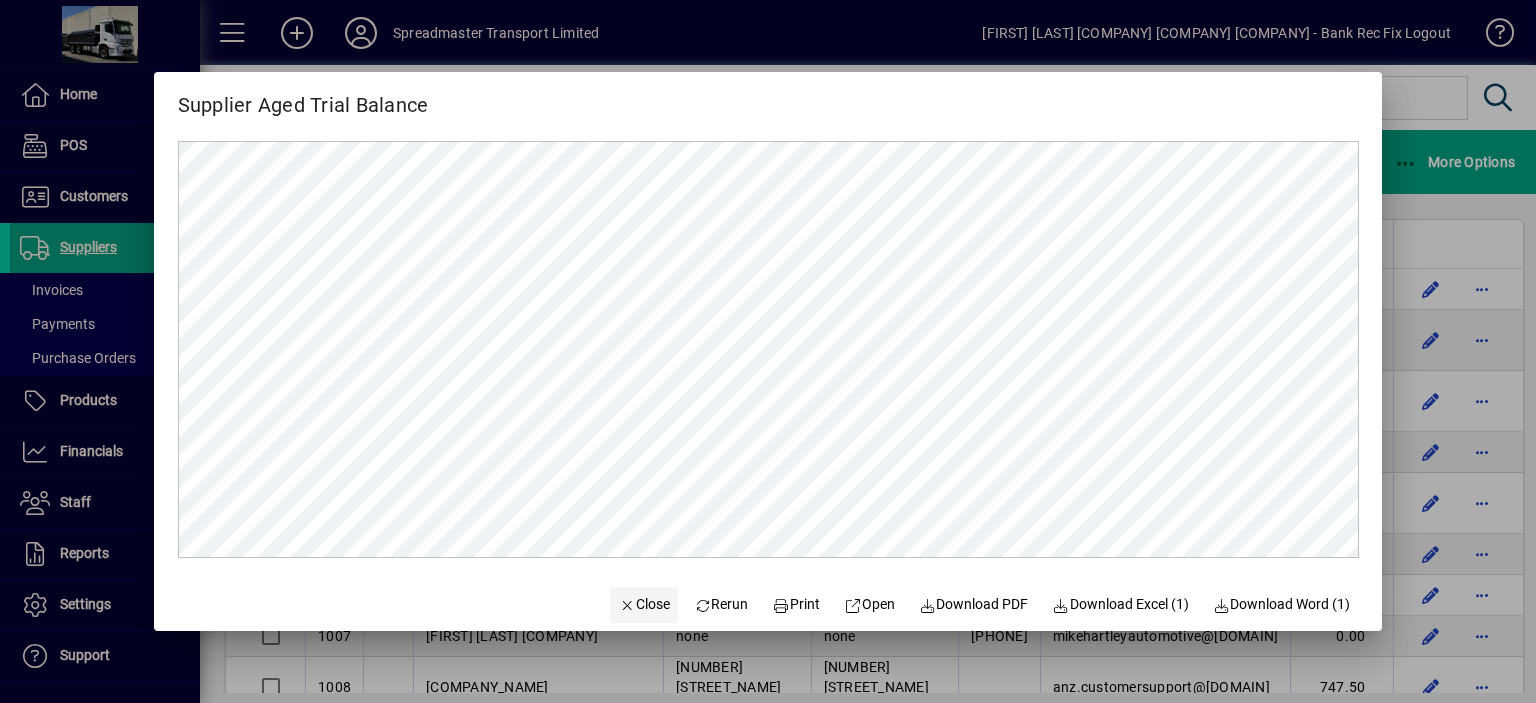 click on "Close" 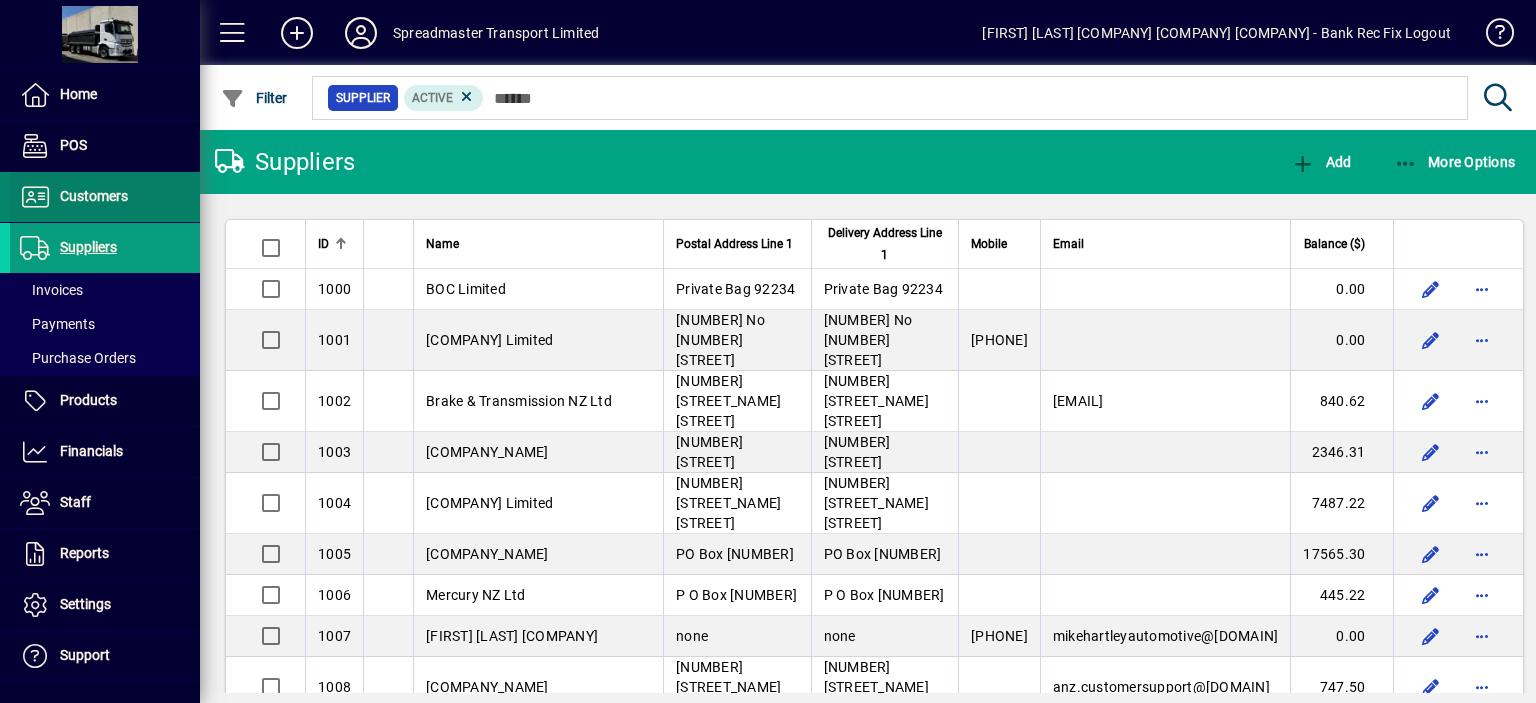 click on "Customers" at bounding box center (94, 196) 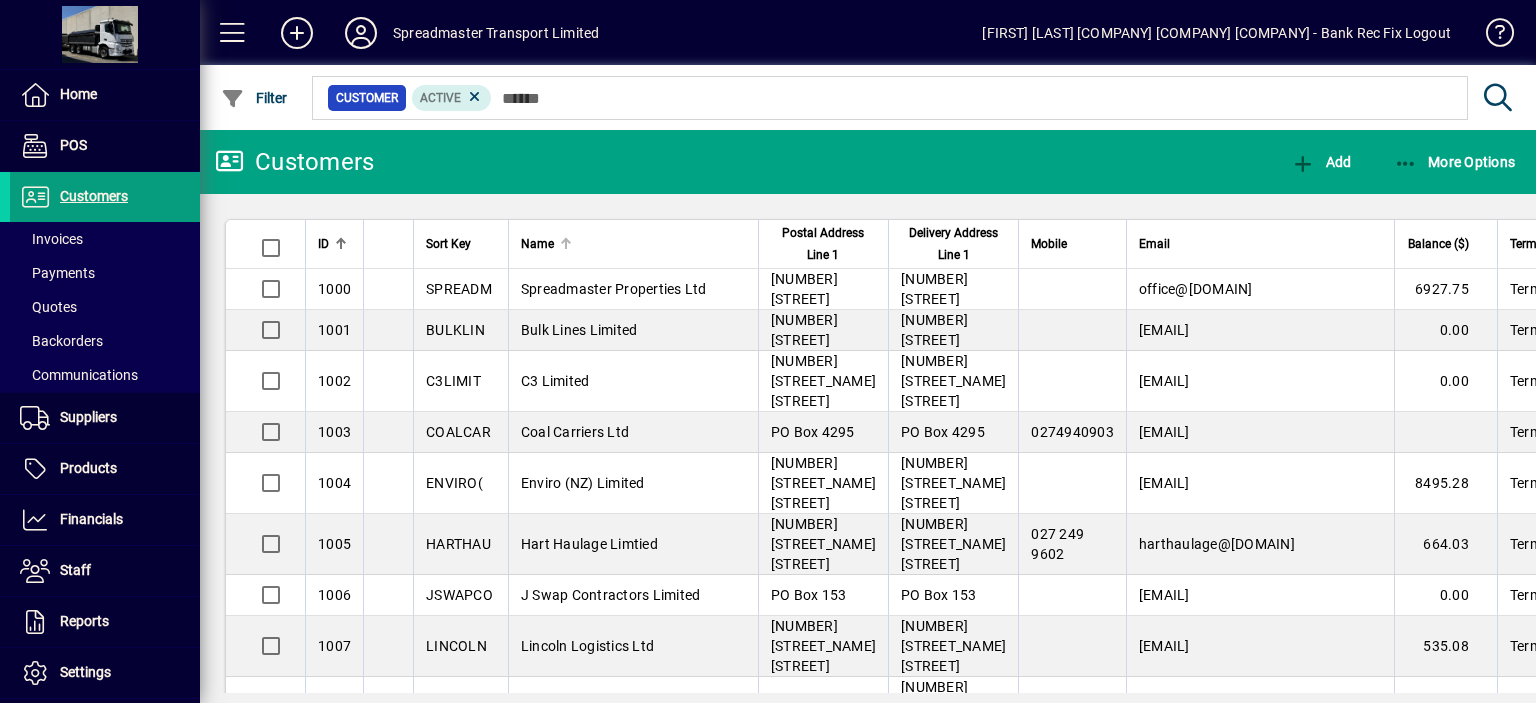 click at bounding box center (566, 244) 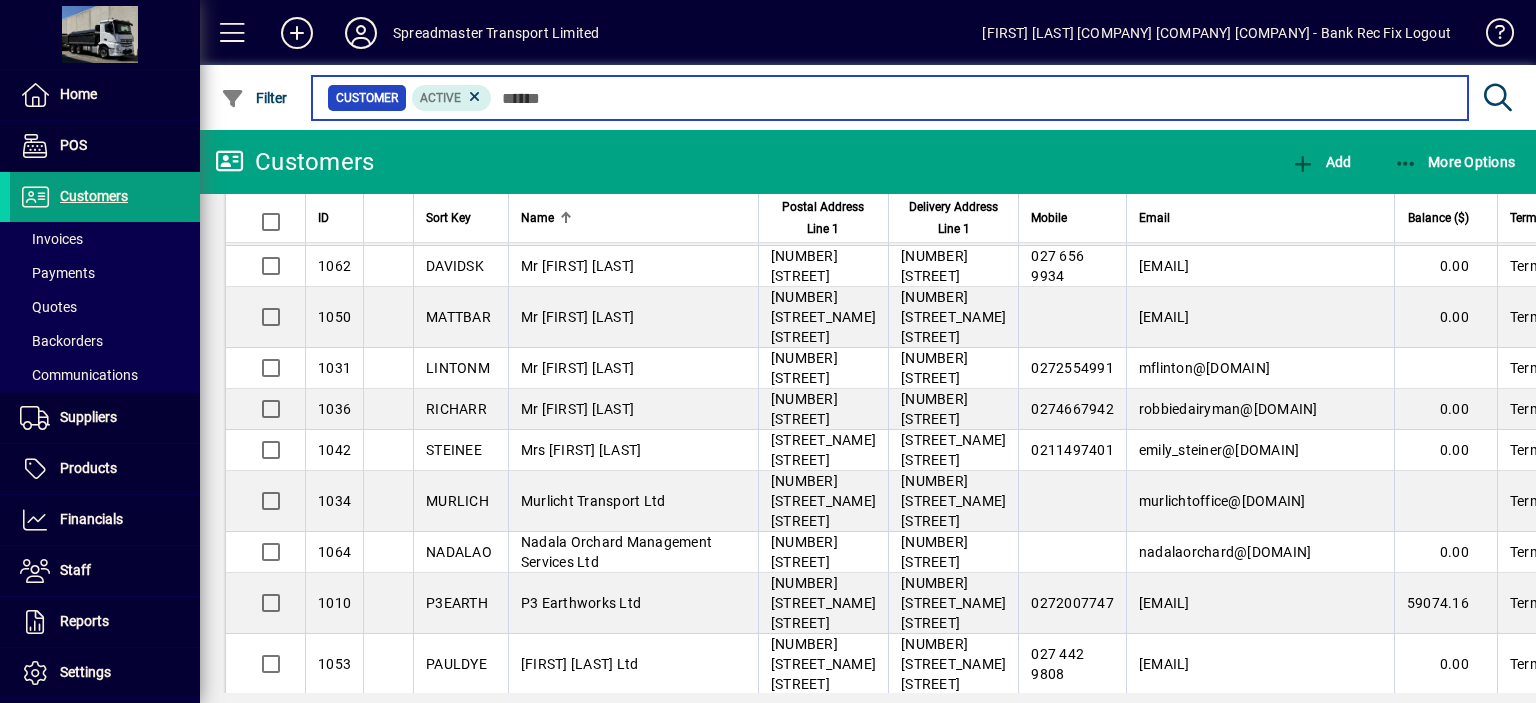 scroll, scrollTop: 2300, scrollLeft: 0, axis: vertical 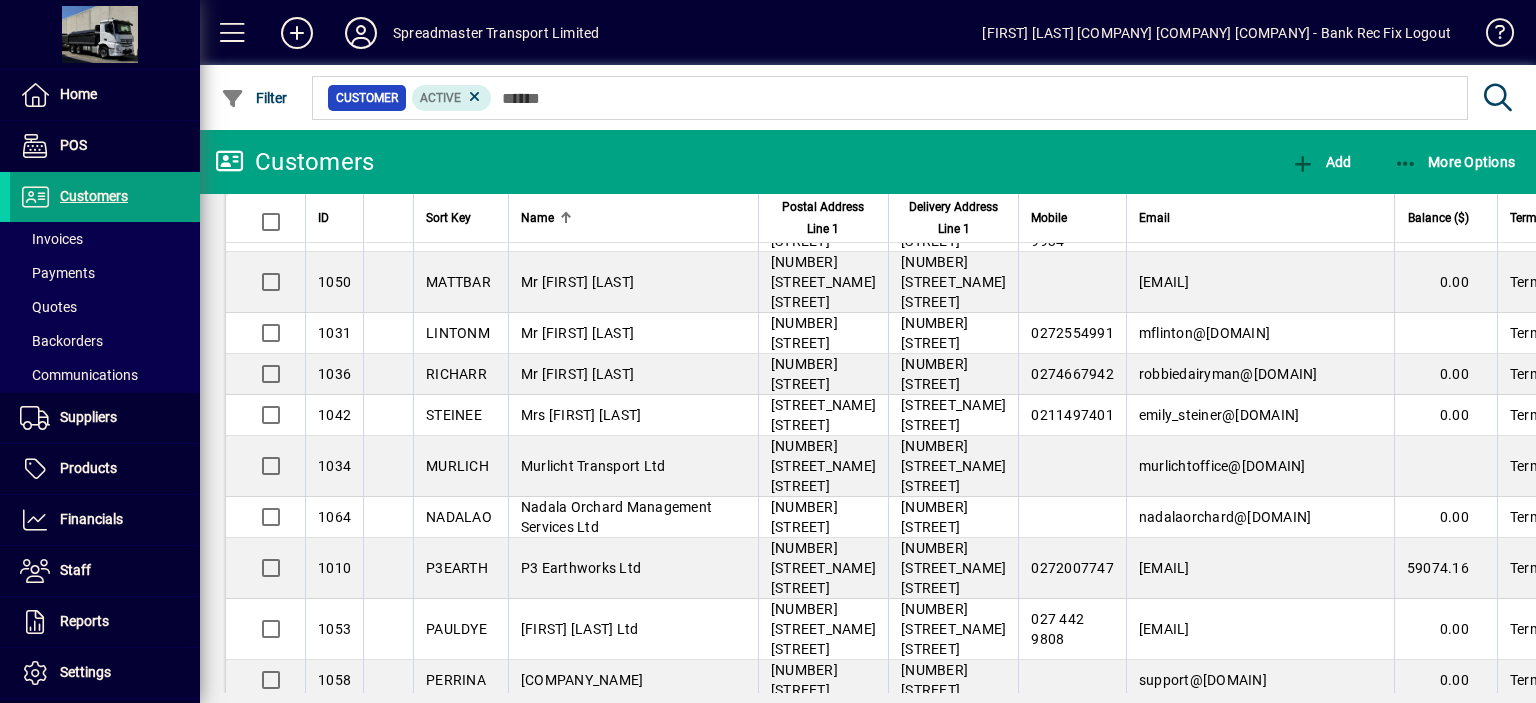 click on "Ravensdown Fertiliser Co-op Limited" at bounding box center [613, 843] 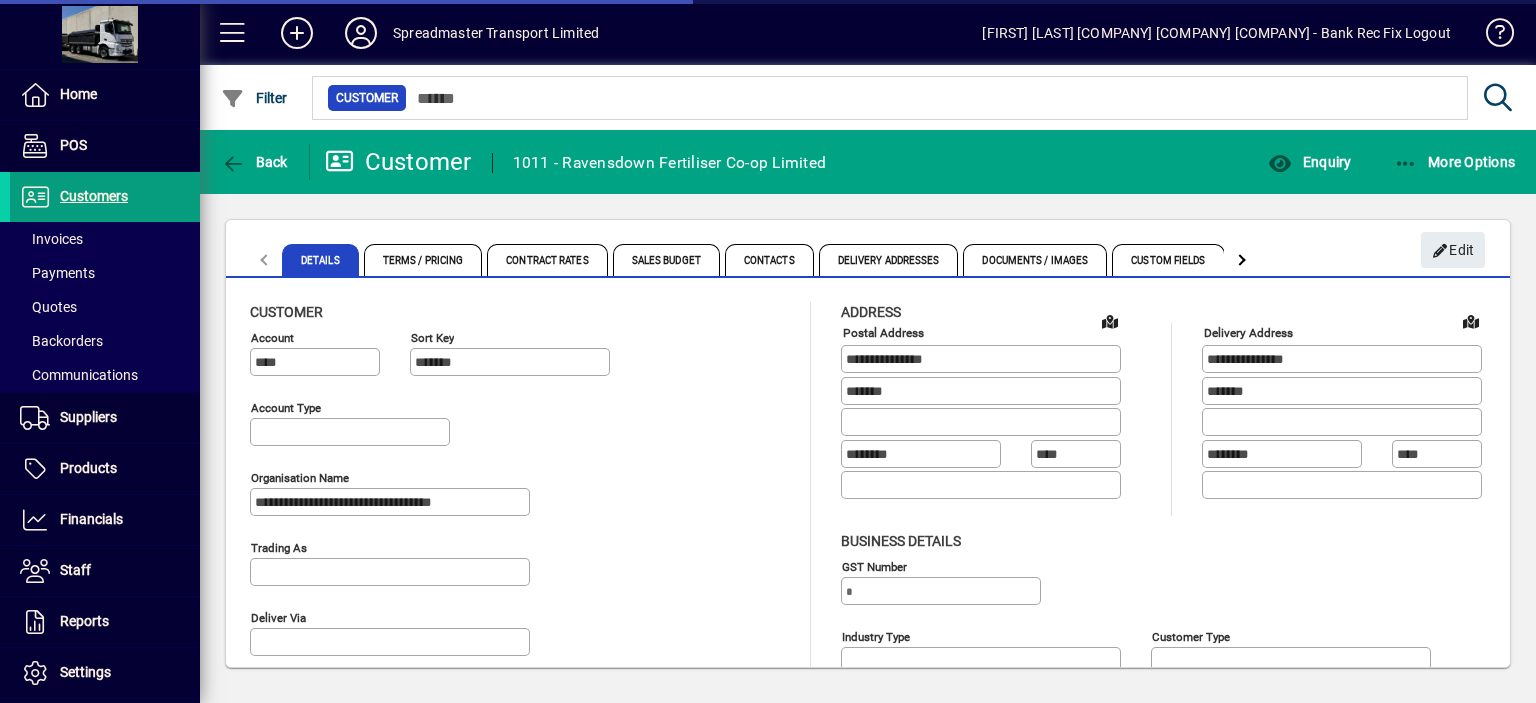 type on "**********" 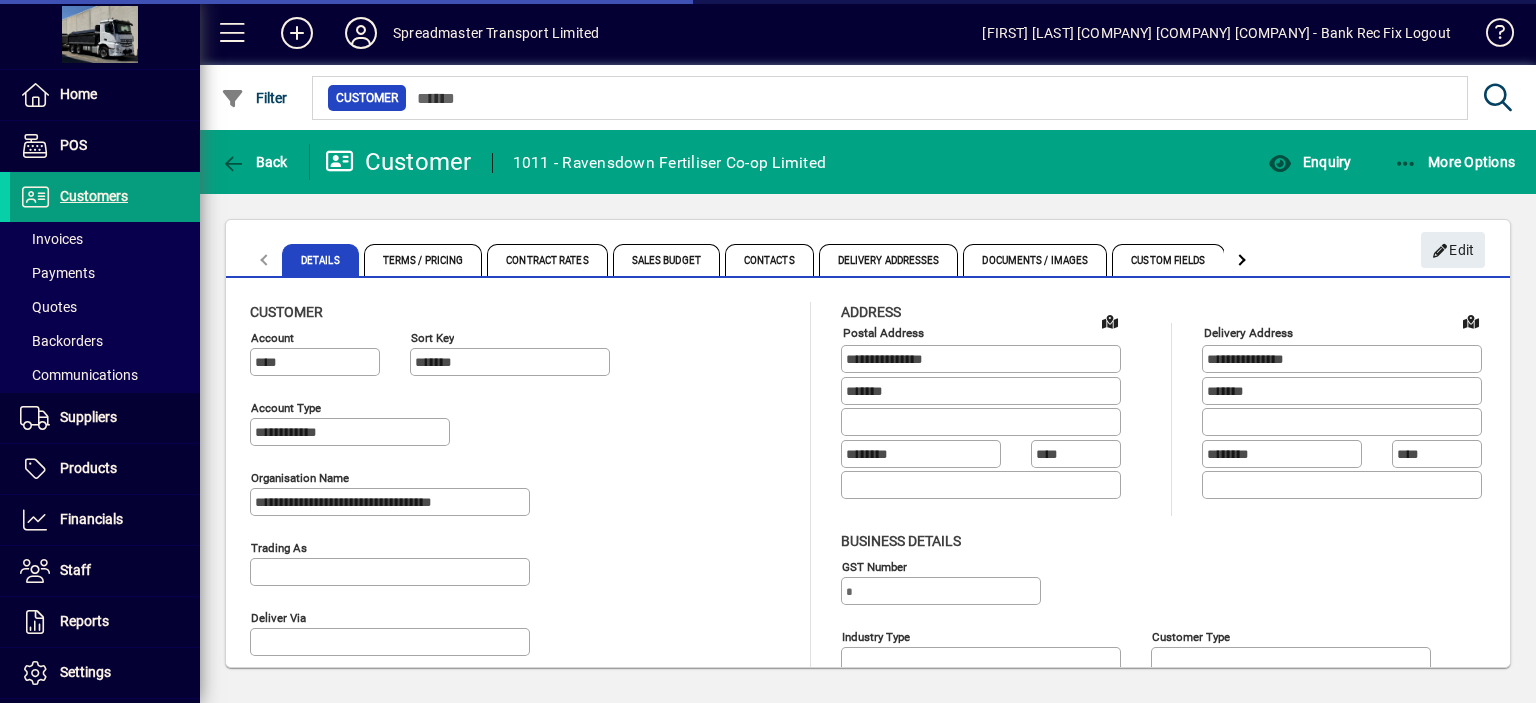 type on "**********" 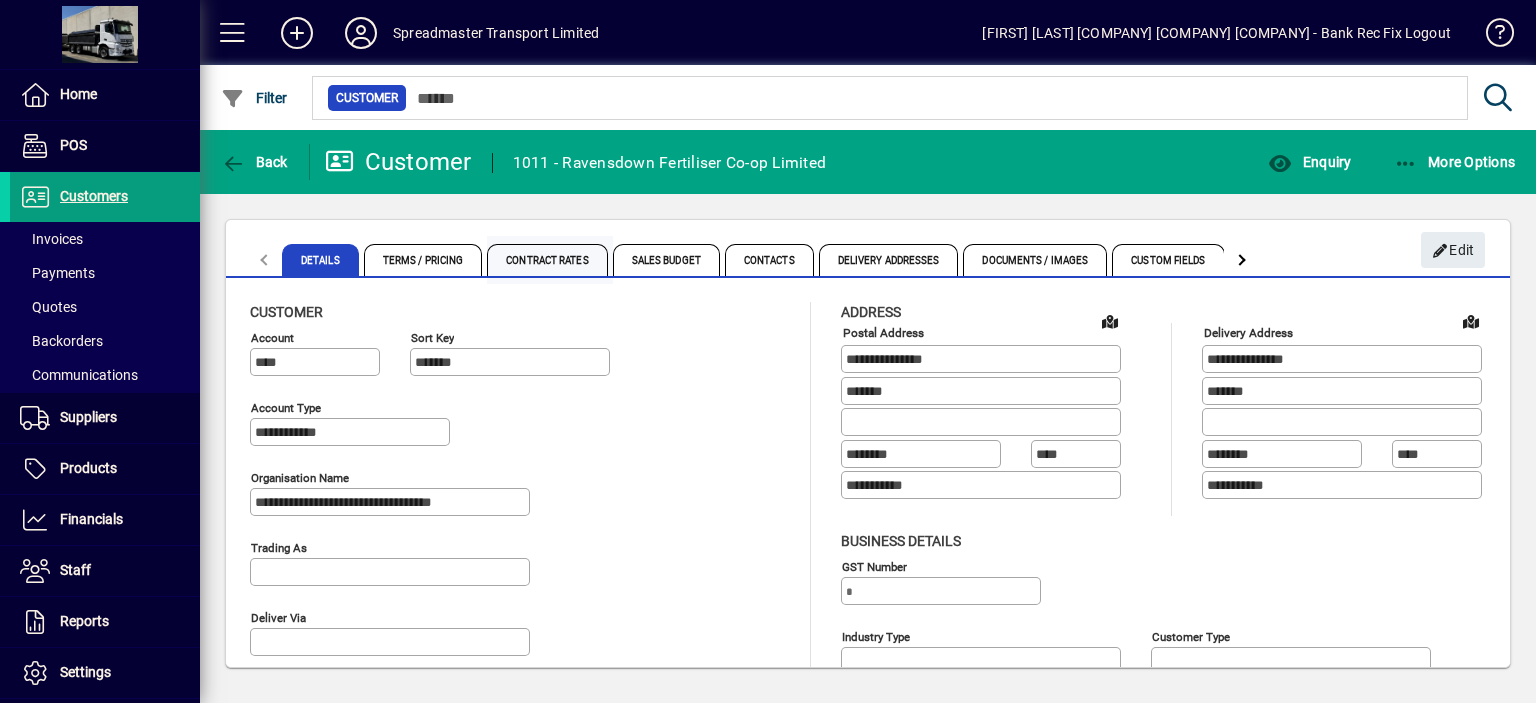 click on "Contract Rates" at bounding box center (547, 260) 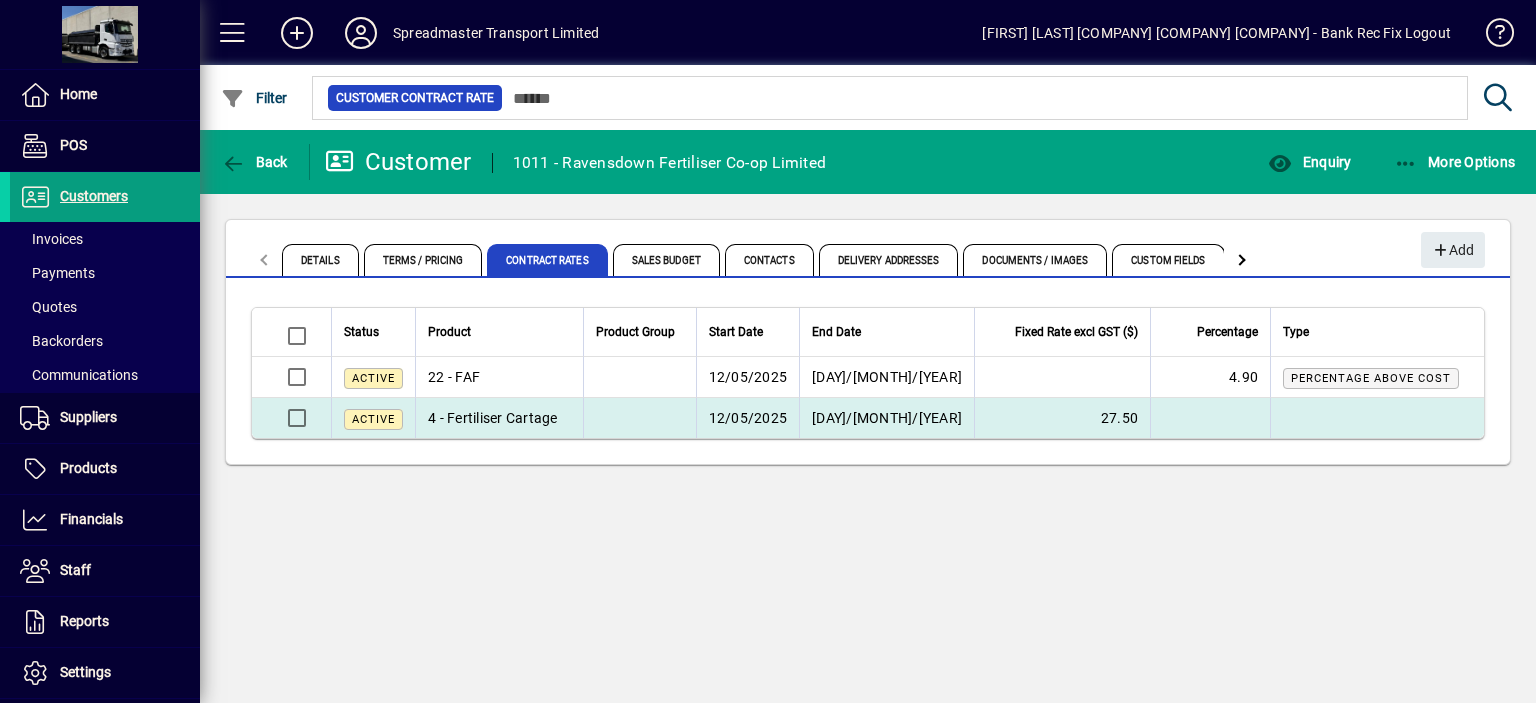 click on "12/05/2025" at bounding box center [748, 418] 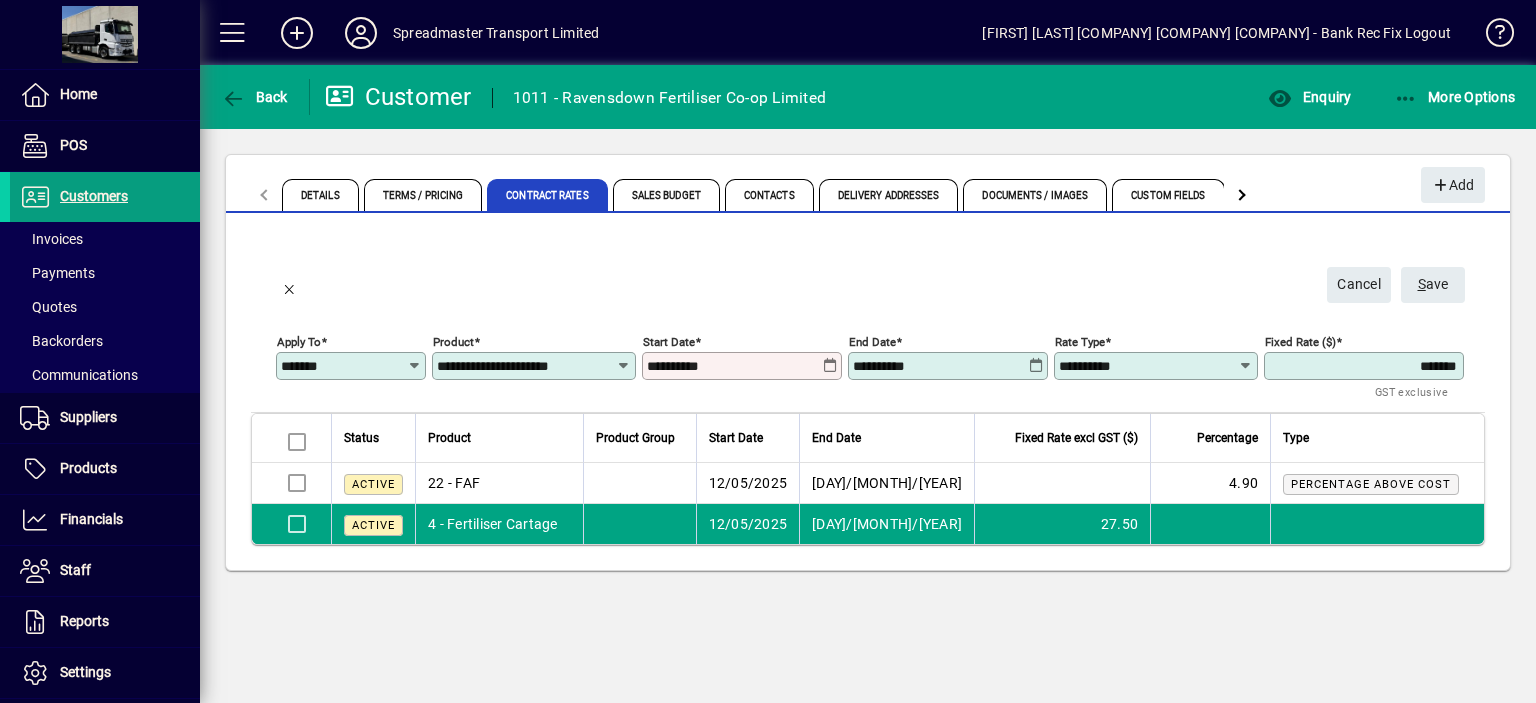 click on "*******" at bounding box center [1366, 366] 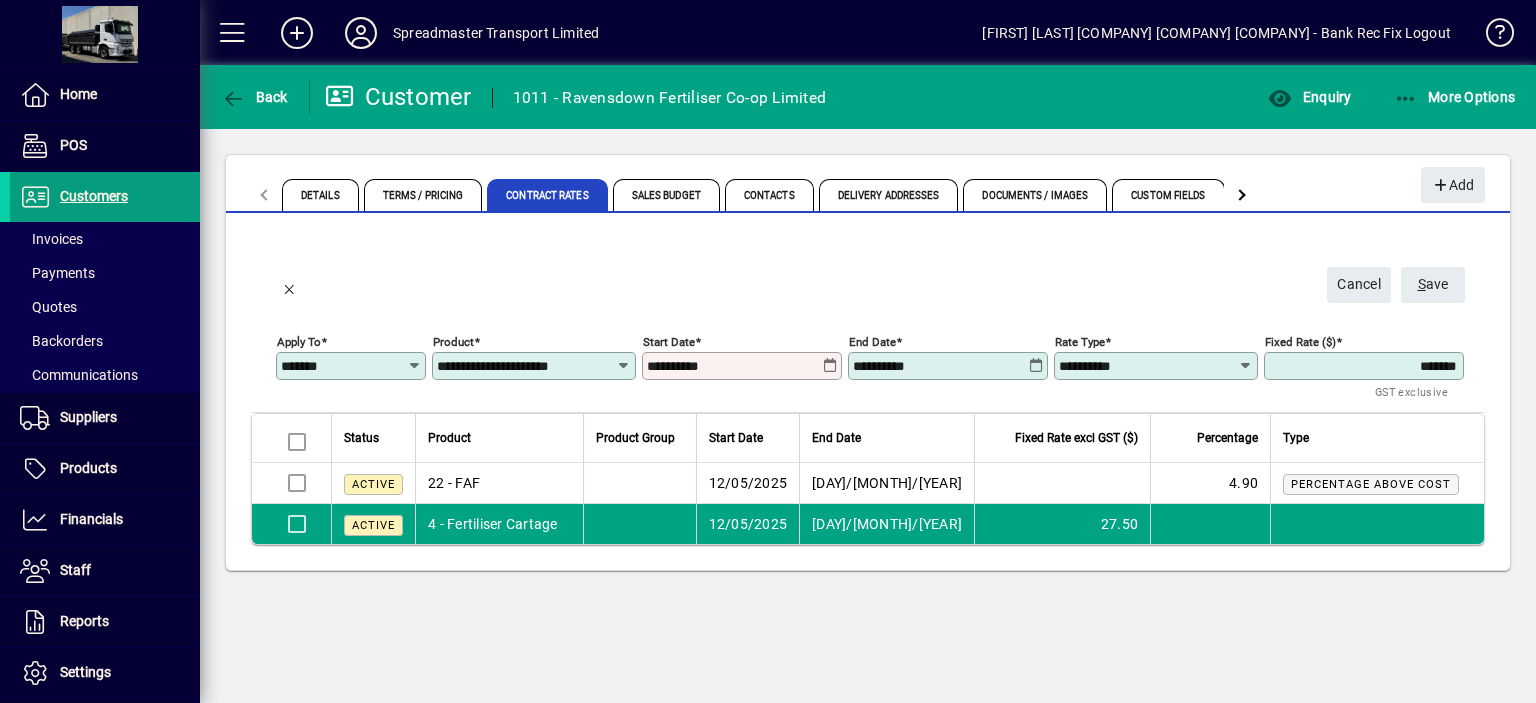 click on "*******" at bounding box center (1366, 366) 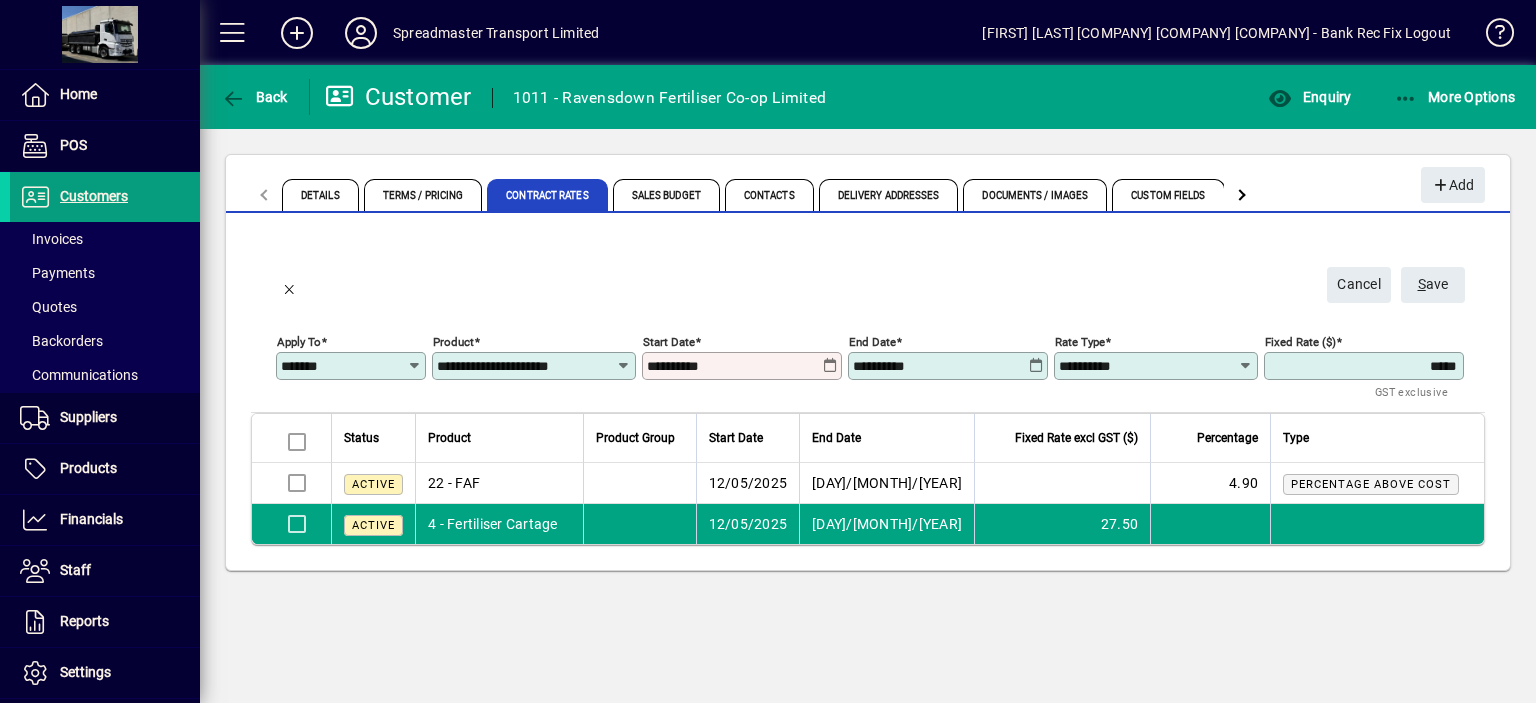 type on "*******" 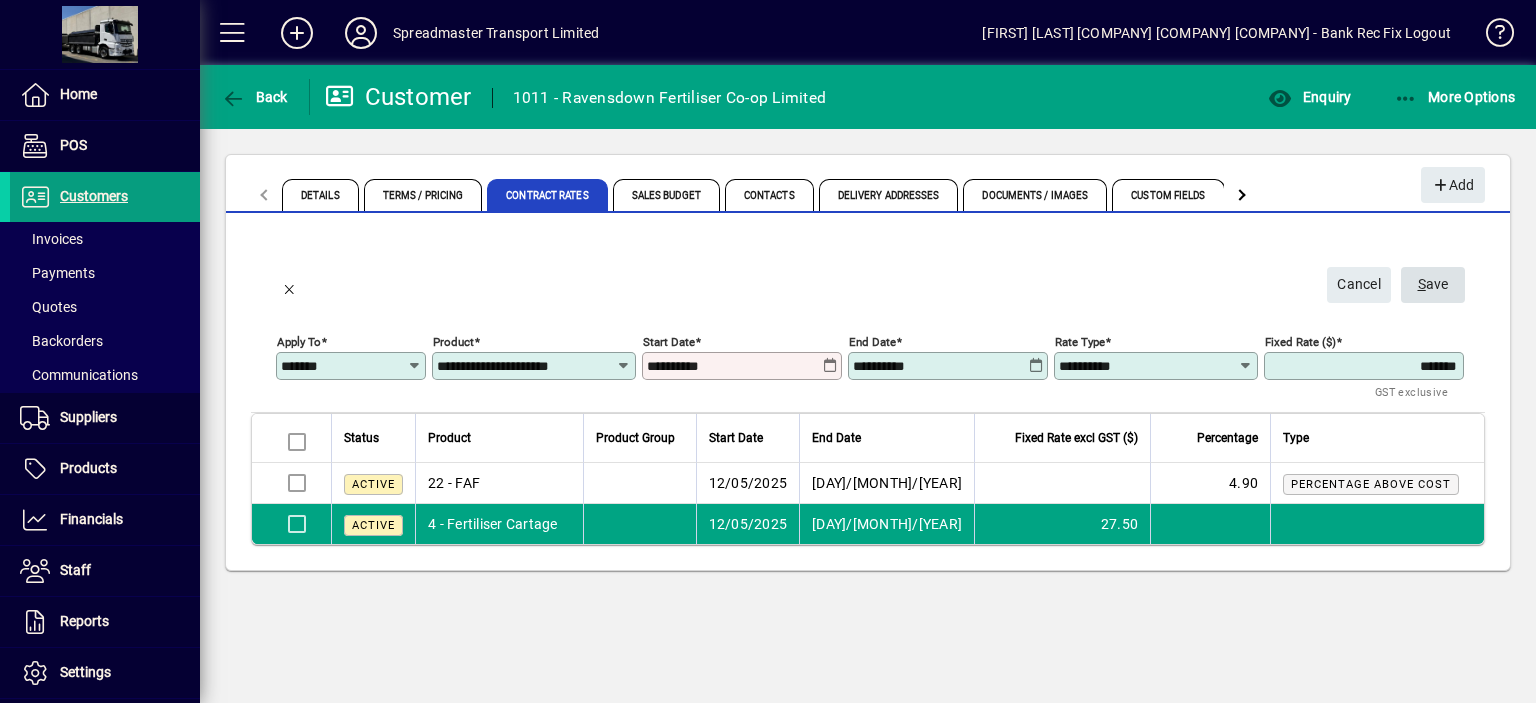 click on "S" 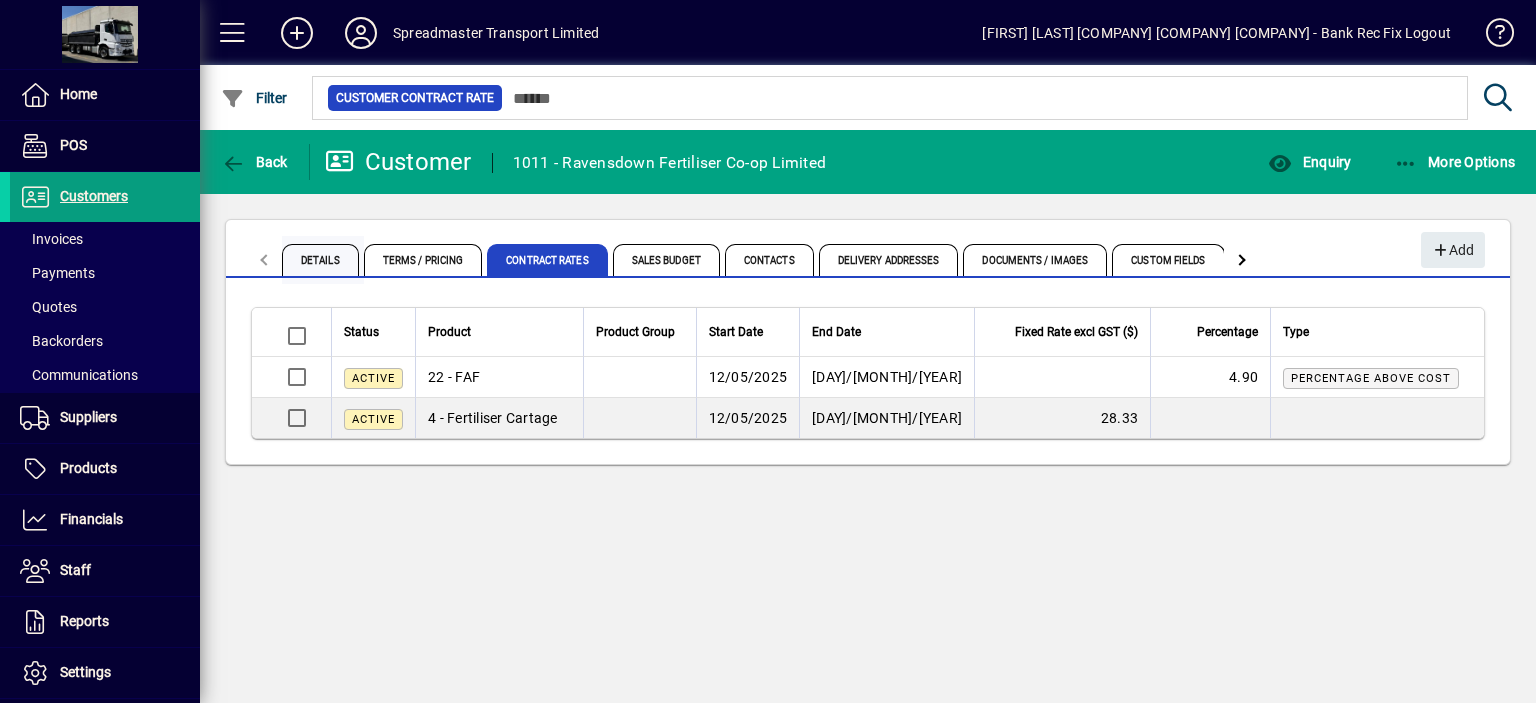 click on "Details" at bounding box center (320, 260) 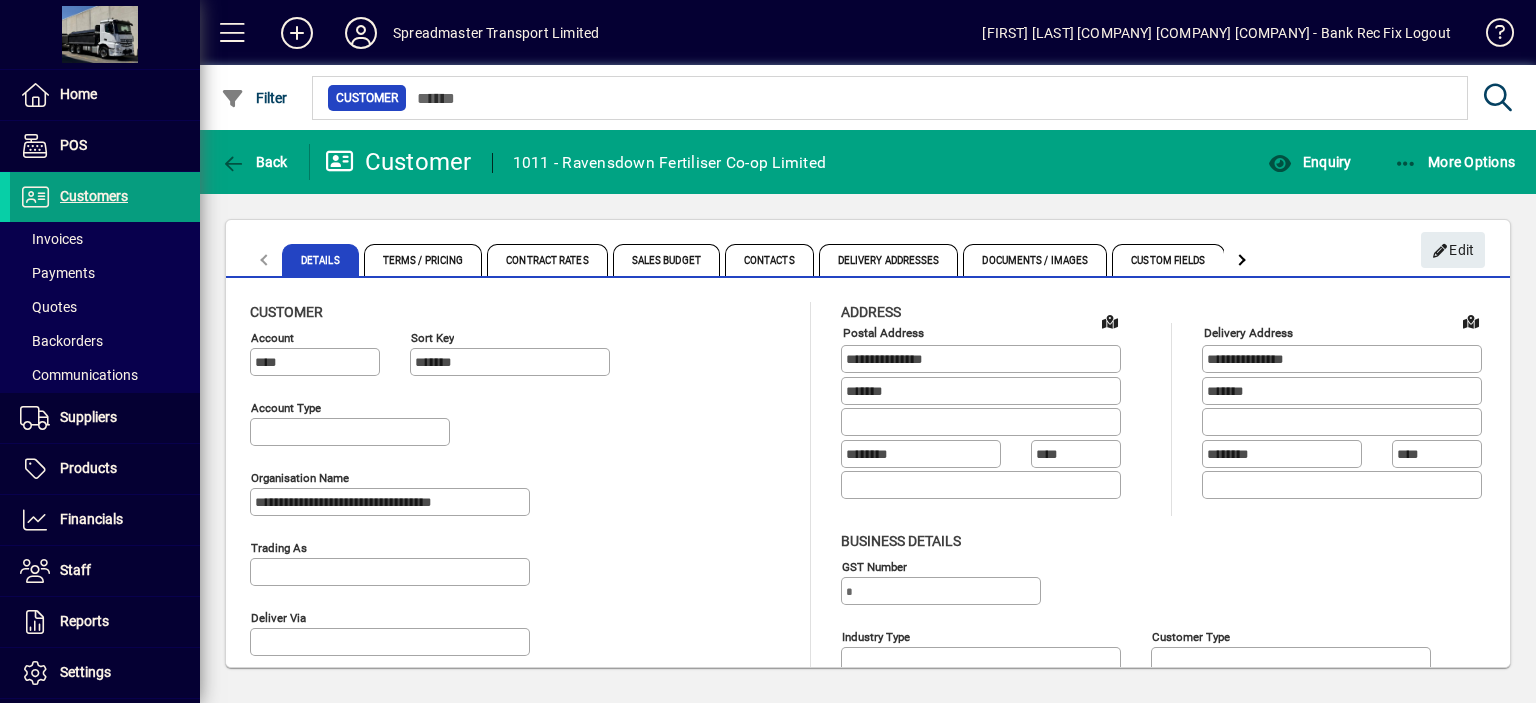 type on "**********" 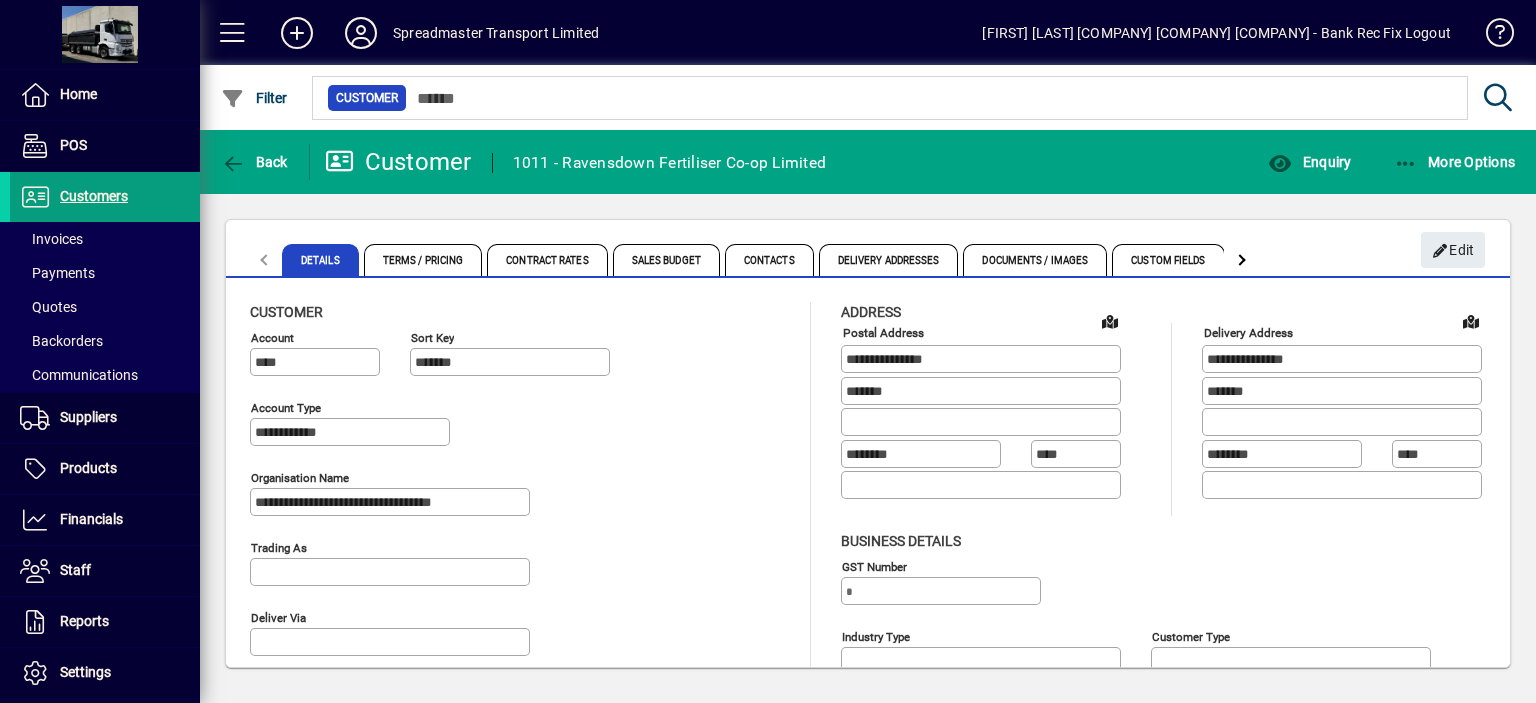 type on "**********" 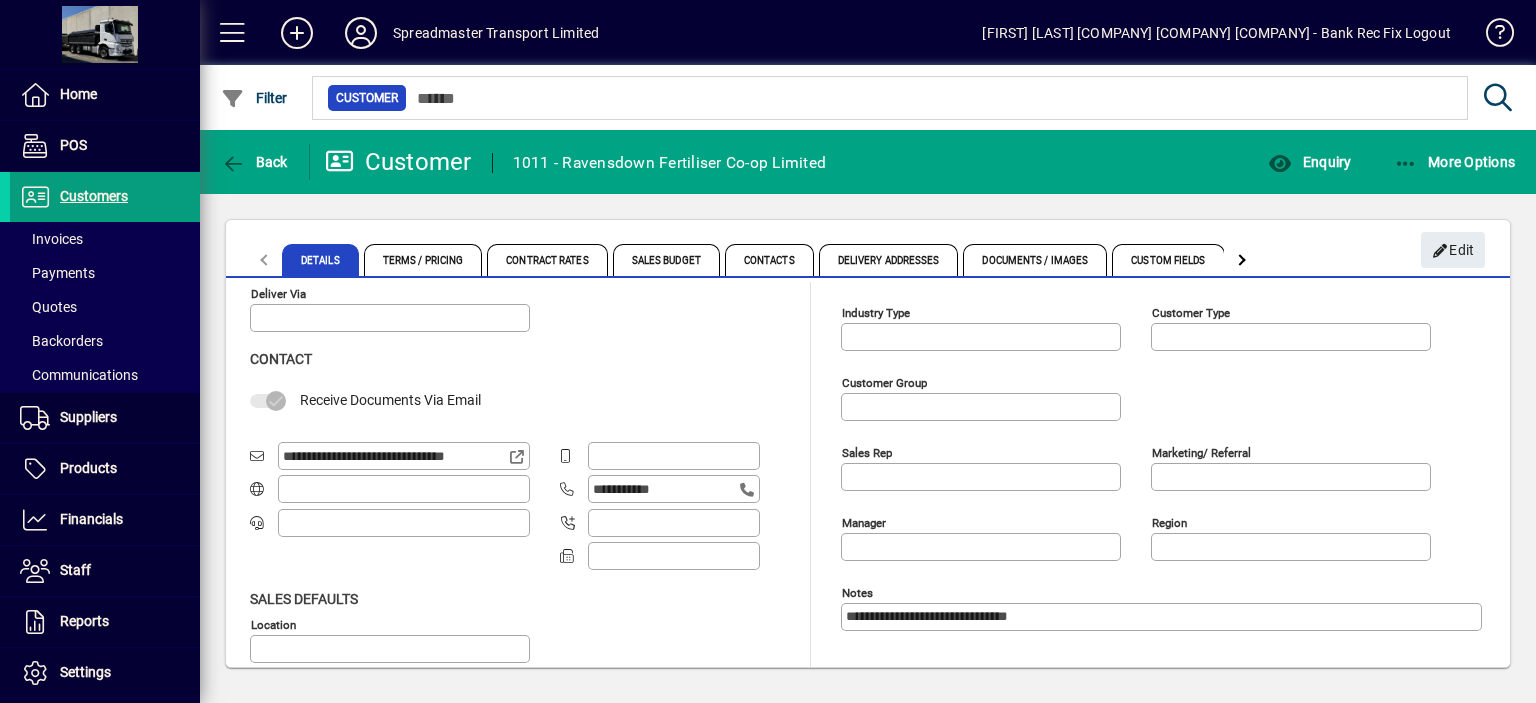 scroll, scrollTop: 344, scrollLeft: 0, axis: vertical 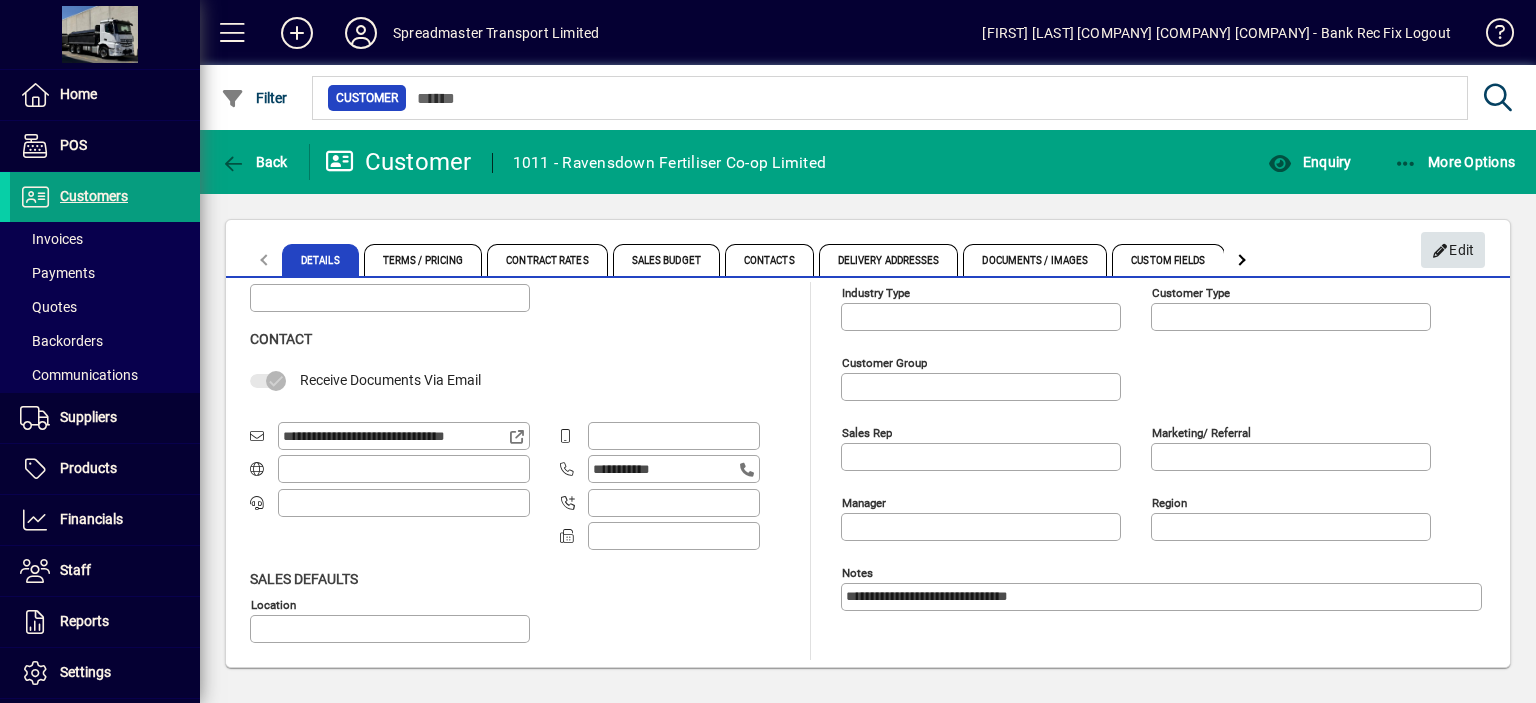 click on "Edit" 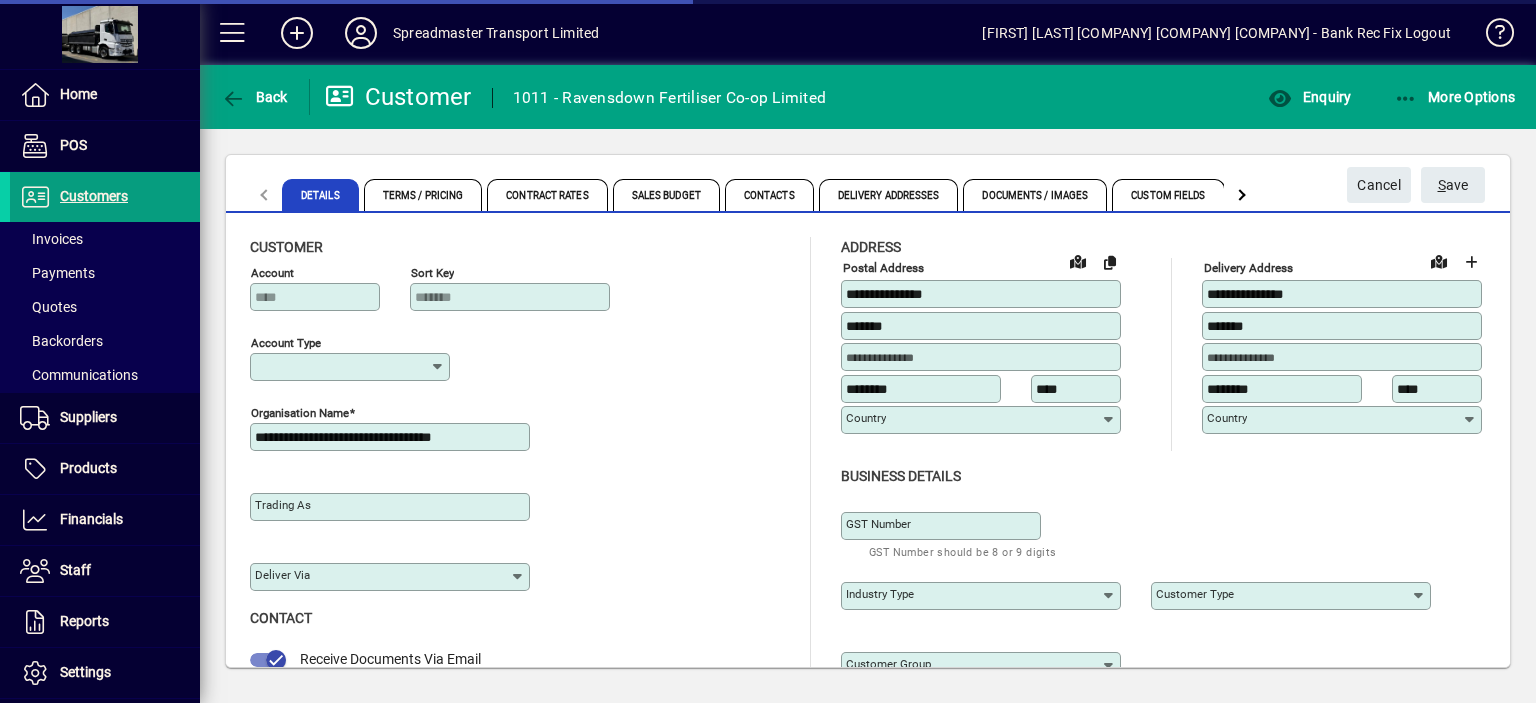 type on "**********" 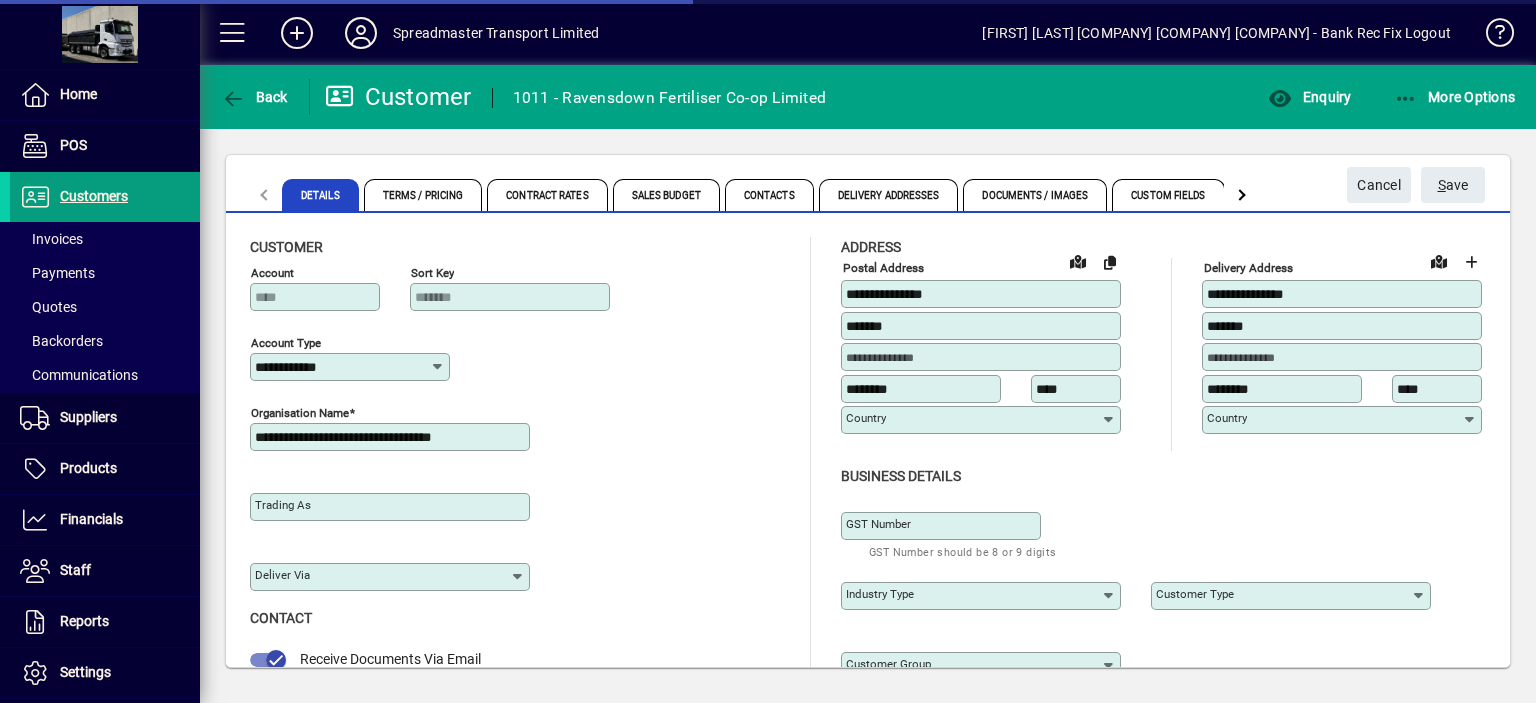 type on "**********" 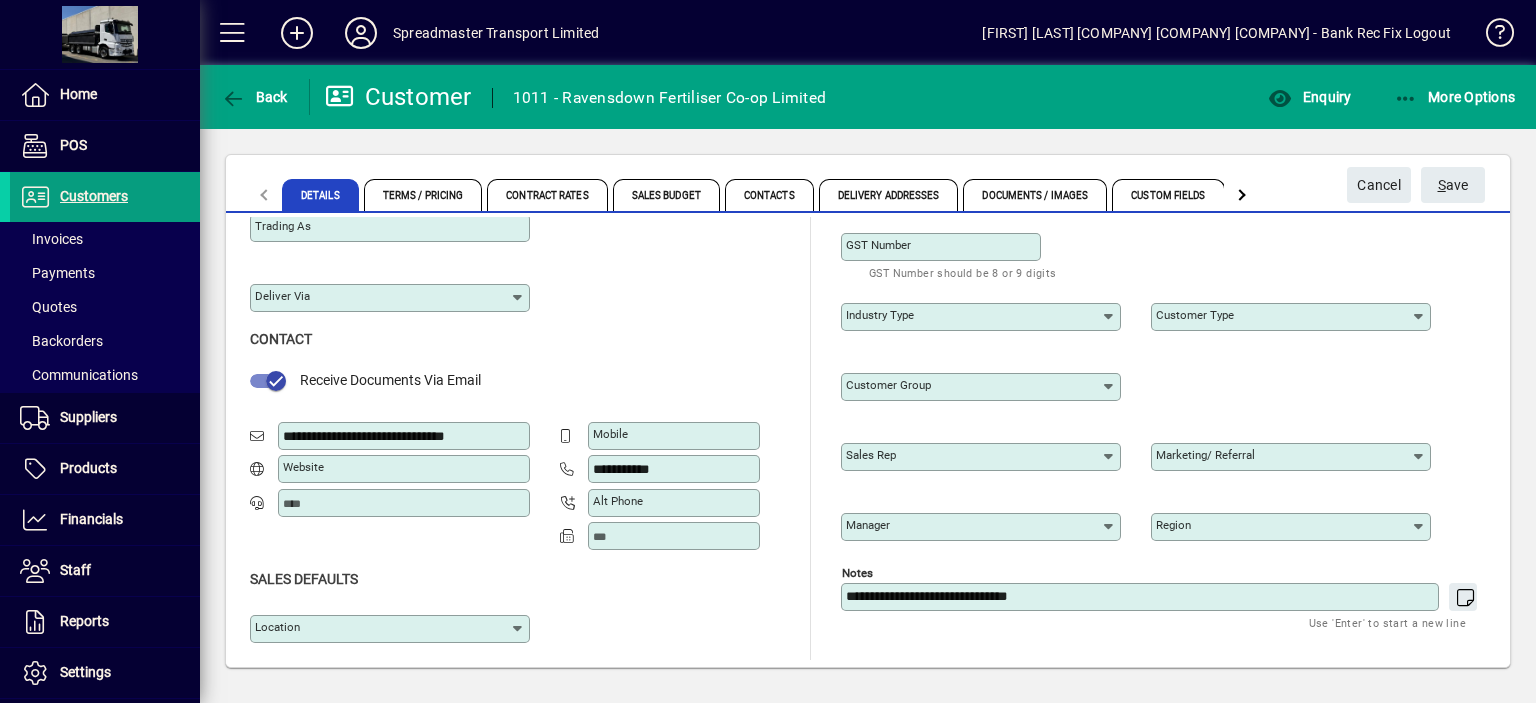 scroll, scrollTop: 280, scrollLeft: 0, axis: vertical 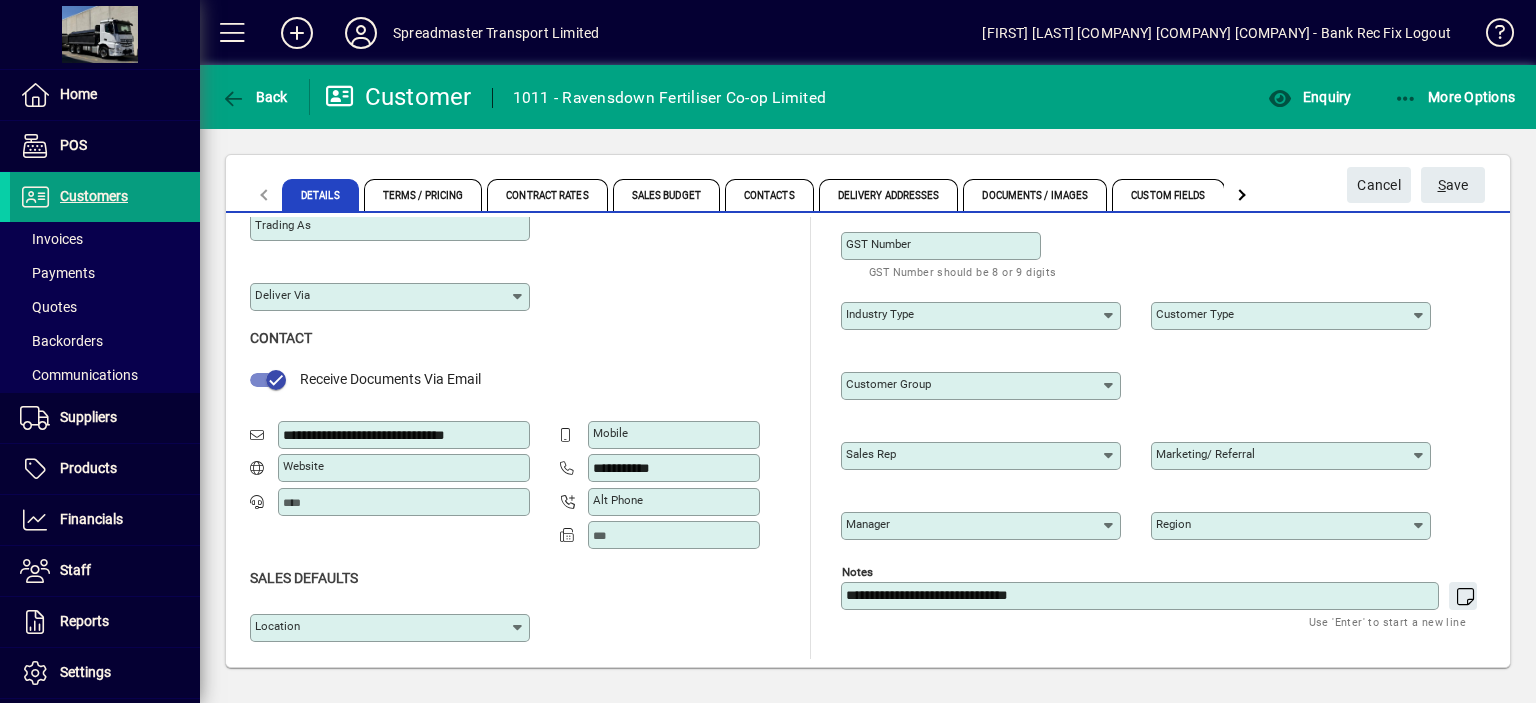 click on "**********" at bounding box center [1142, 596] 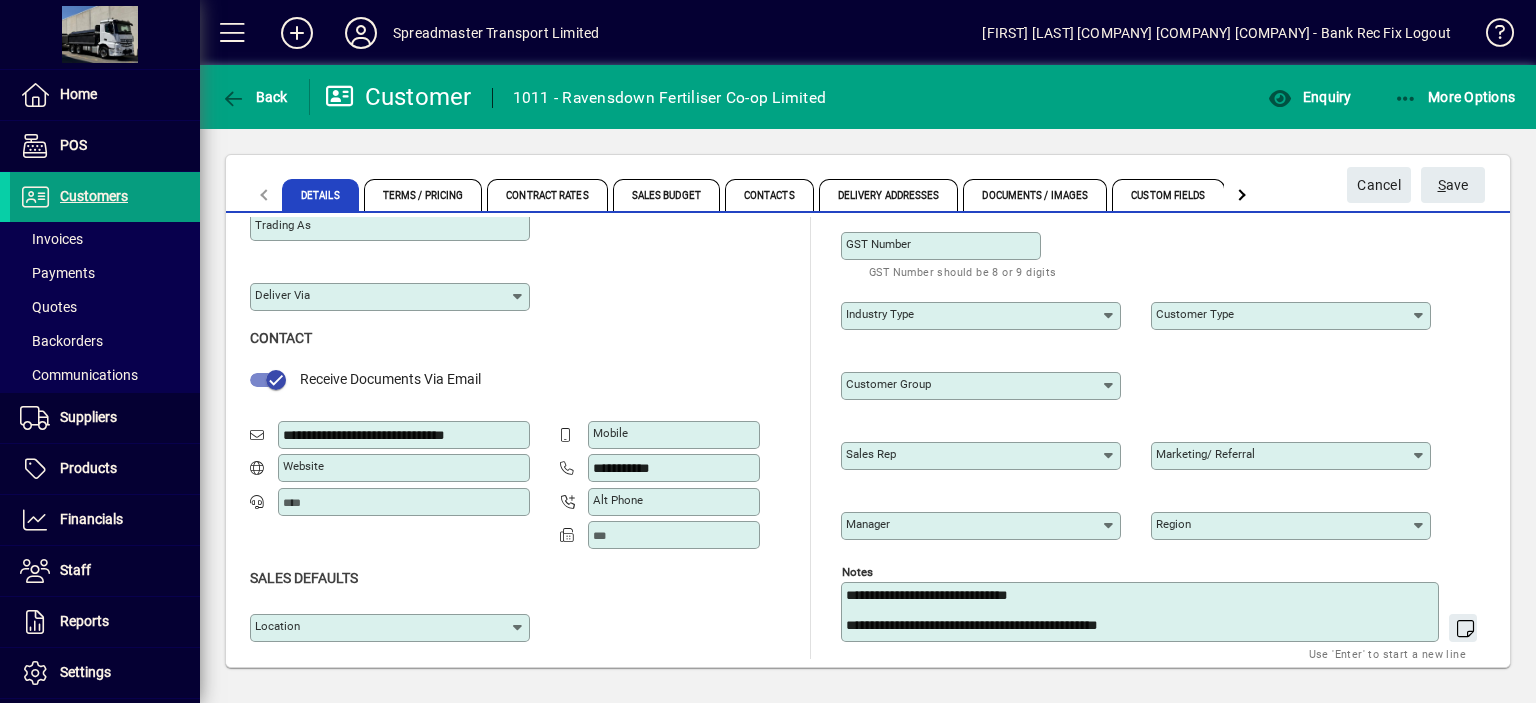 click on "**********" at bounding box center [1142, 612] 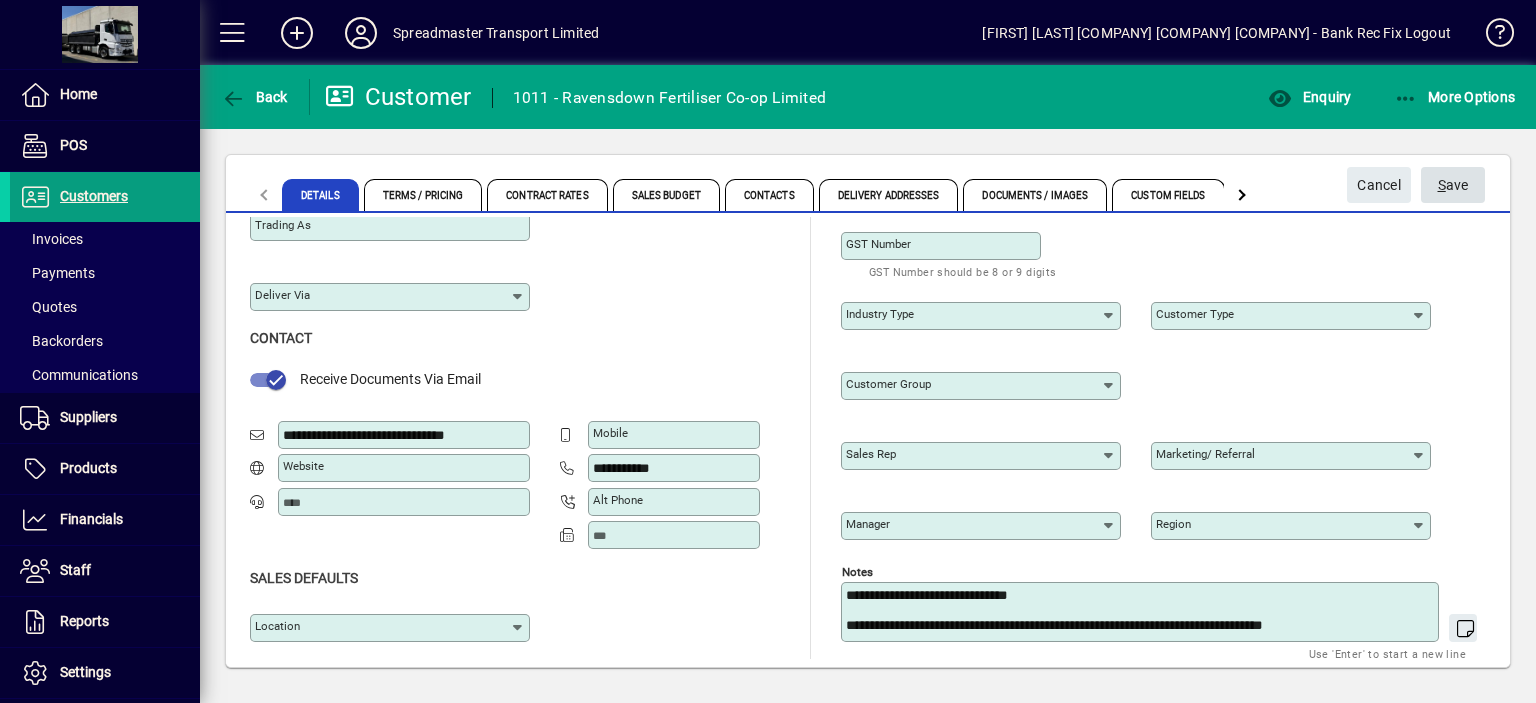 type on "**********" 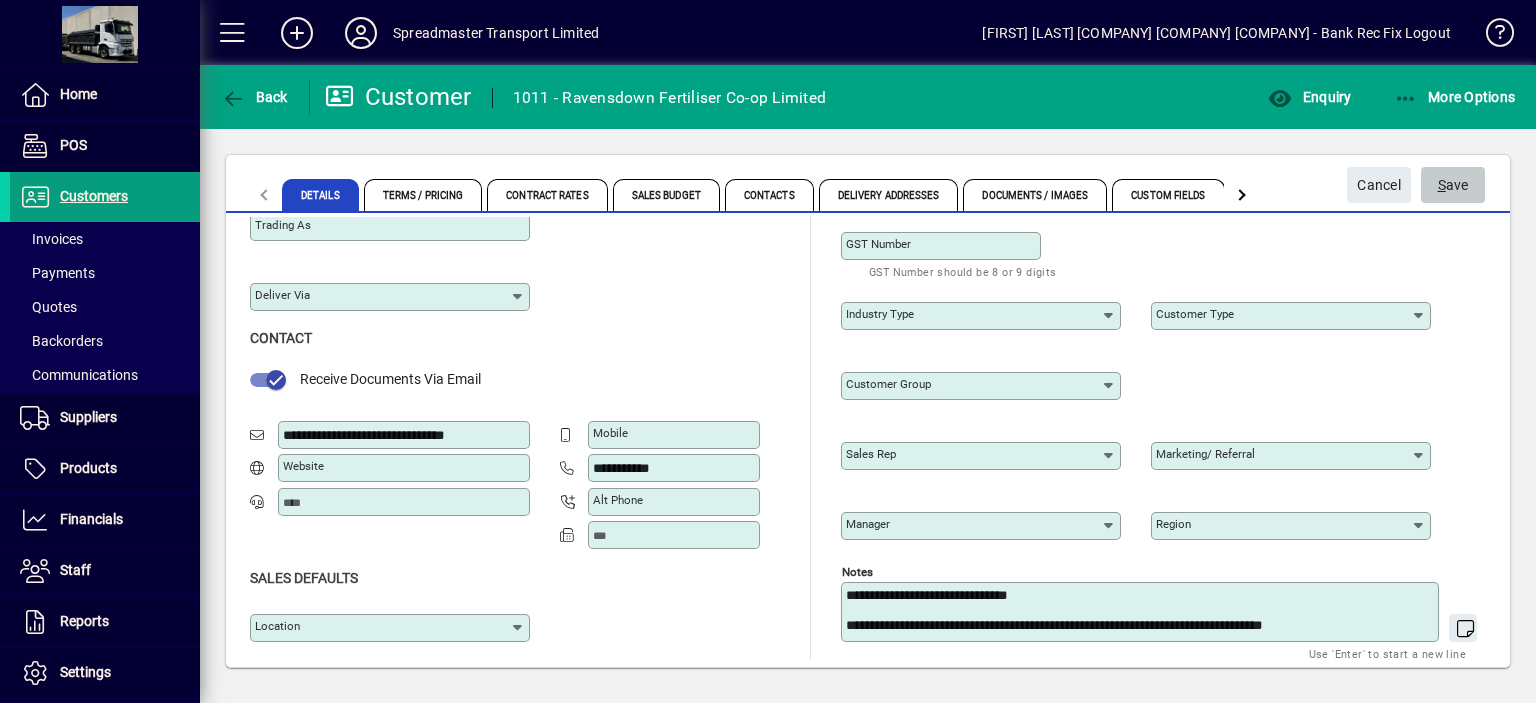 click on "S ave" 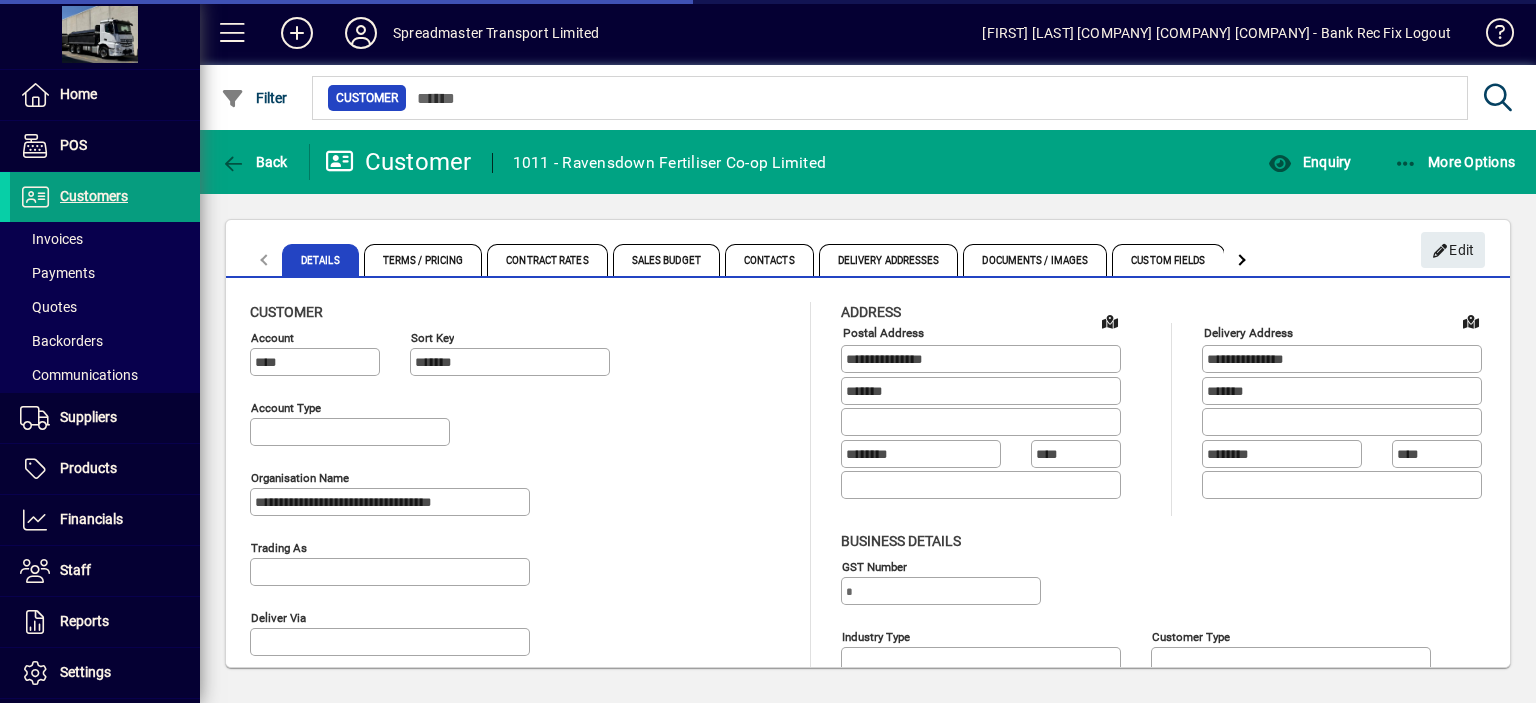 type on "**********" 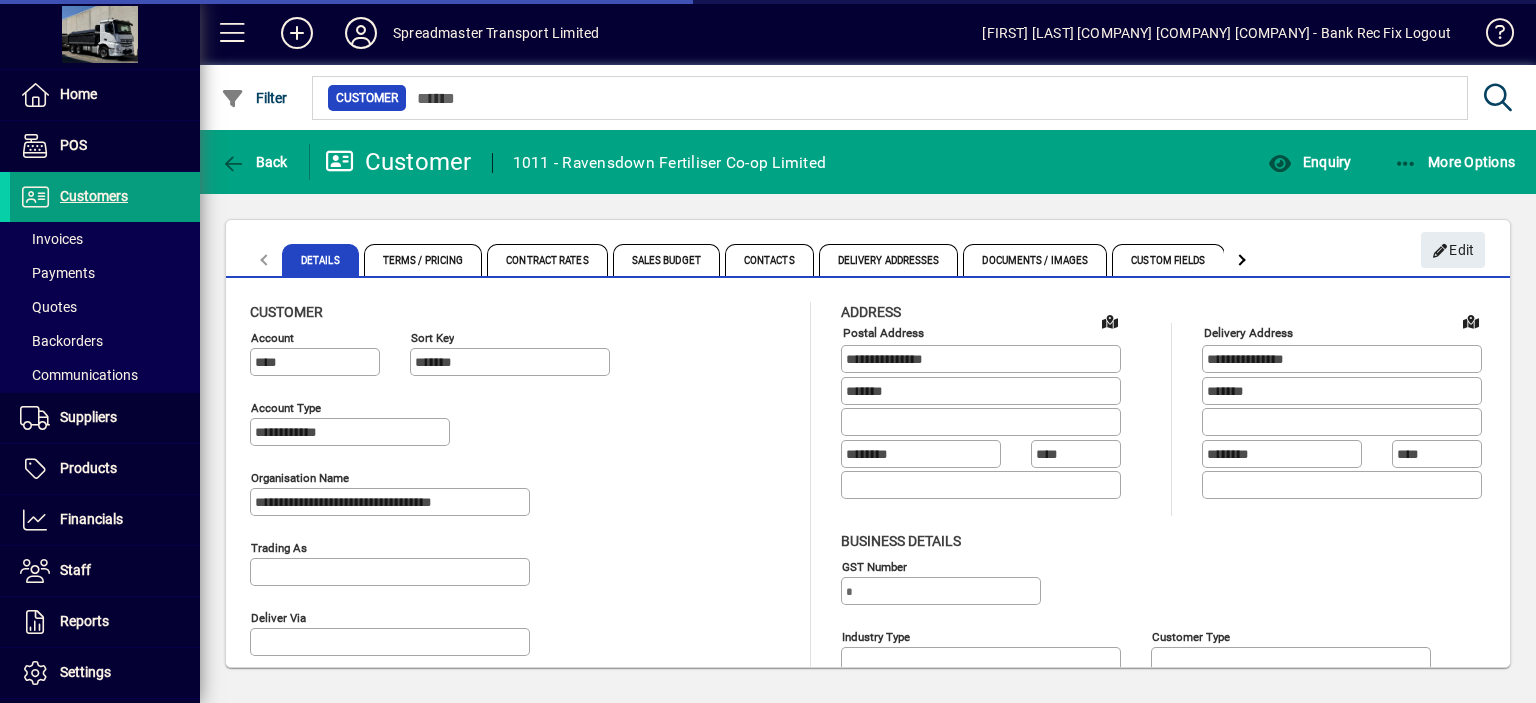 type on "**********" 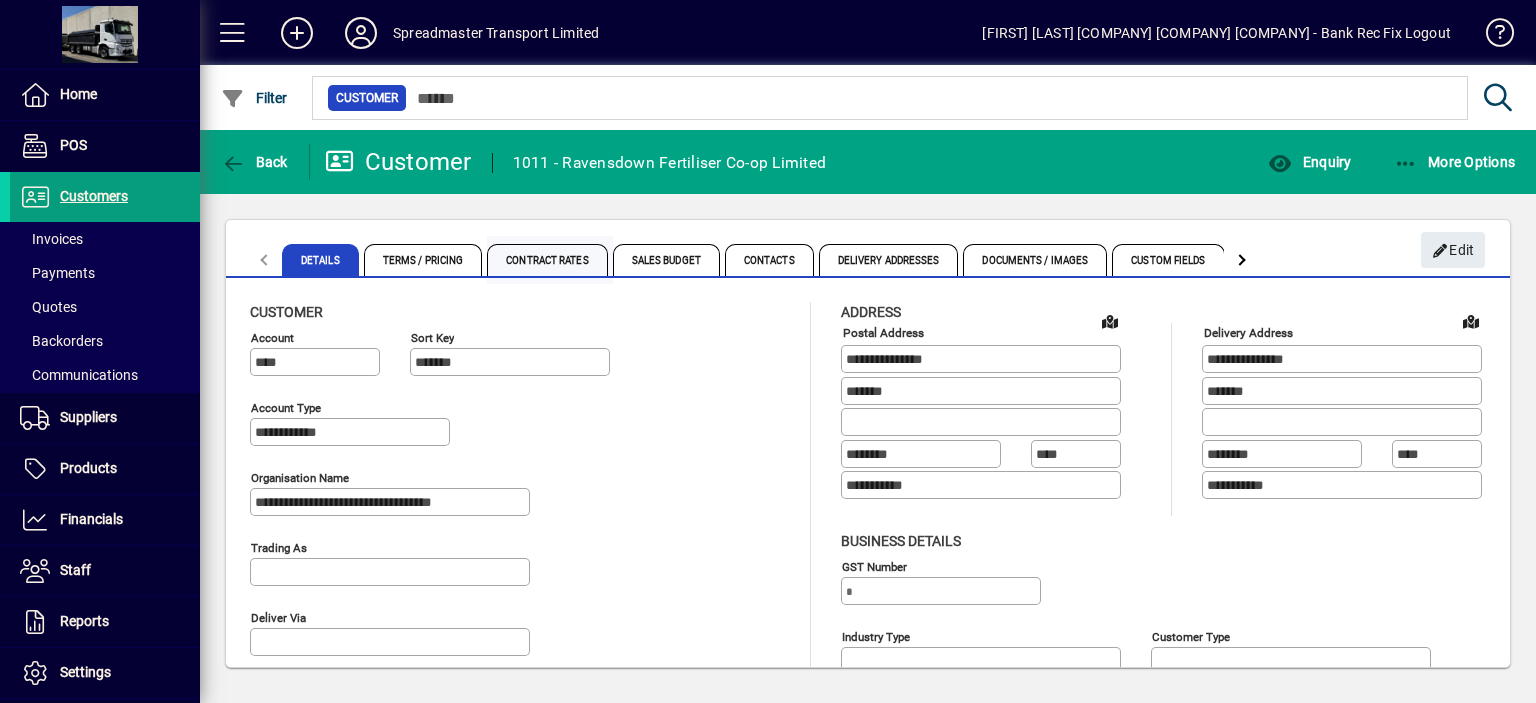 click on "Contract Rates" at bounding box center (547, 260) 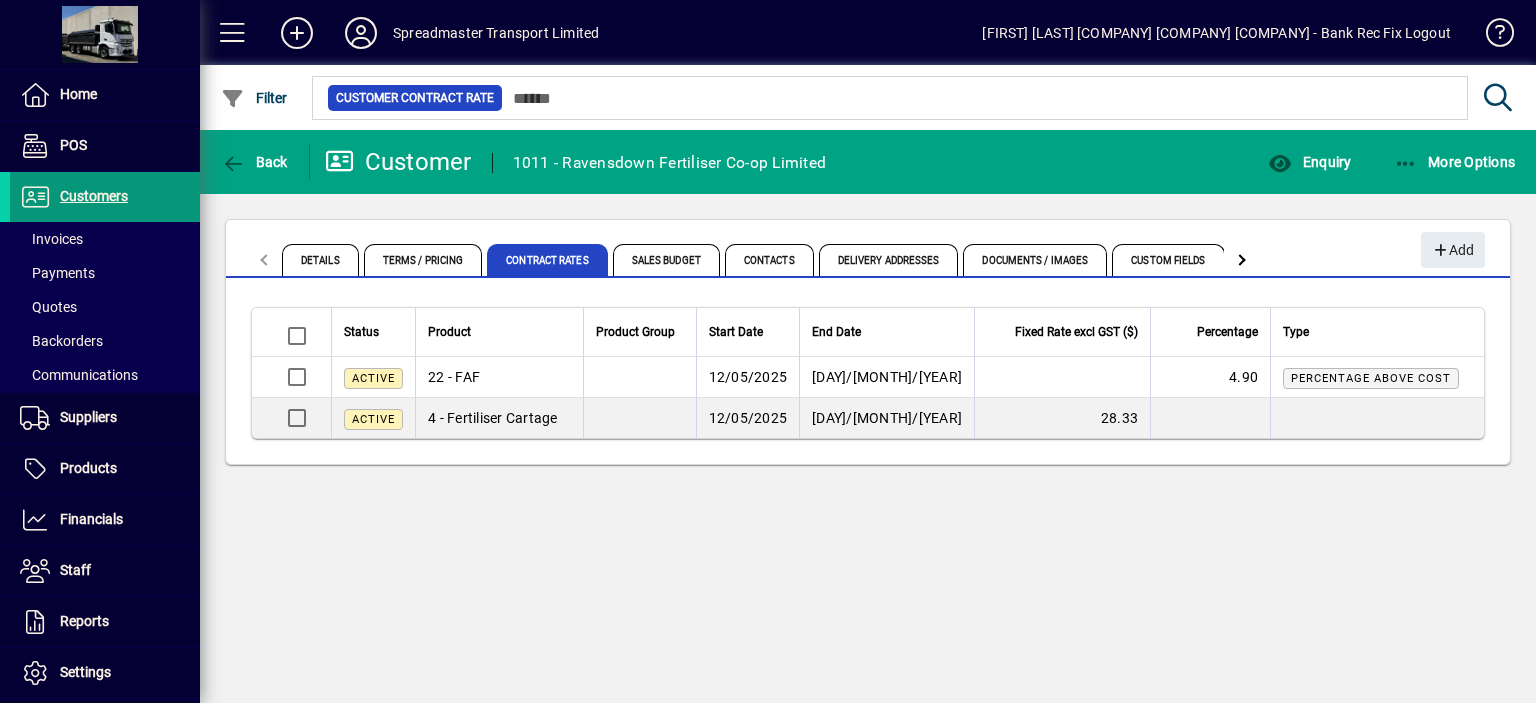 click on "Customers" at bounding box center [94, 196] 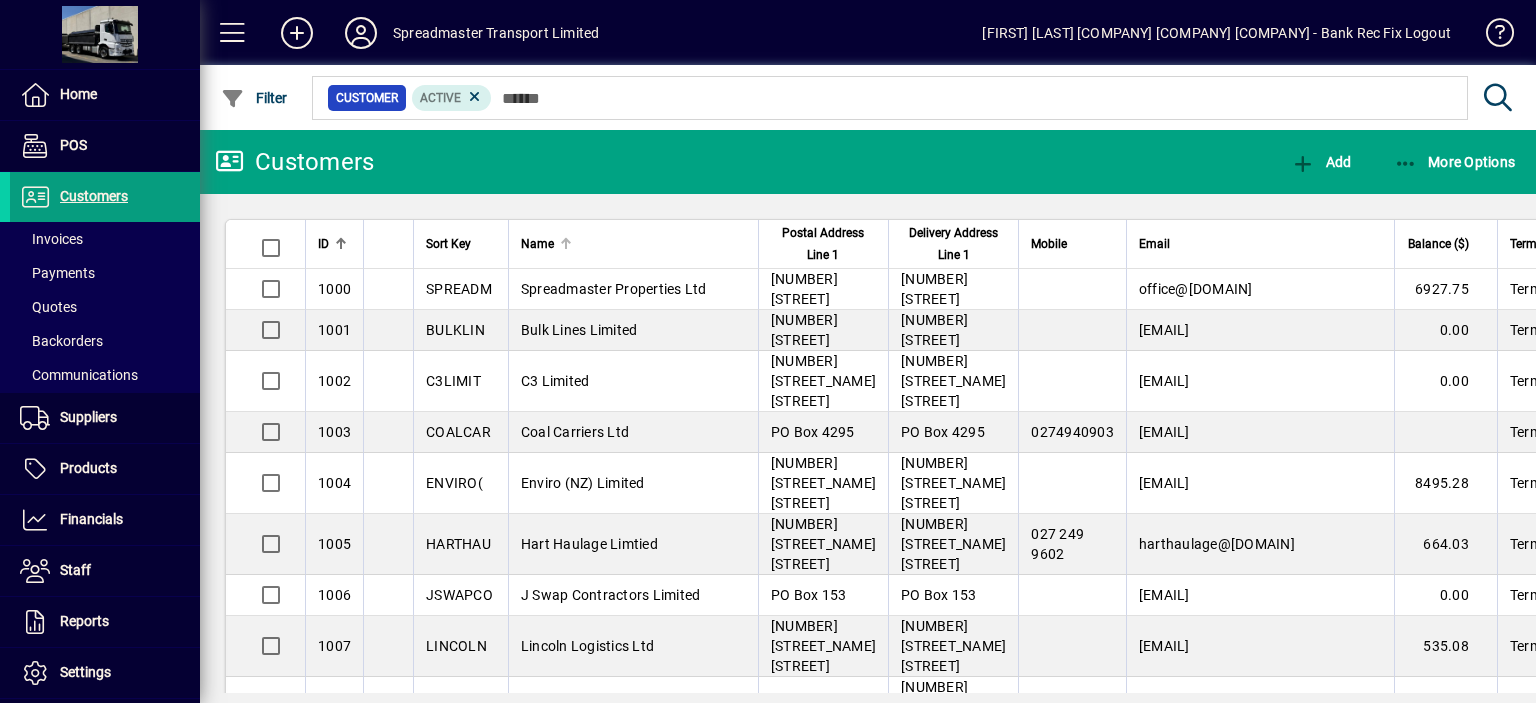 click at bounding box center (568, 241) 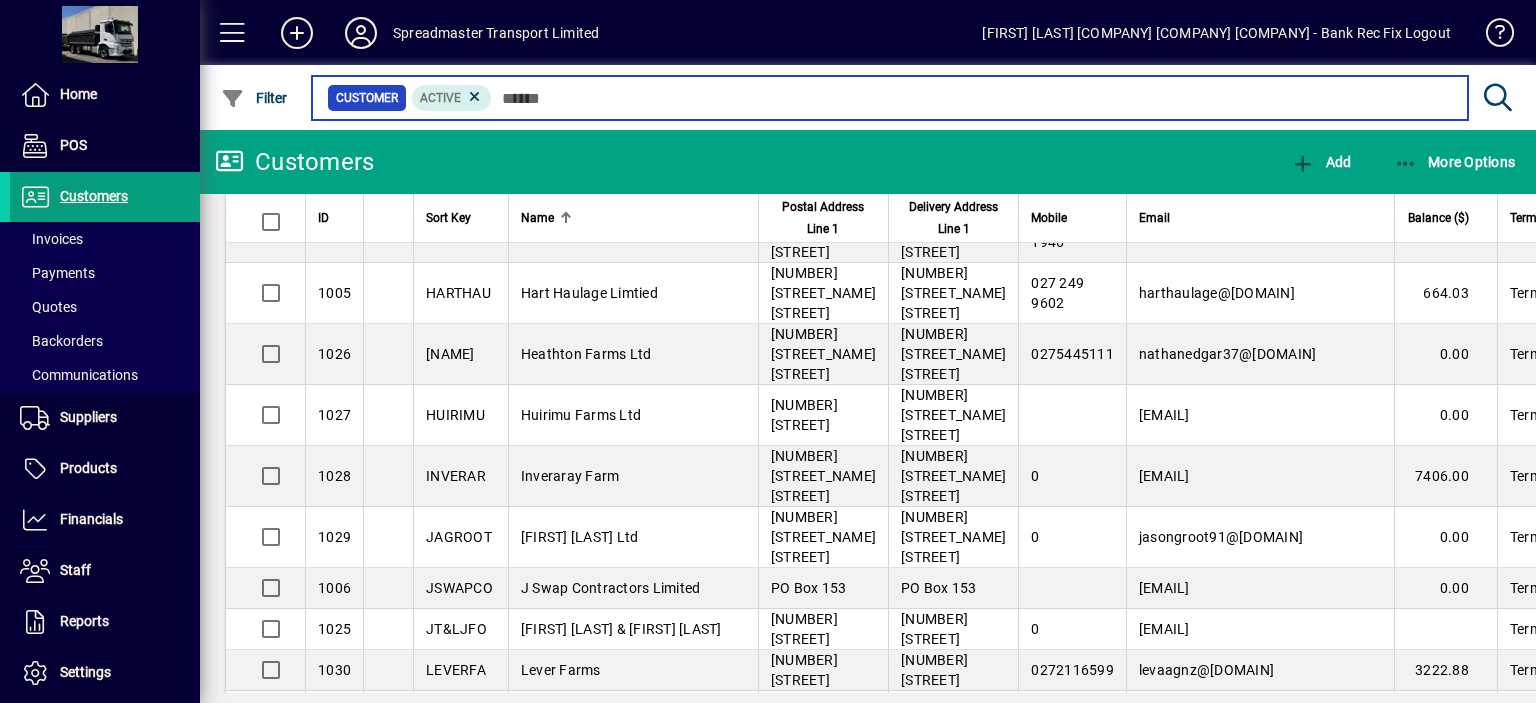 scroll, scrollTop: 1400, scrollLeft: 0, axis: vertical 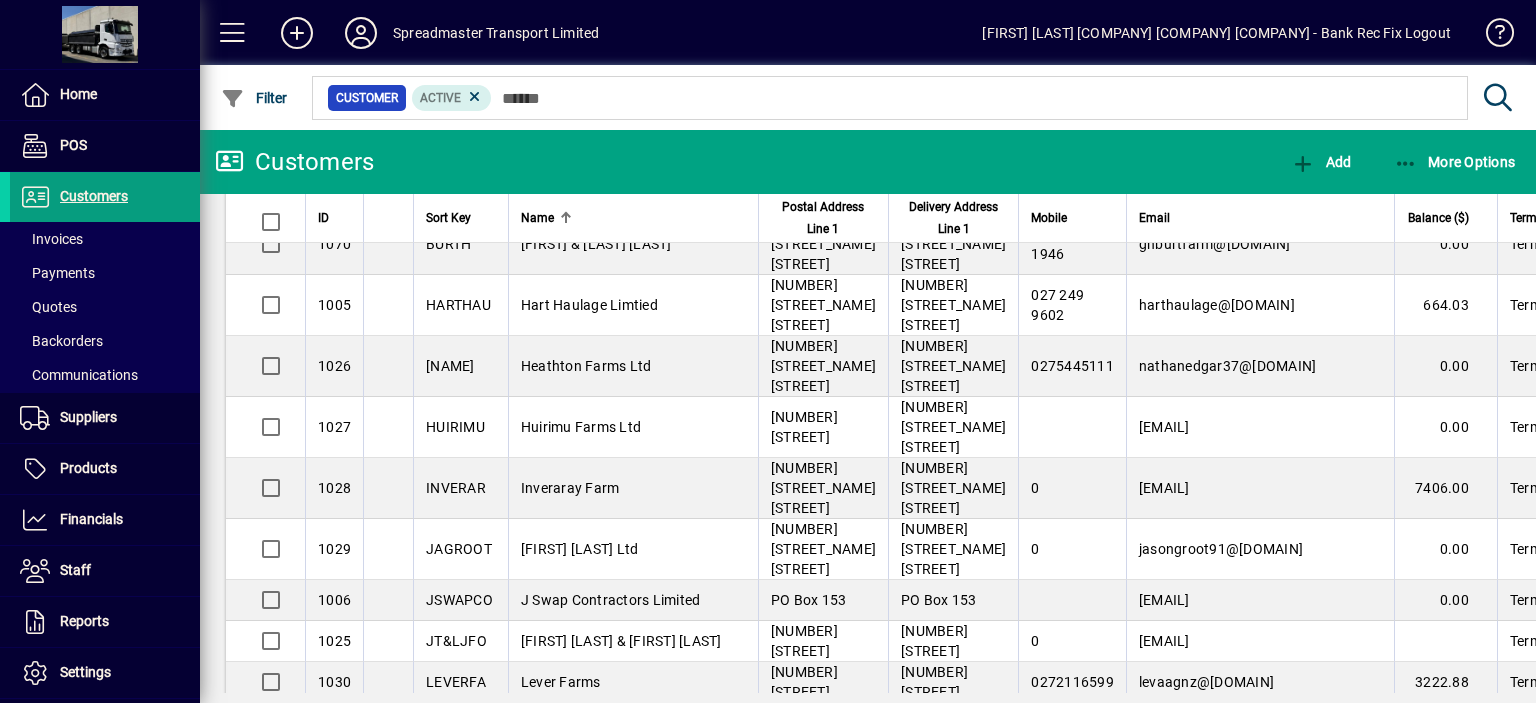 click on "Logistic Solutions (NZ) Limited" at bounding box center [620, 794] 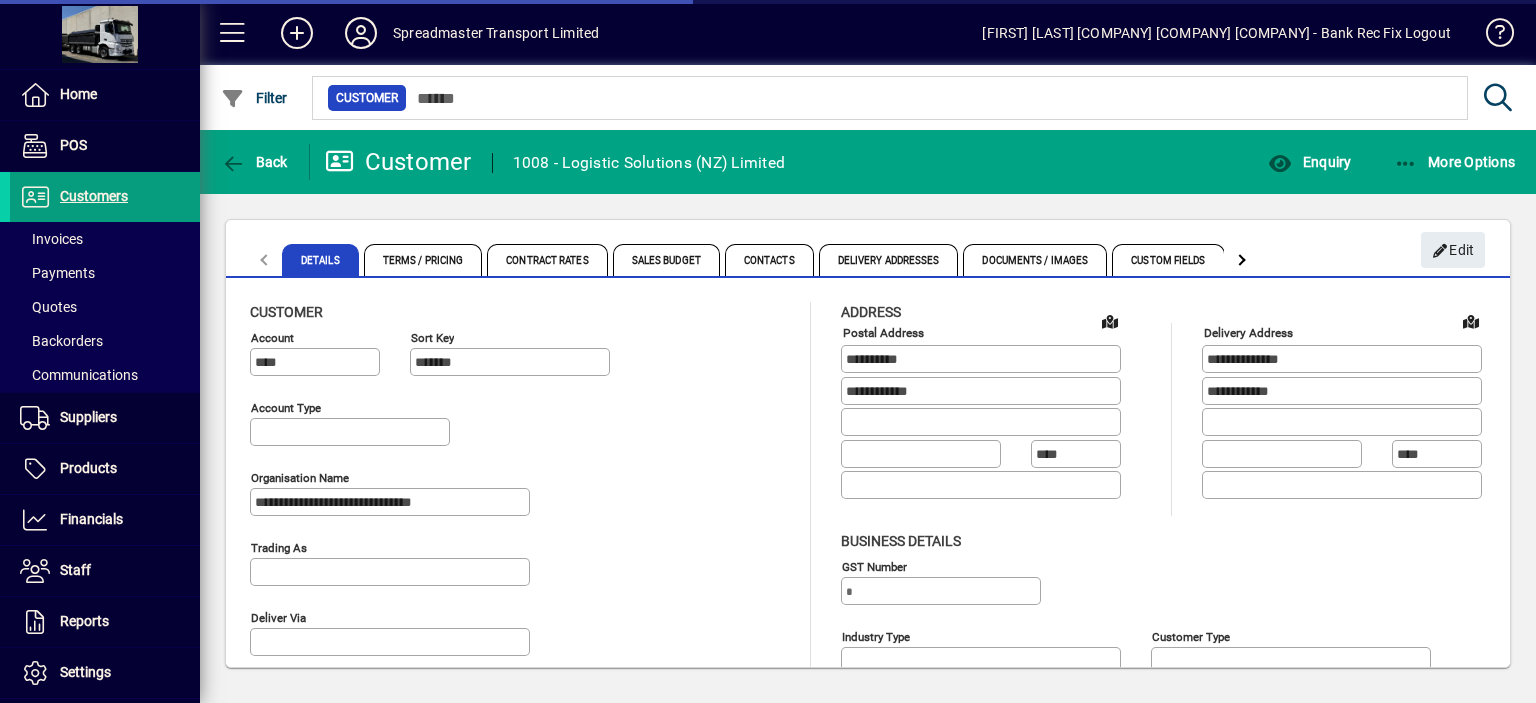 type on "**********" 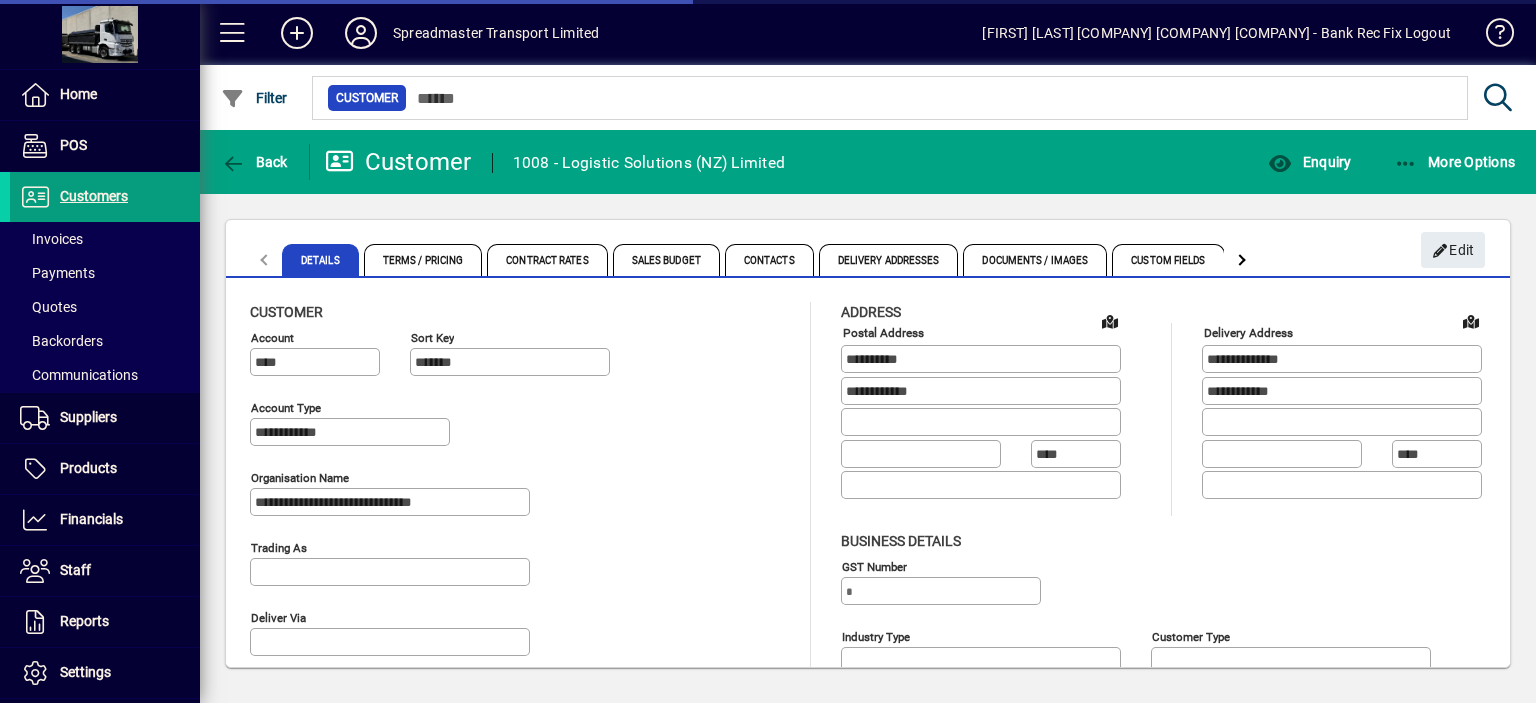 type on "**********" 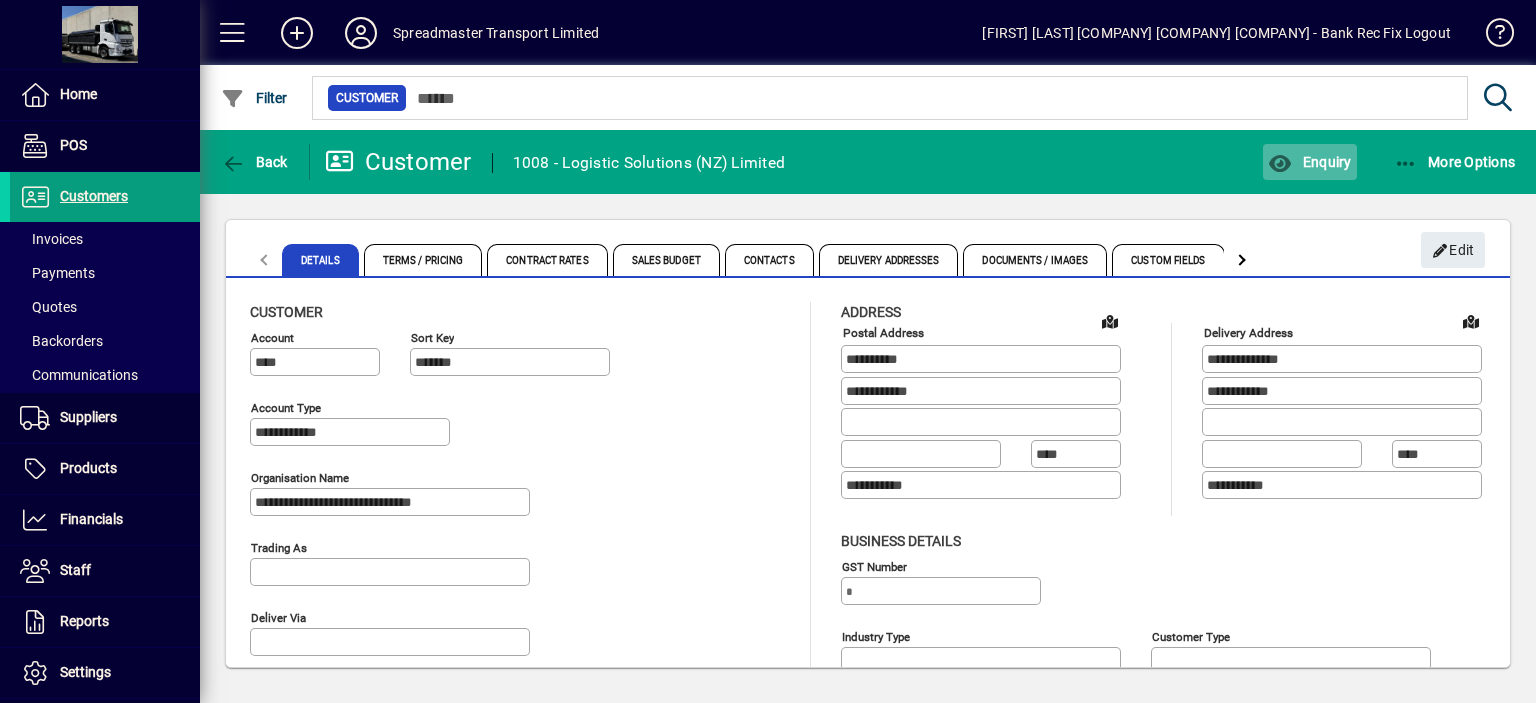 click on "Enquiry" 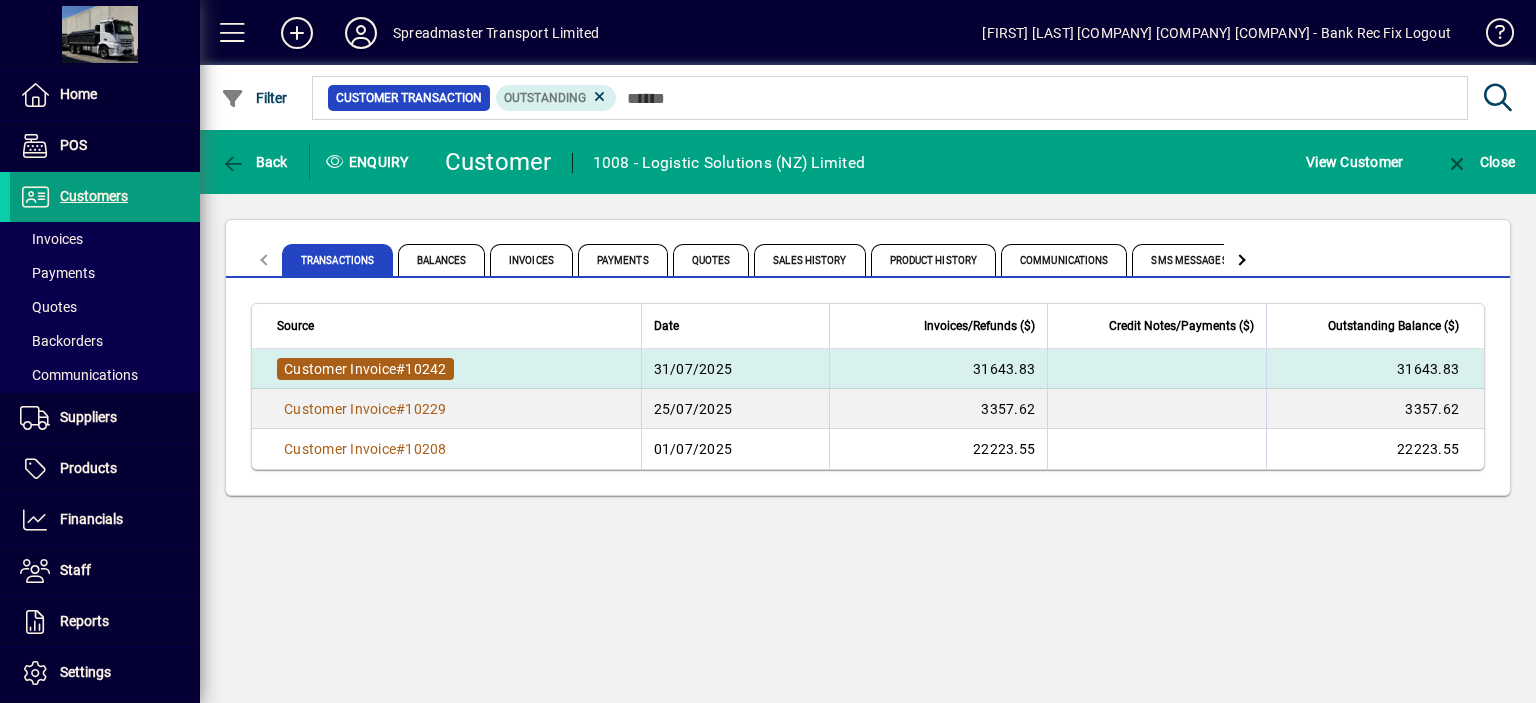 click on "10242" at bounding box center [425, 369] 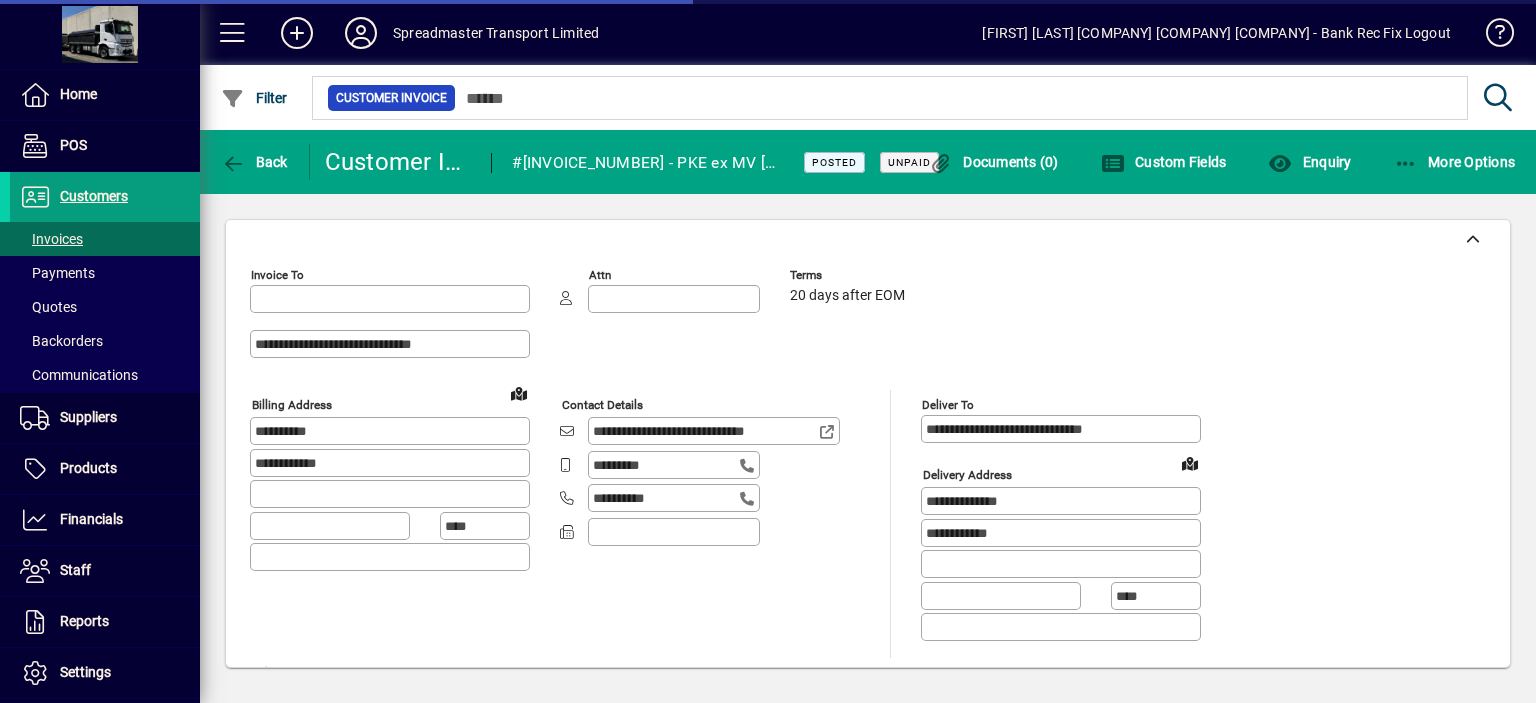 type on "**********" 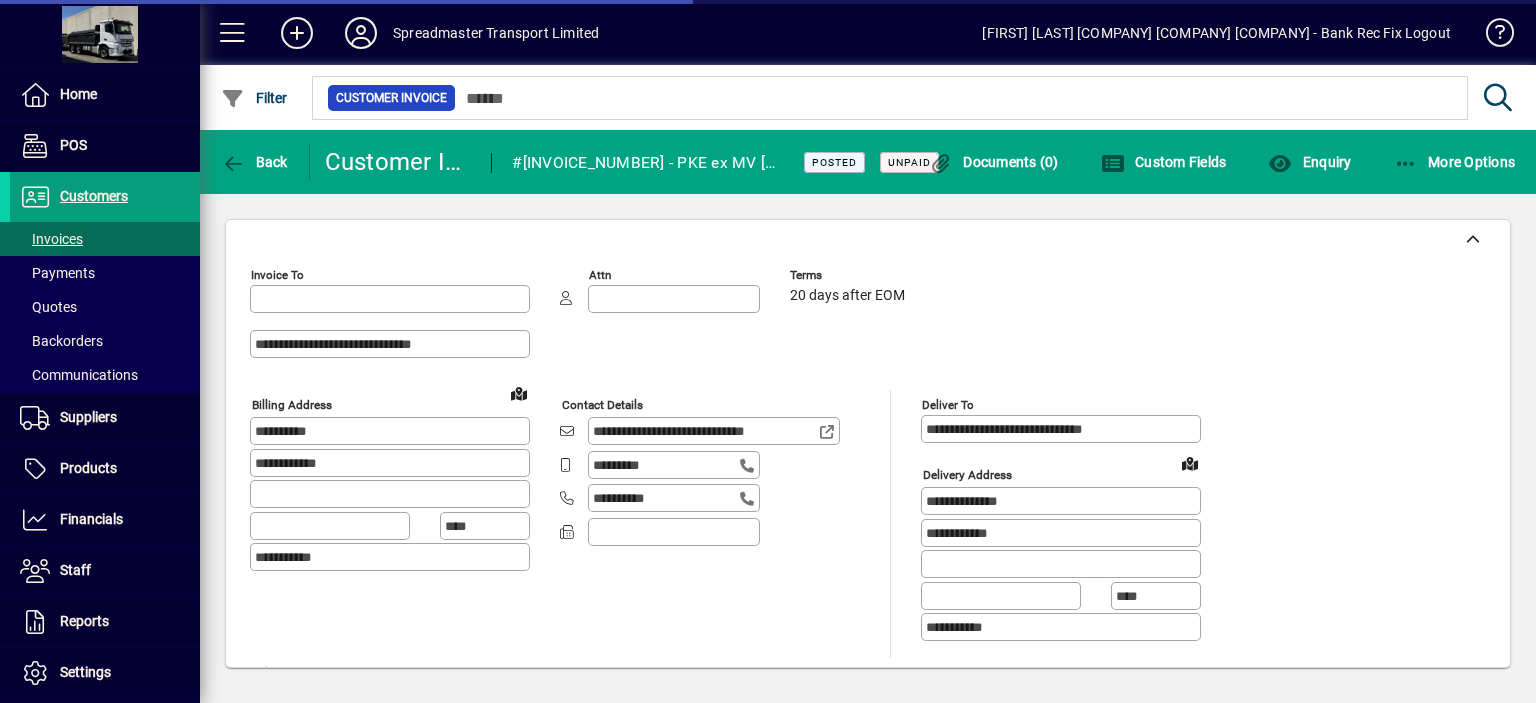 type on "**********" 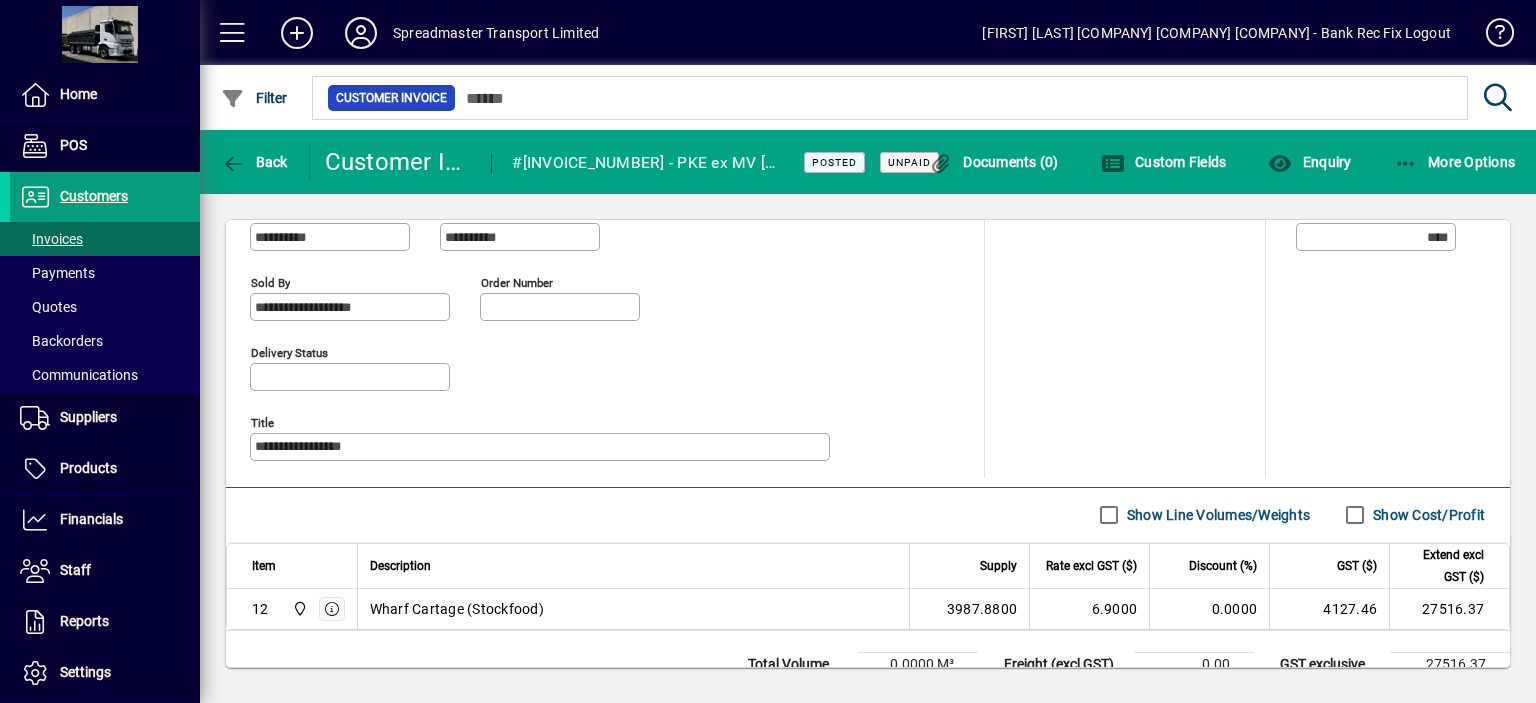 scroll, scrollTop: 830, scrollLeft: 0, axis: vertical 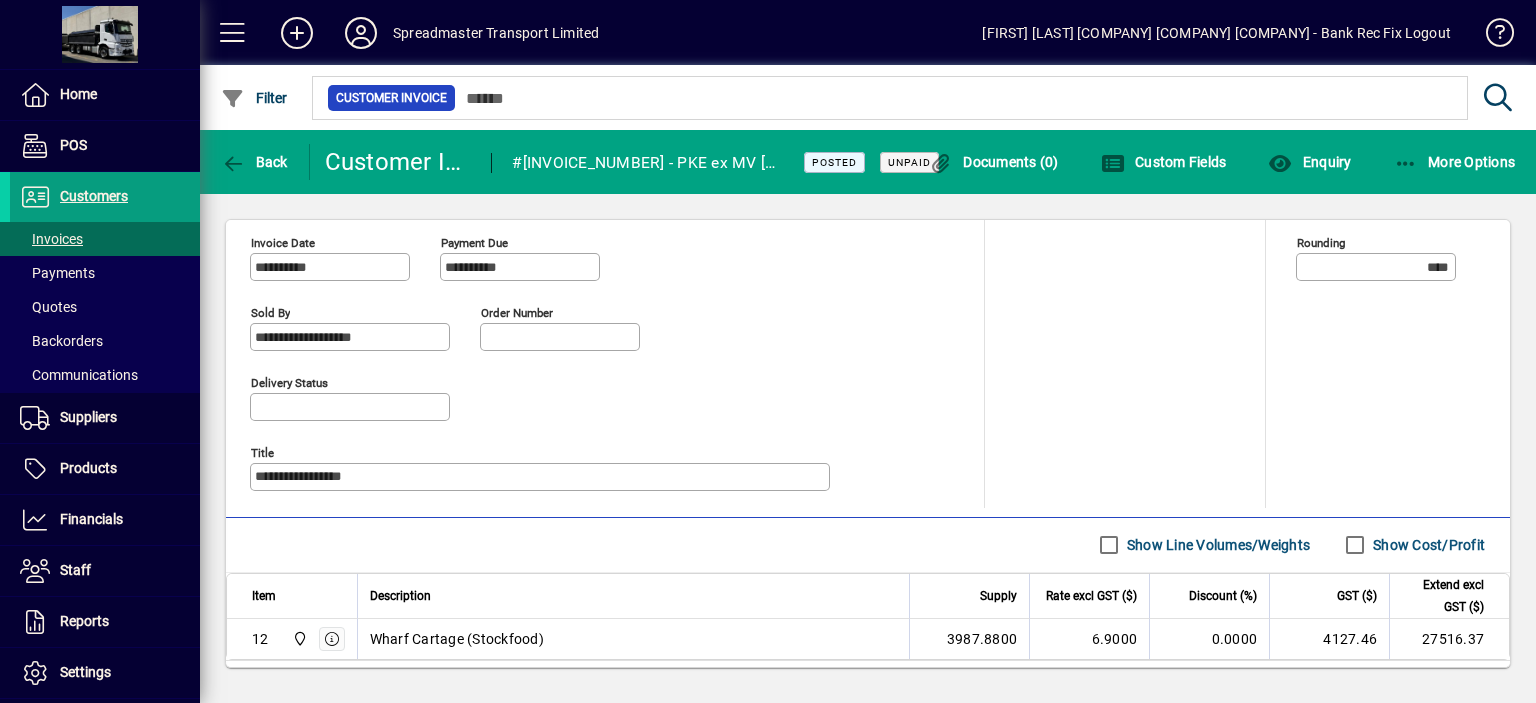 drag, startPoint x: 423, startPoint y: 471, endPoint x: 239, endPoint y: 482, distance: 184.3285 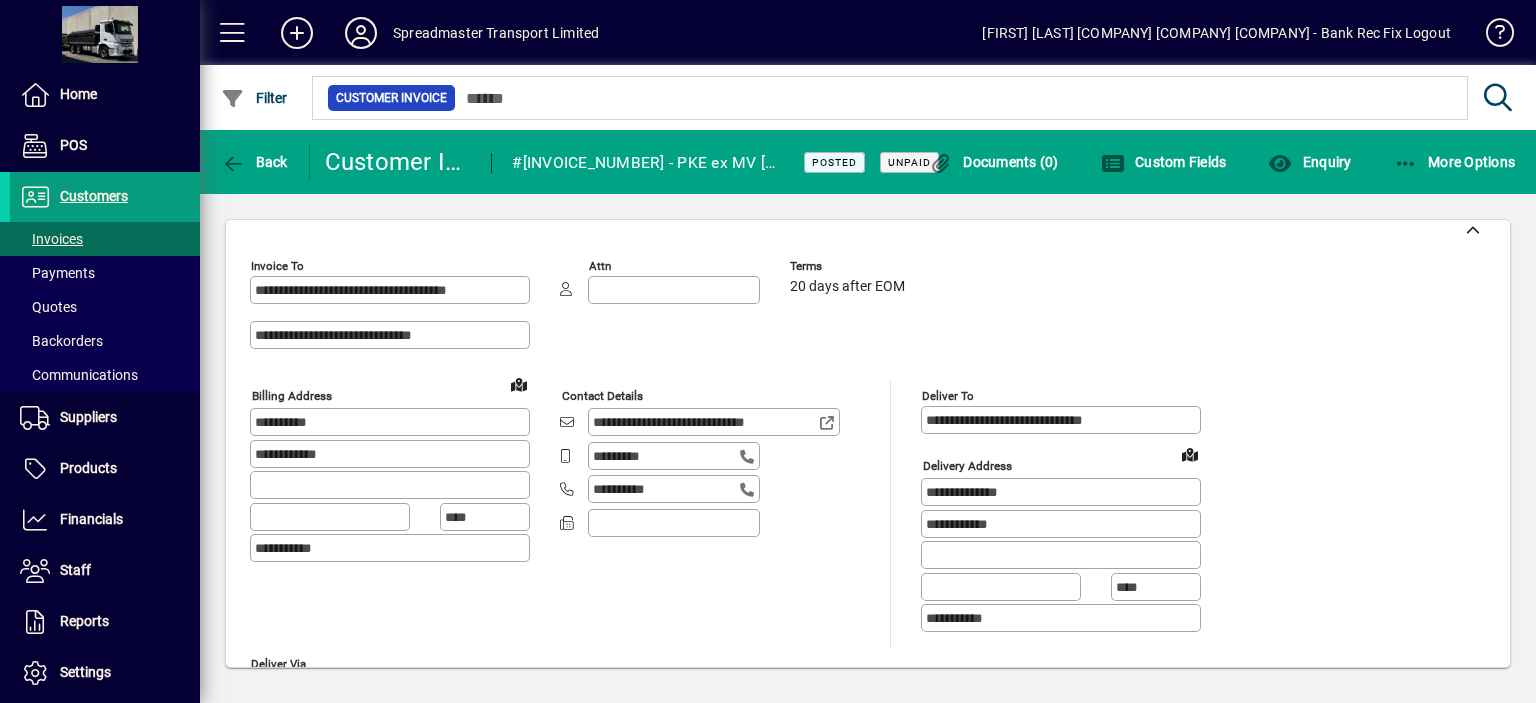 scroll, scrollTop: 0, scrollLeft: 0, axis: both 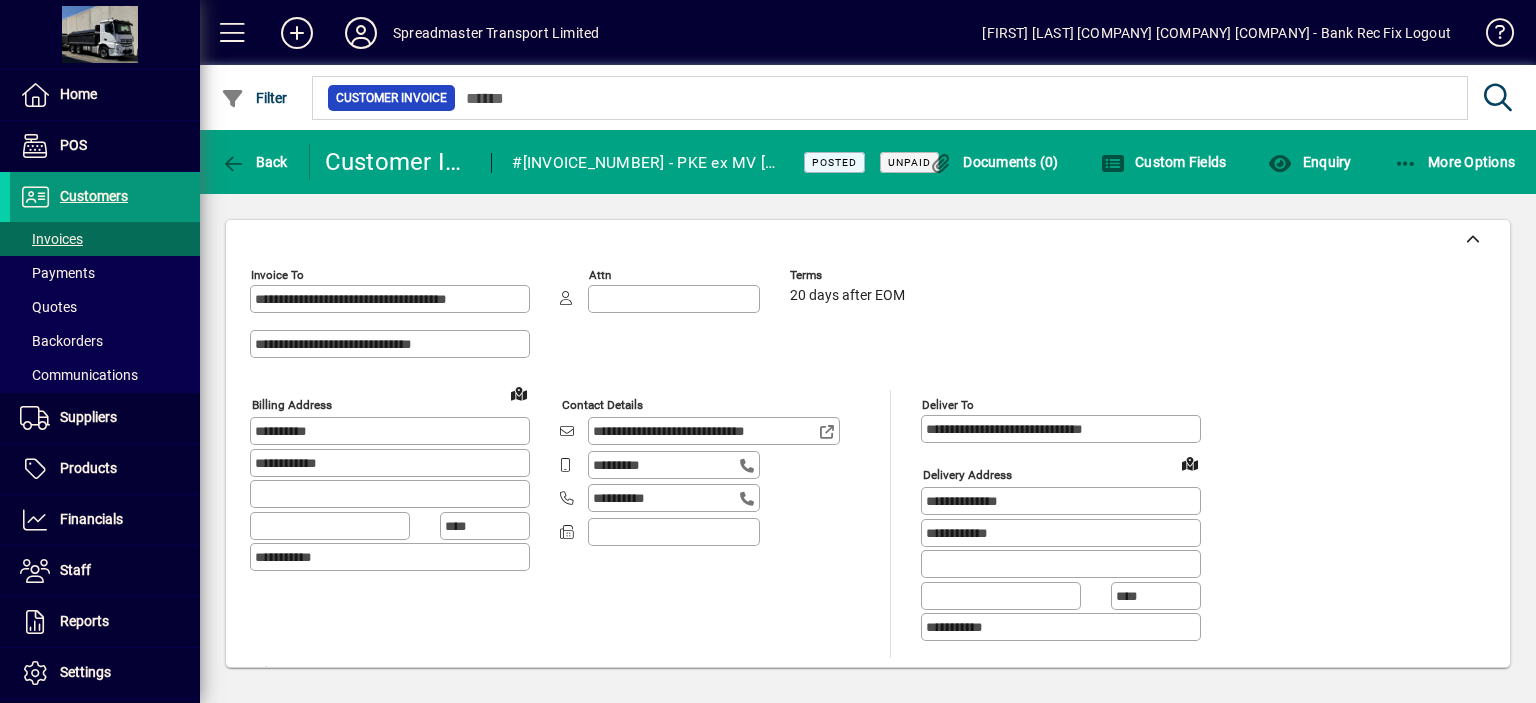 click on "Customers" at bounding box center [94, 196] 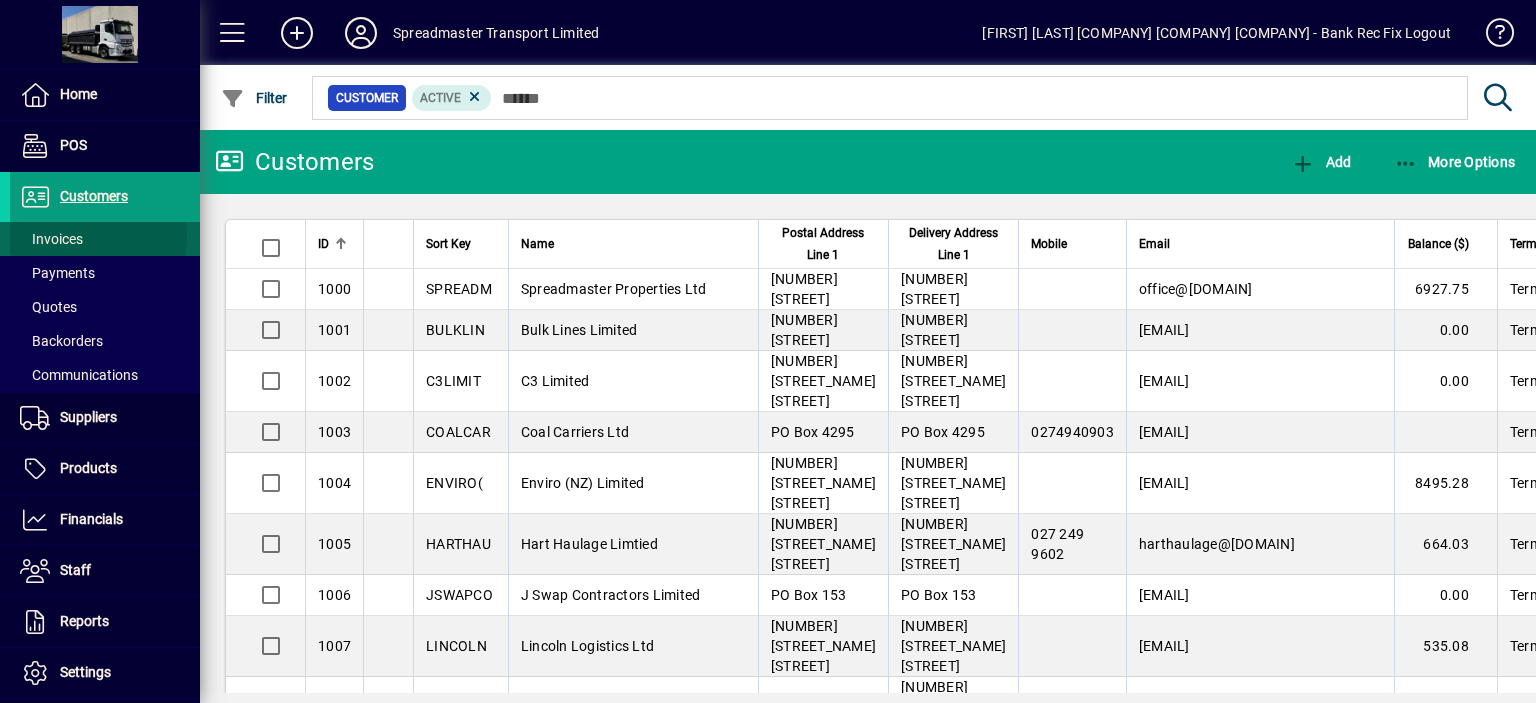 click on "Invoices" at bounding box center (51, 239) 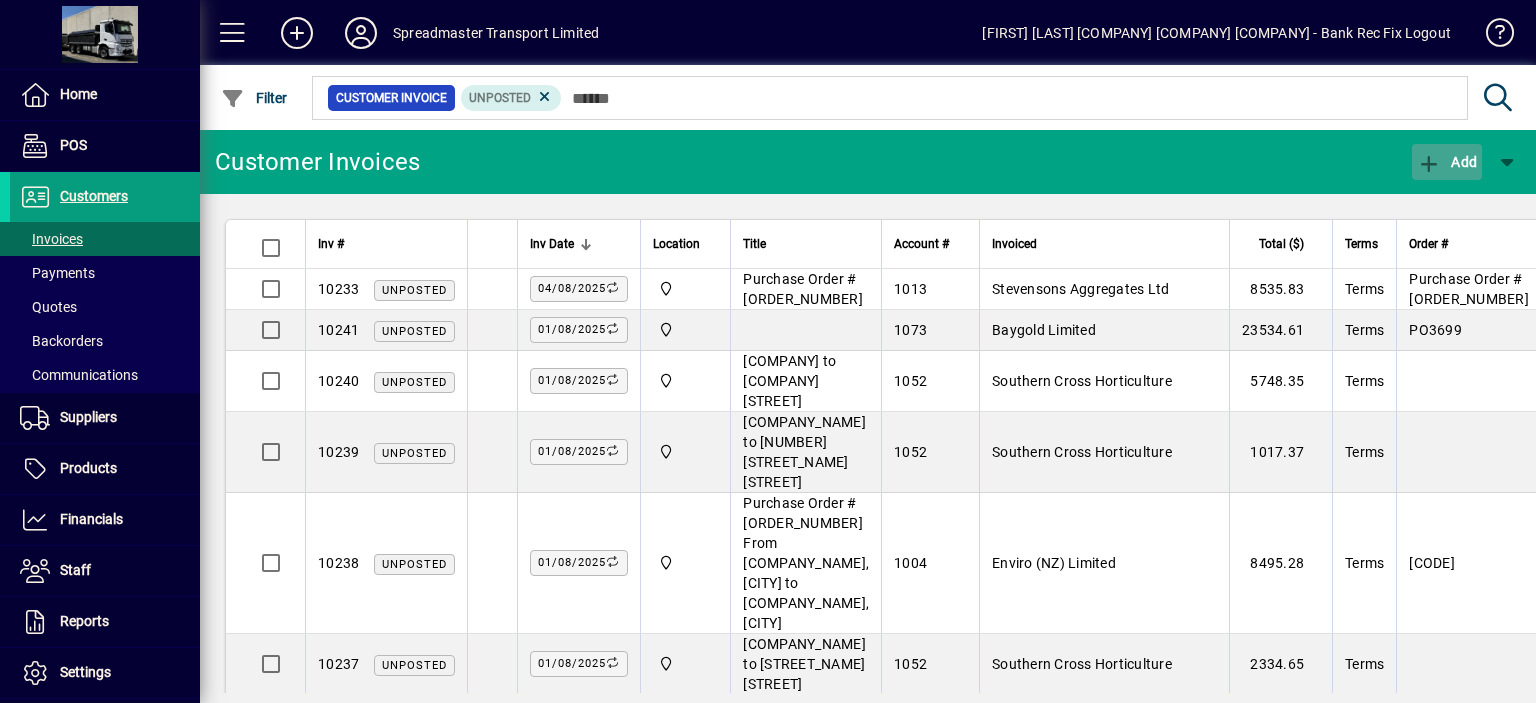 click on "Add" 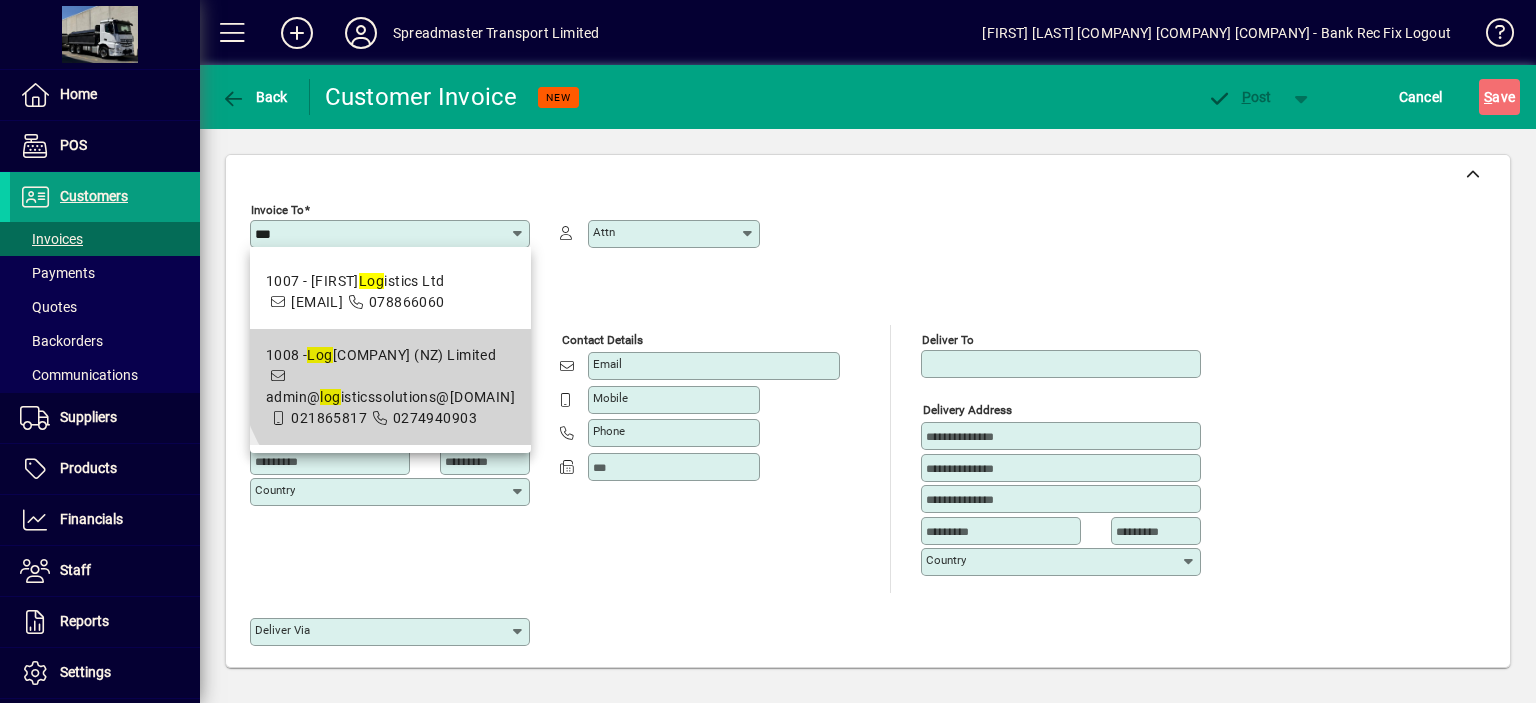 click on "1008 - [COMPANY_NAME]" at bounding box center (390, 355) 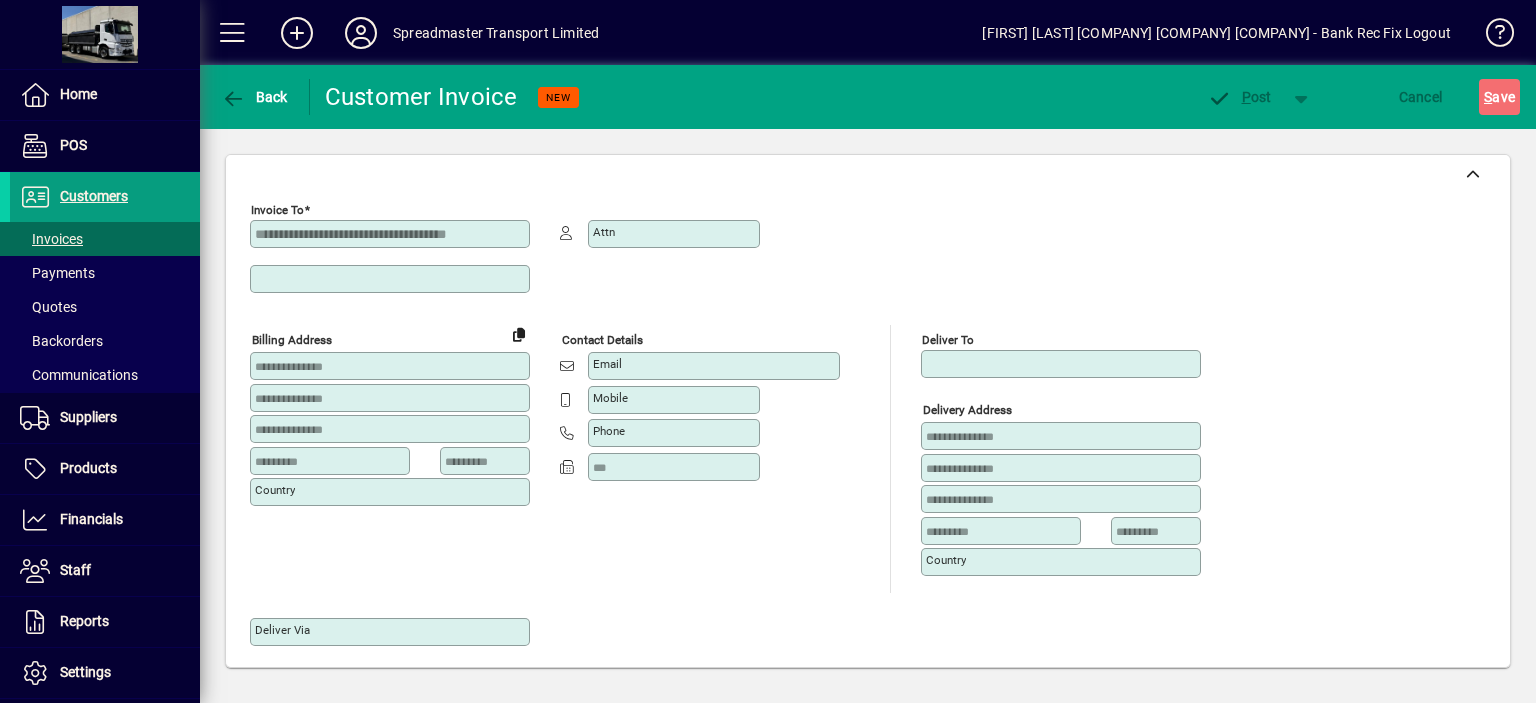 type on "**********" 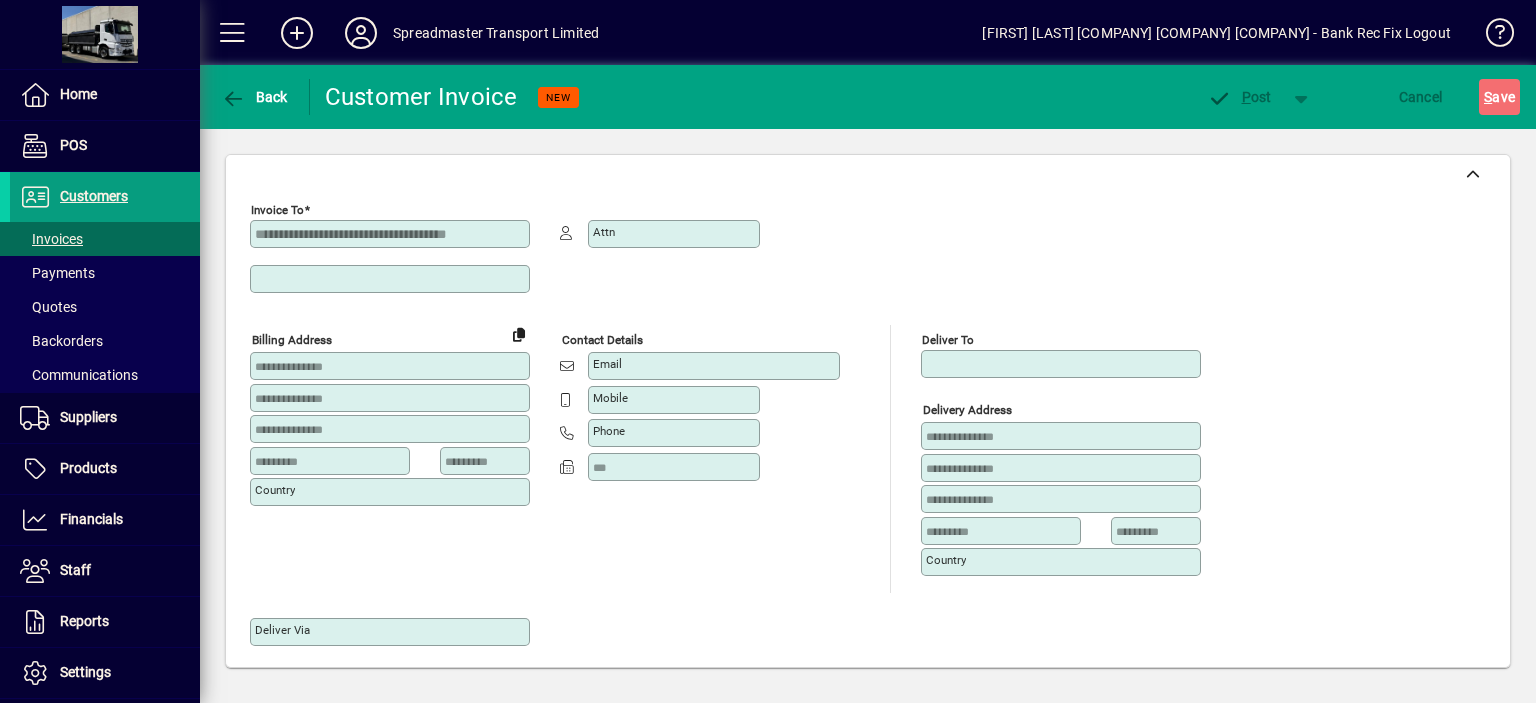 type on "**********" 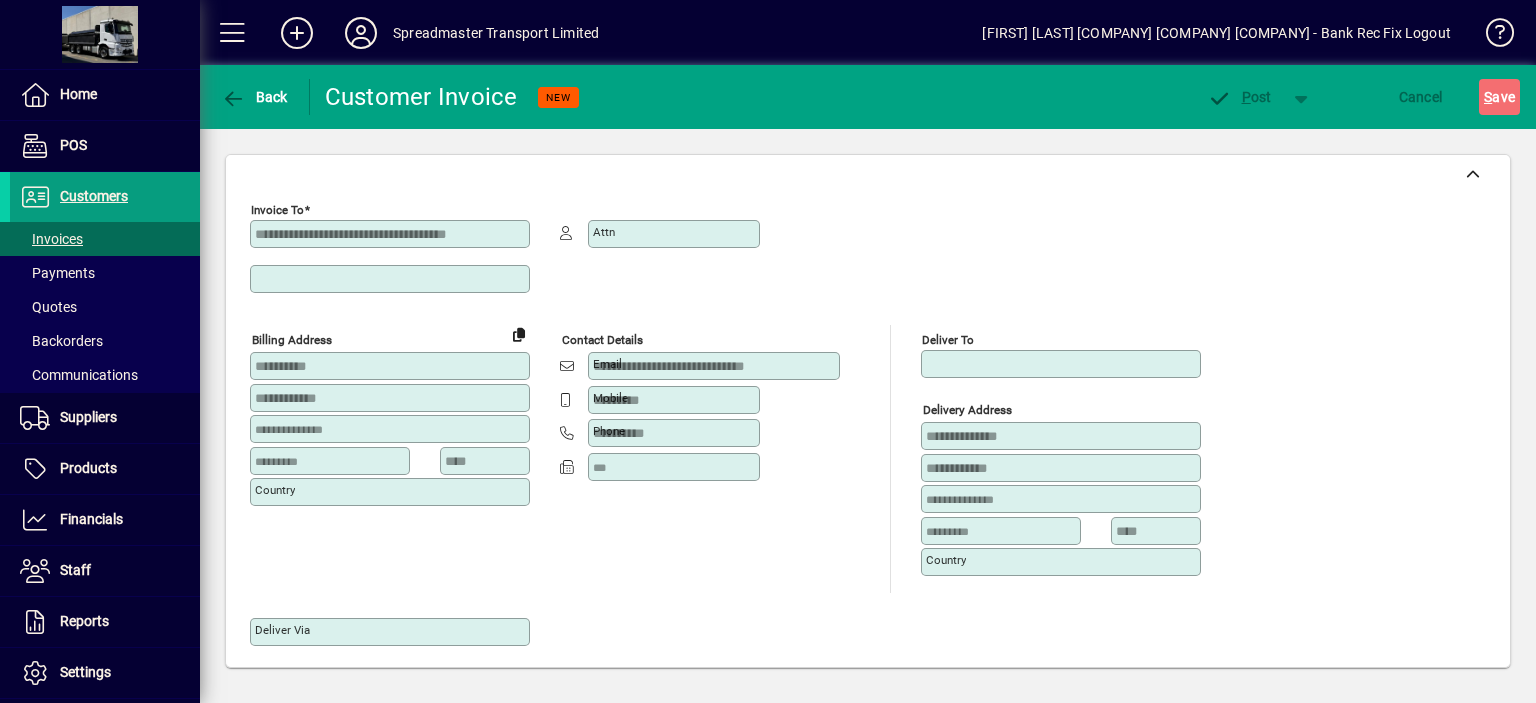 type on "**********" 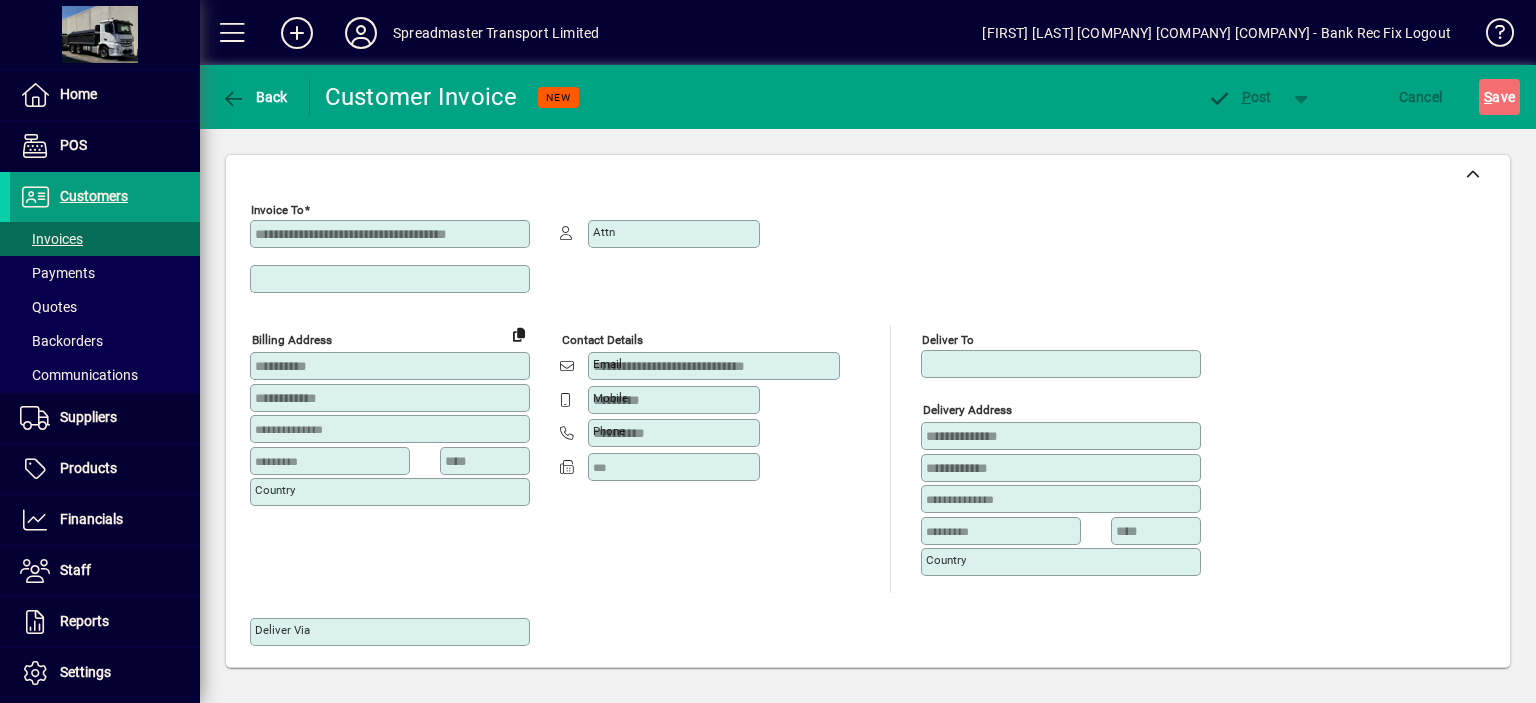 type on "**********" 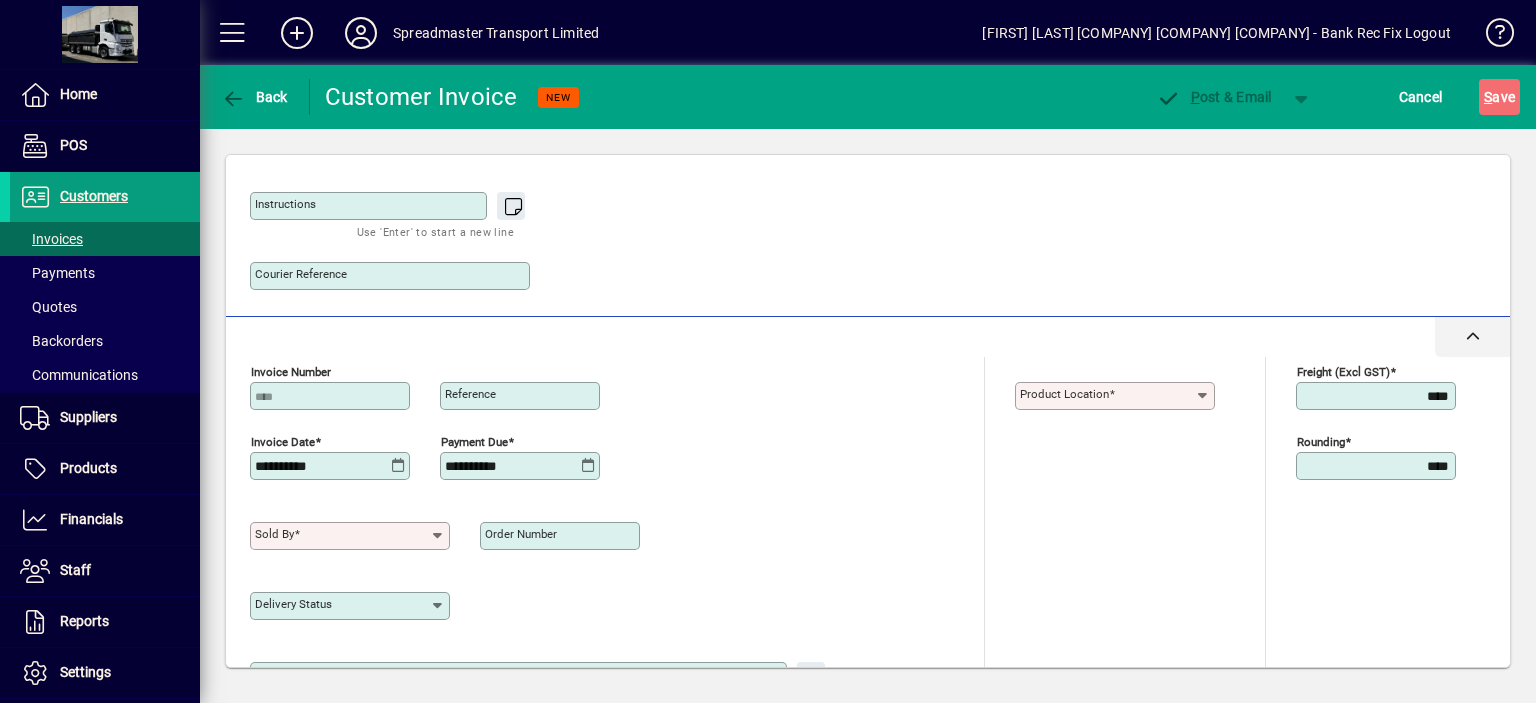 scroll, scrollTop: 600, scrollLeft: 0, axis: vertical 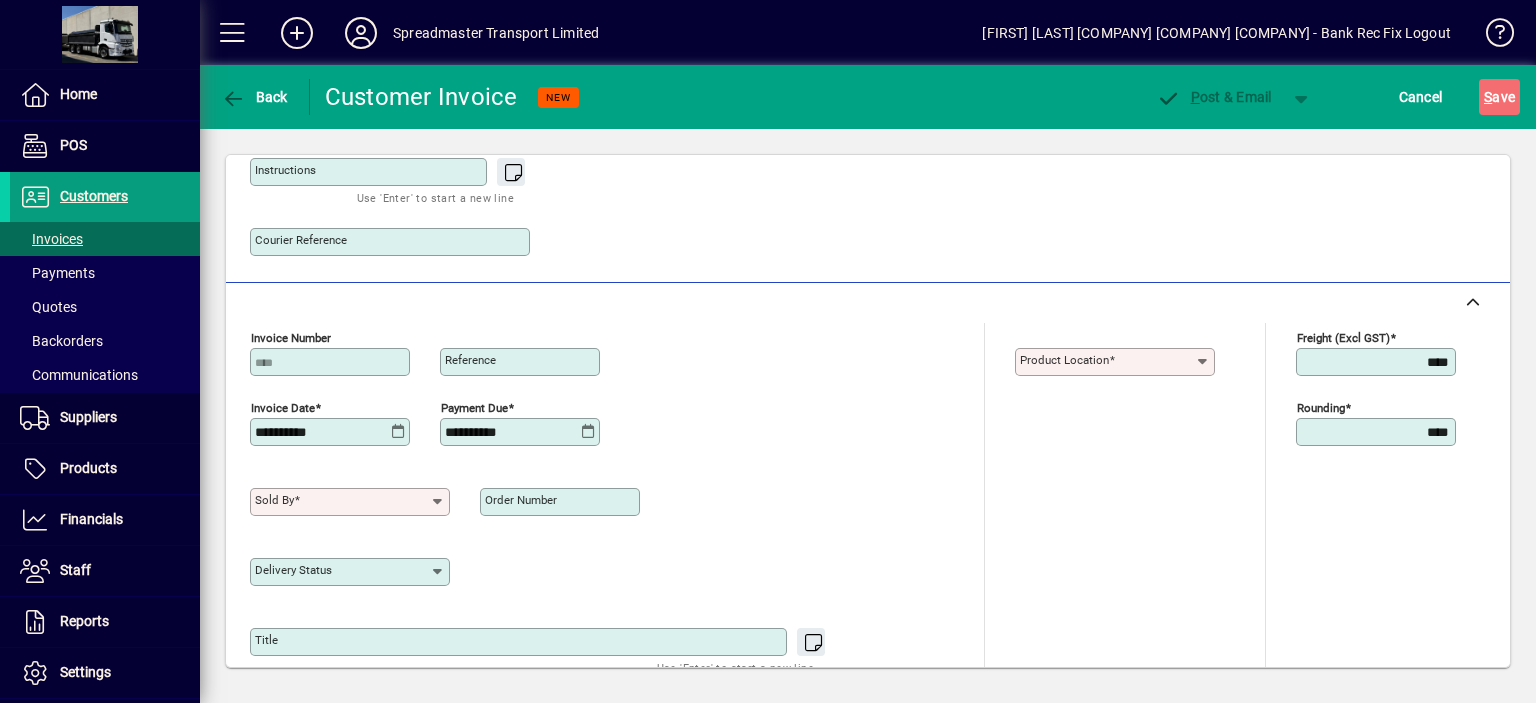 click 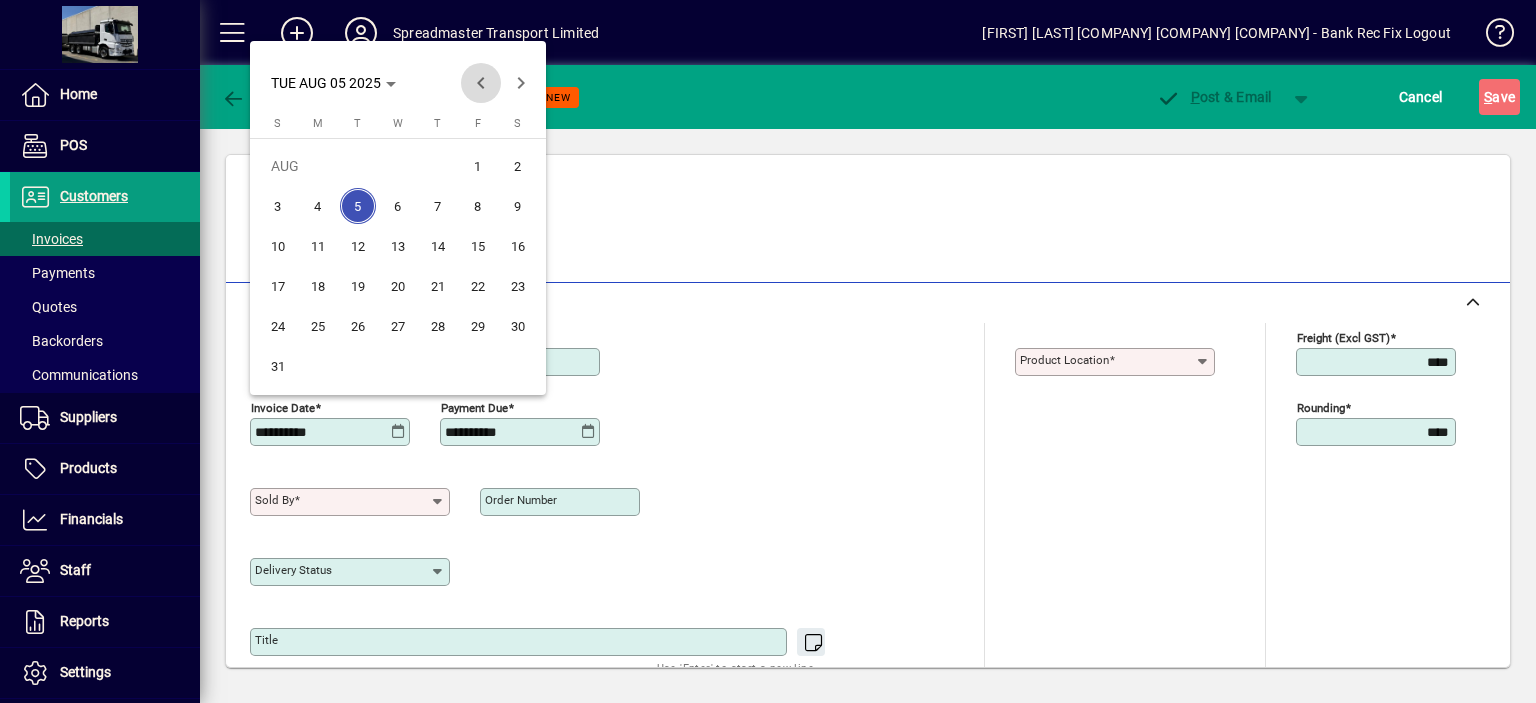 click at bounding box center (481, 83) 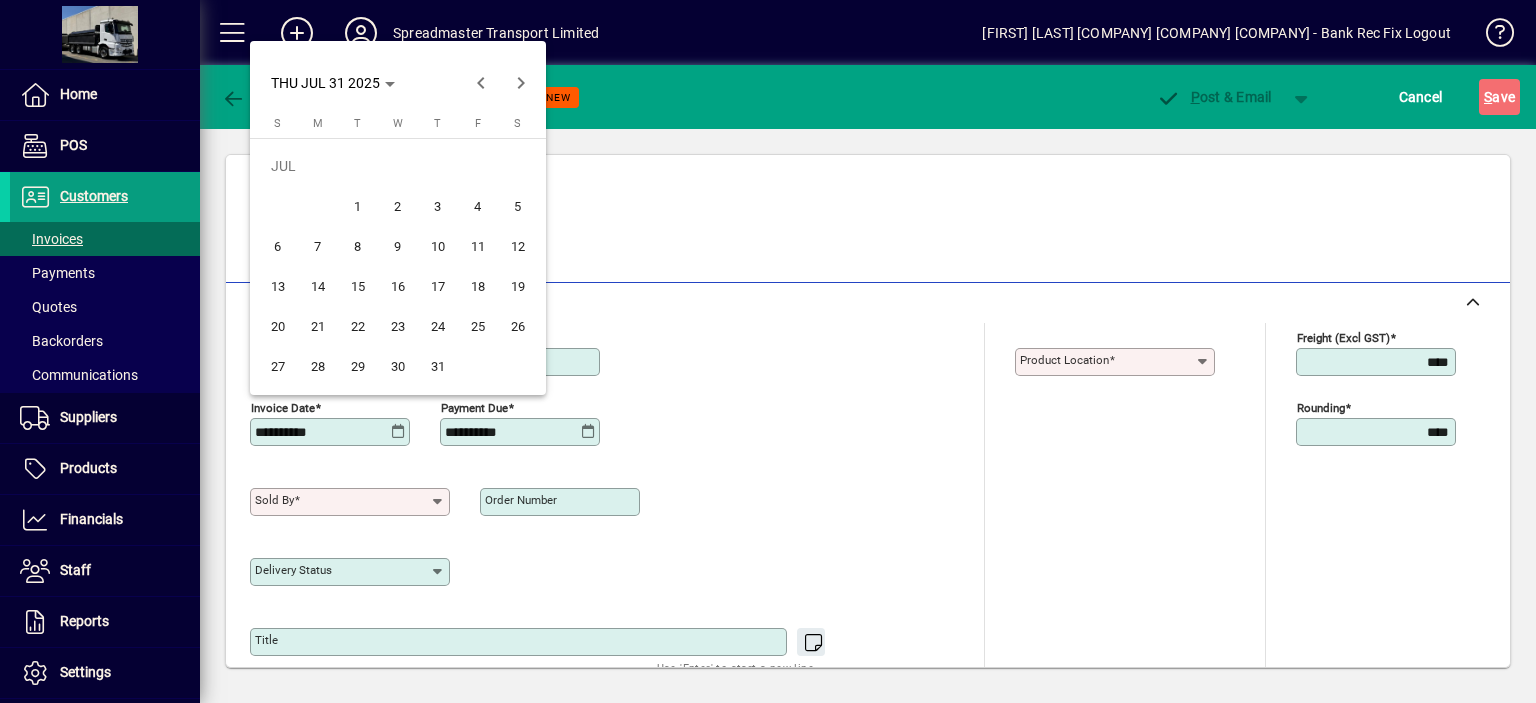 click on "31" at bounding box center (438, 366) 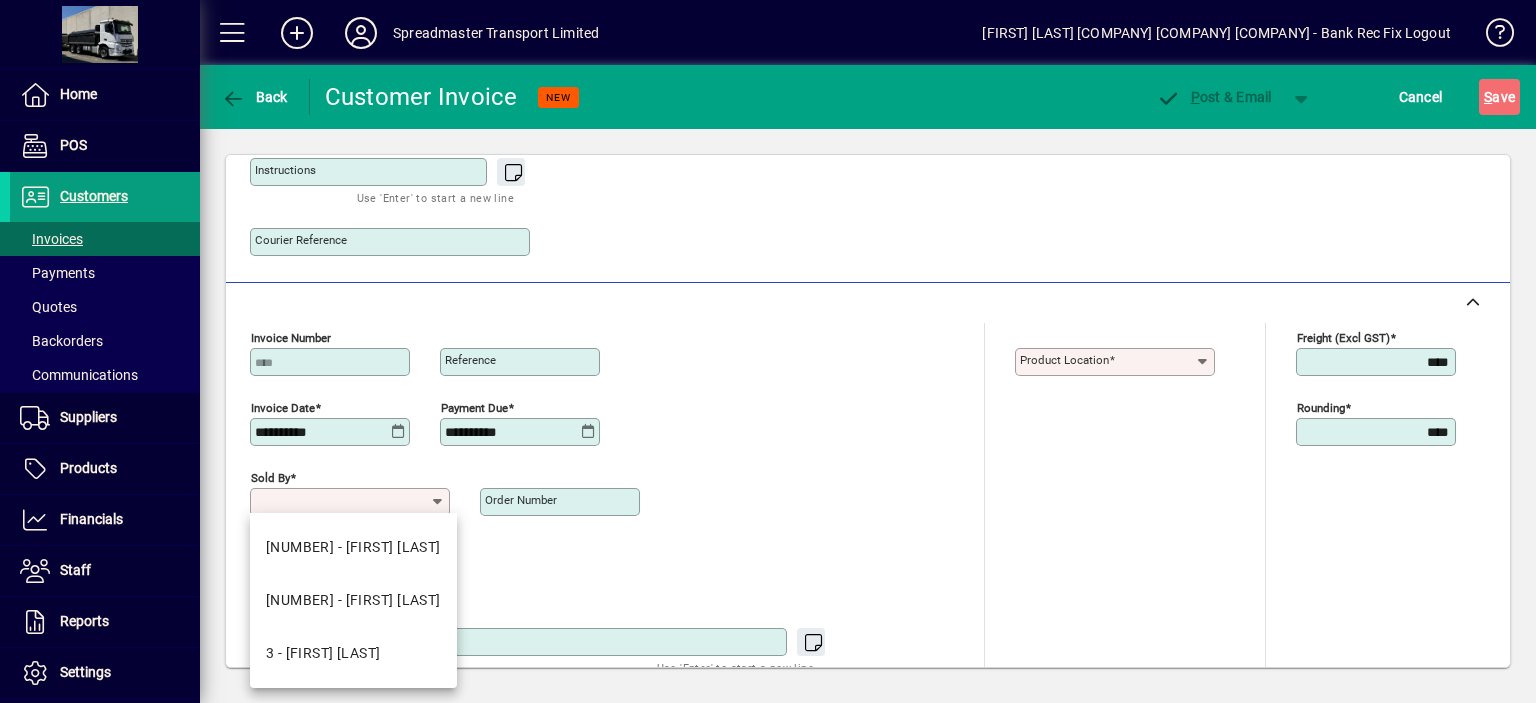 click on "Sold by" at bounding box center (342, 502) 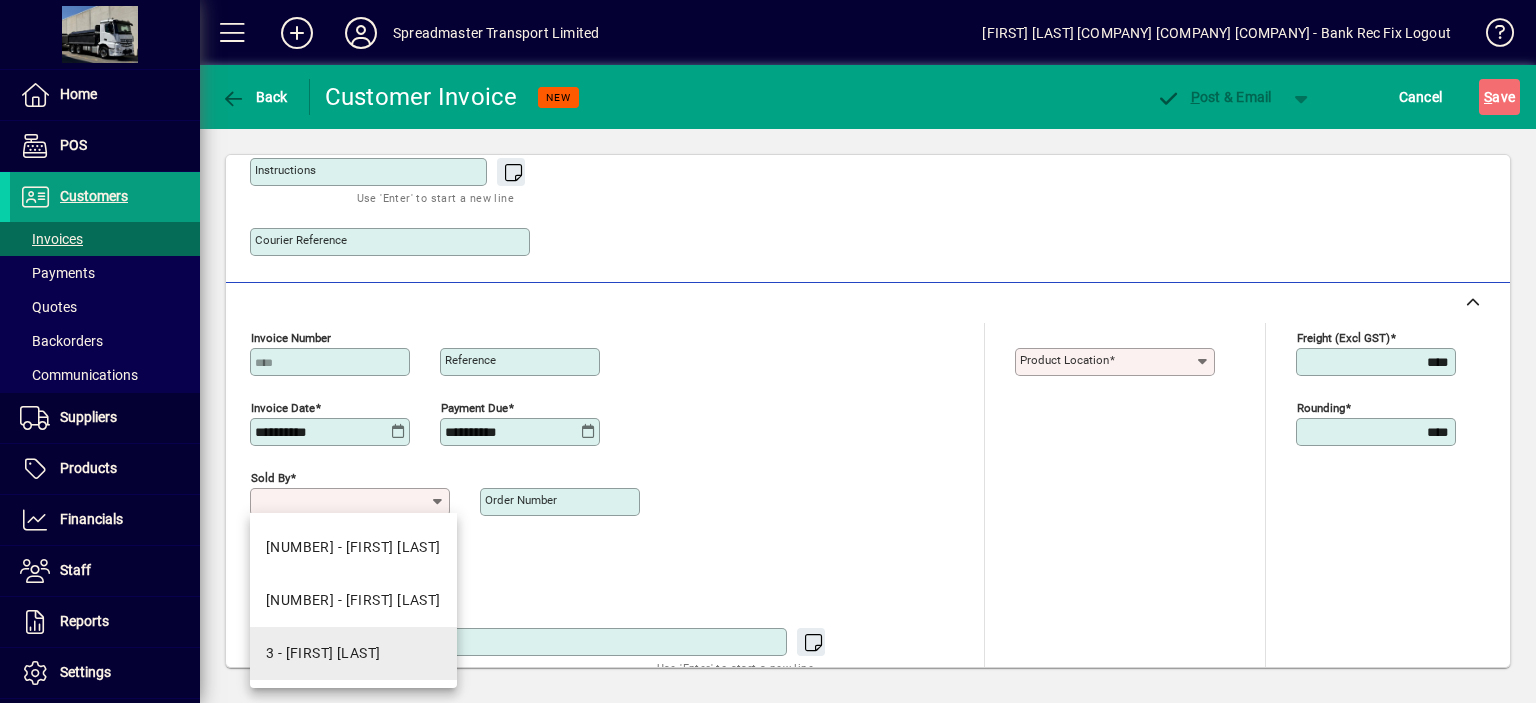 click on "3 - [FIRST] [LAST]" at bounding box center (323, 653) 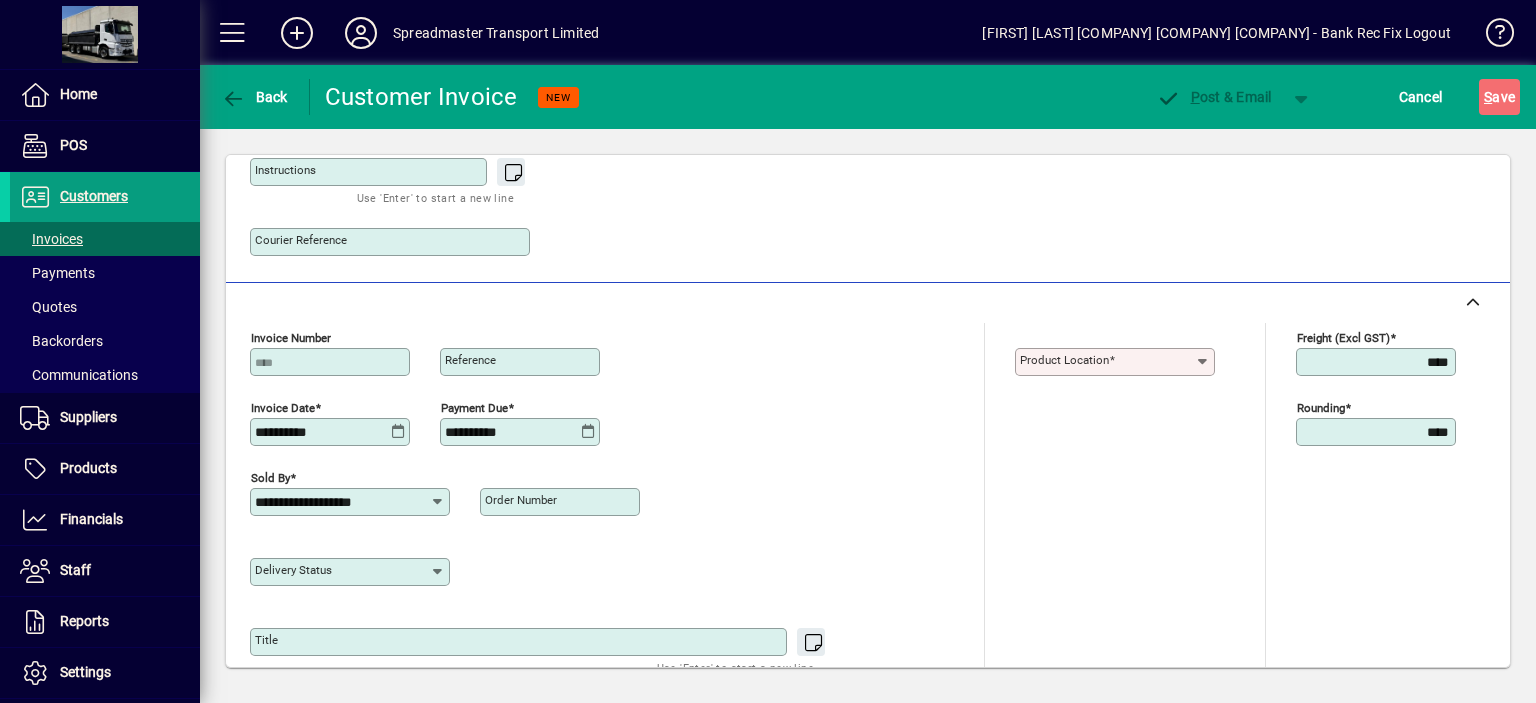 click on "Product location" at bounding box center [1064, 360] 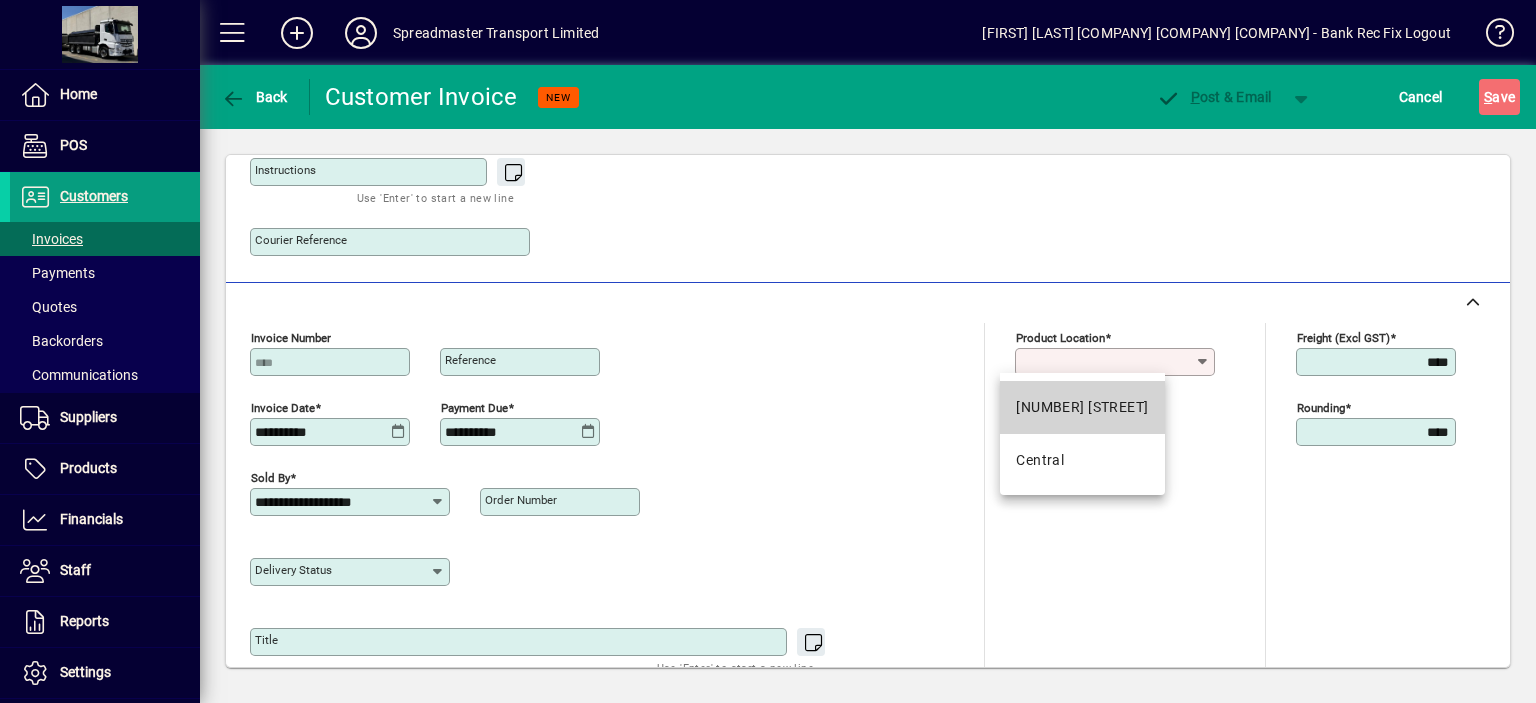 click on "[NUMBER] [STREET]" at bounding box center (1082, 407) 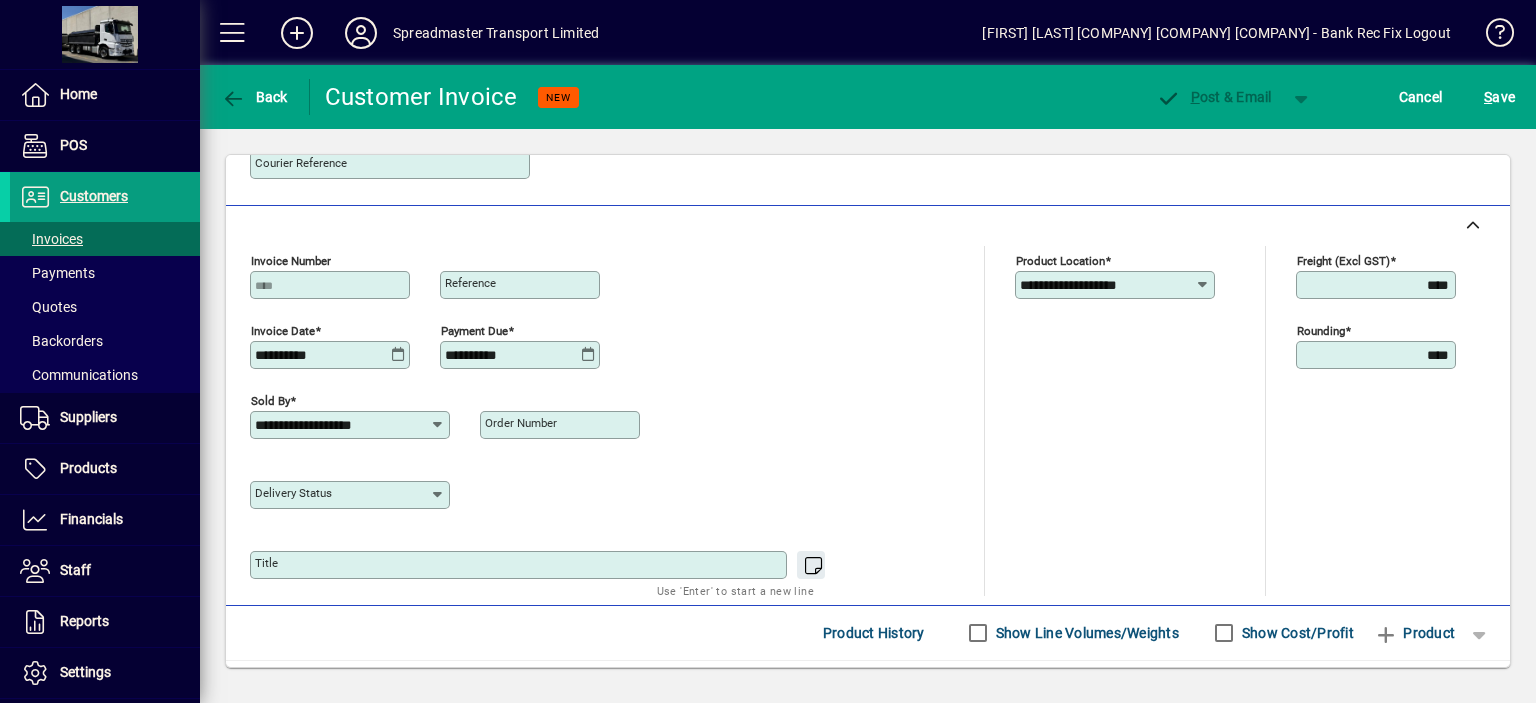 scroll, scrollTop: 800, scrollLeft: 0, axis: vertical 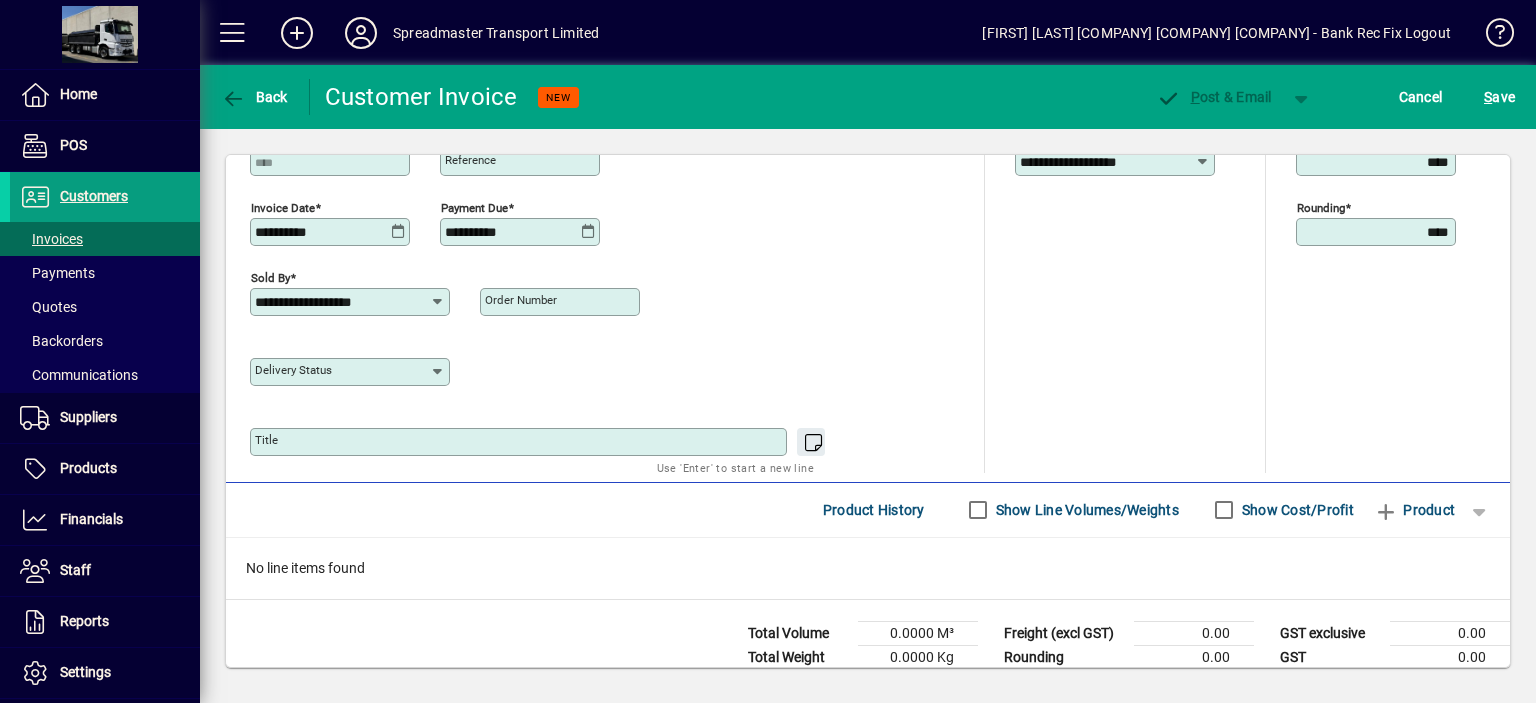 click on "Title" at bounding box center [266, 440] 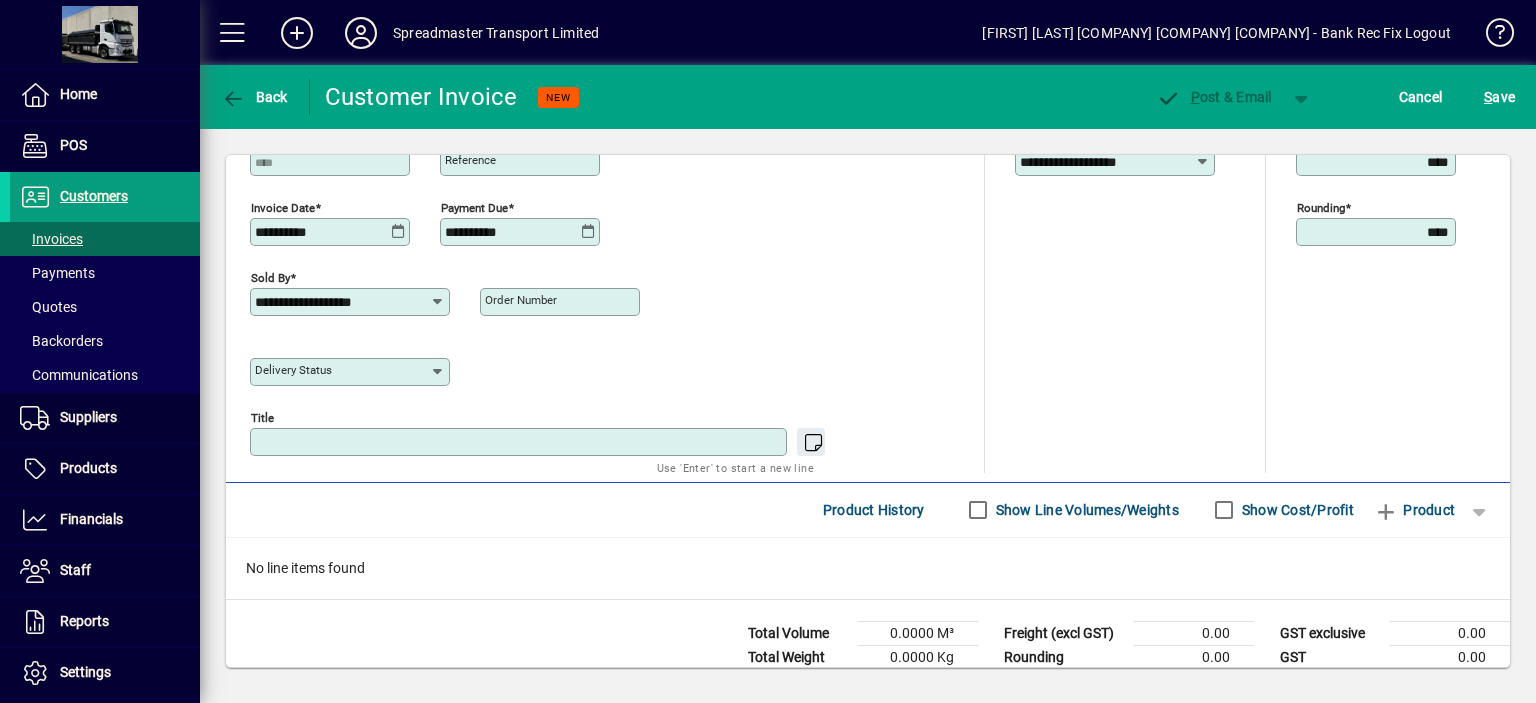 paste on "**********" 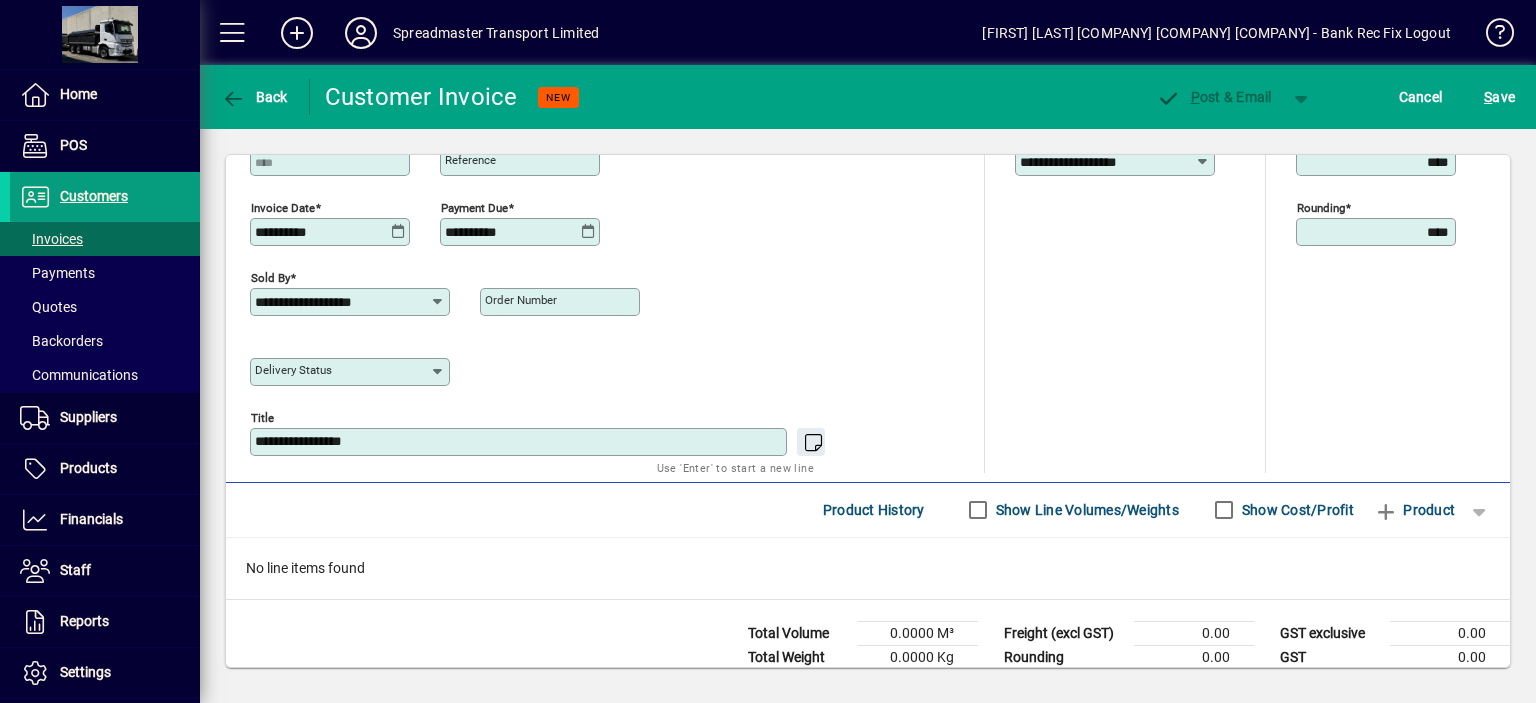 click on "**********" at bounding box center [520, 442] 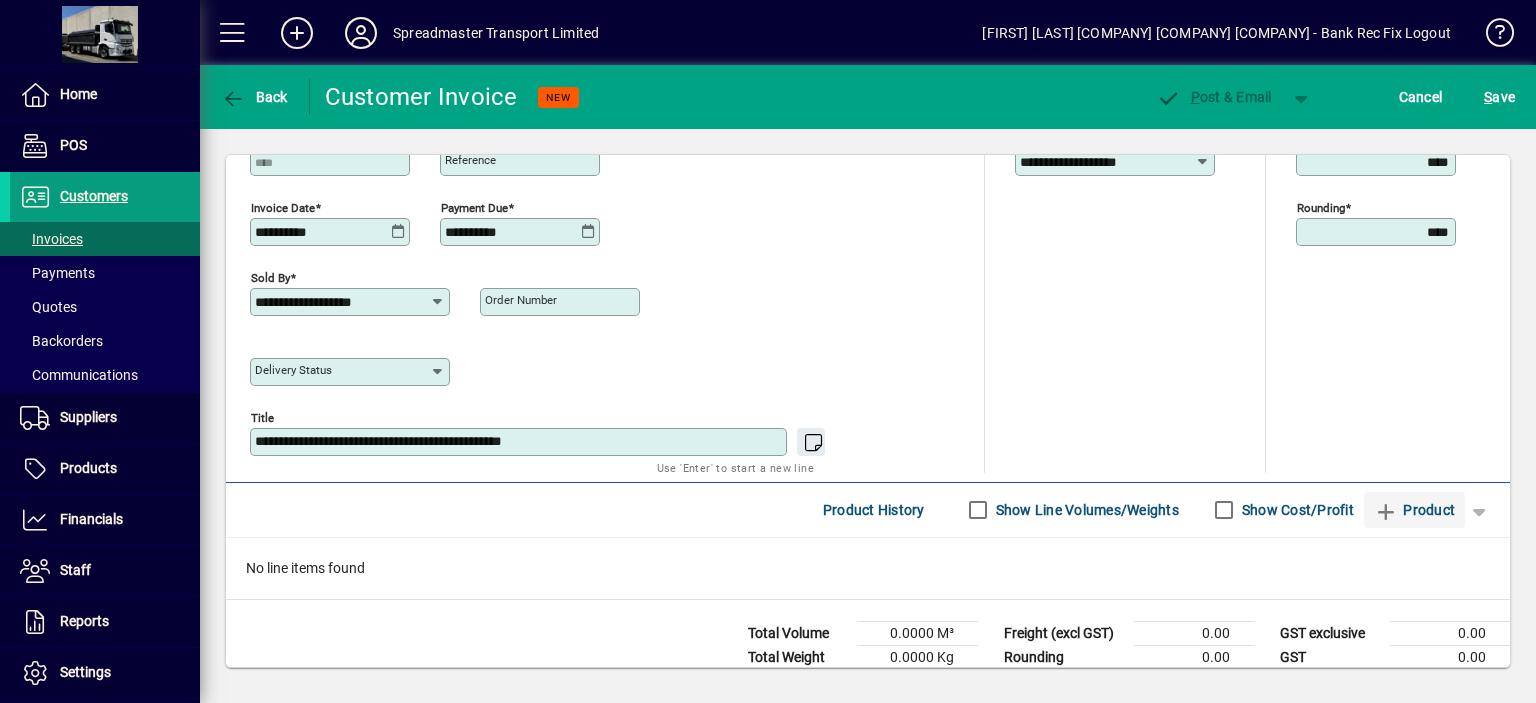 type on "**********" 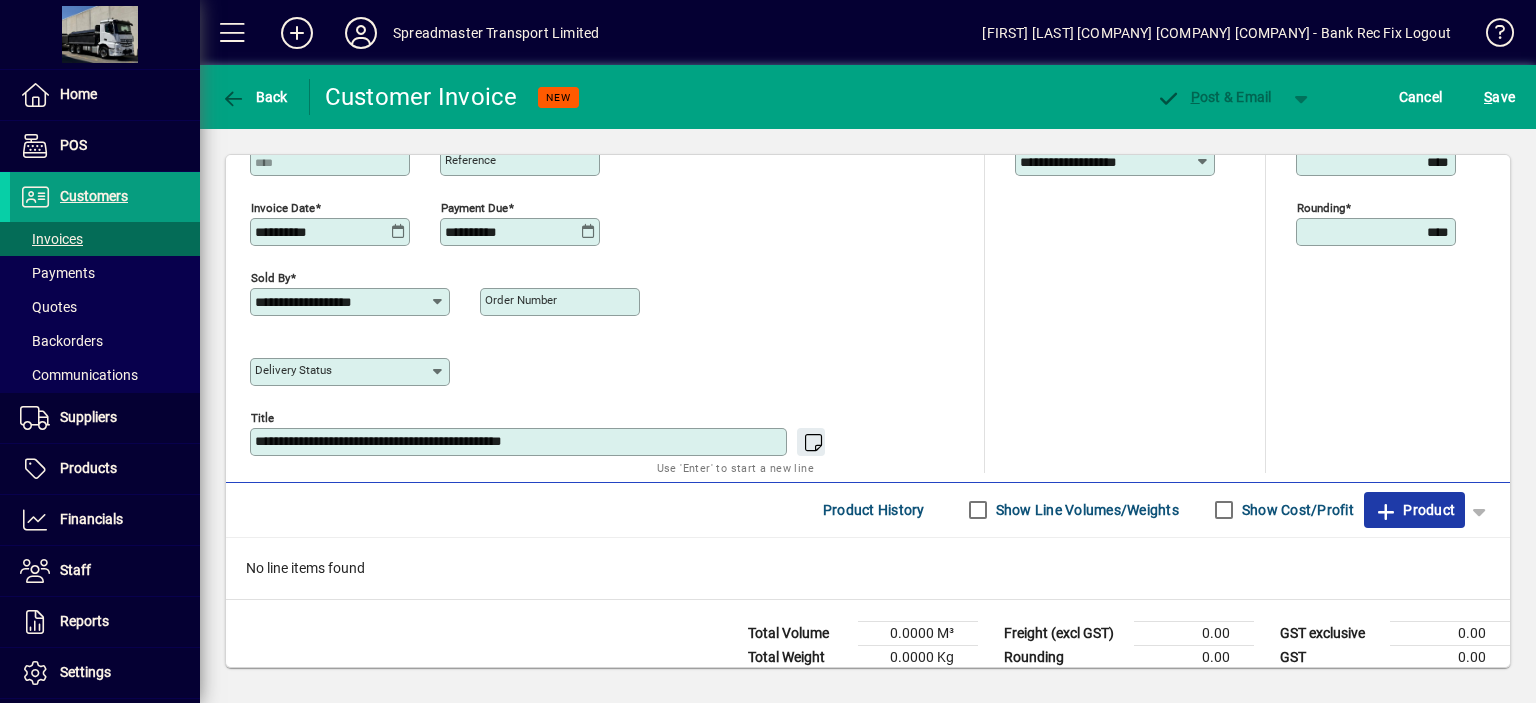 click on "Product" 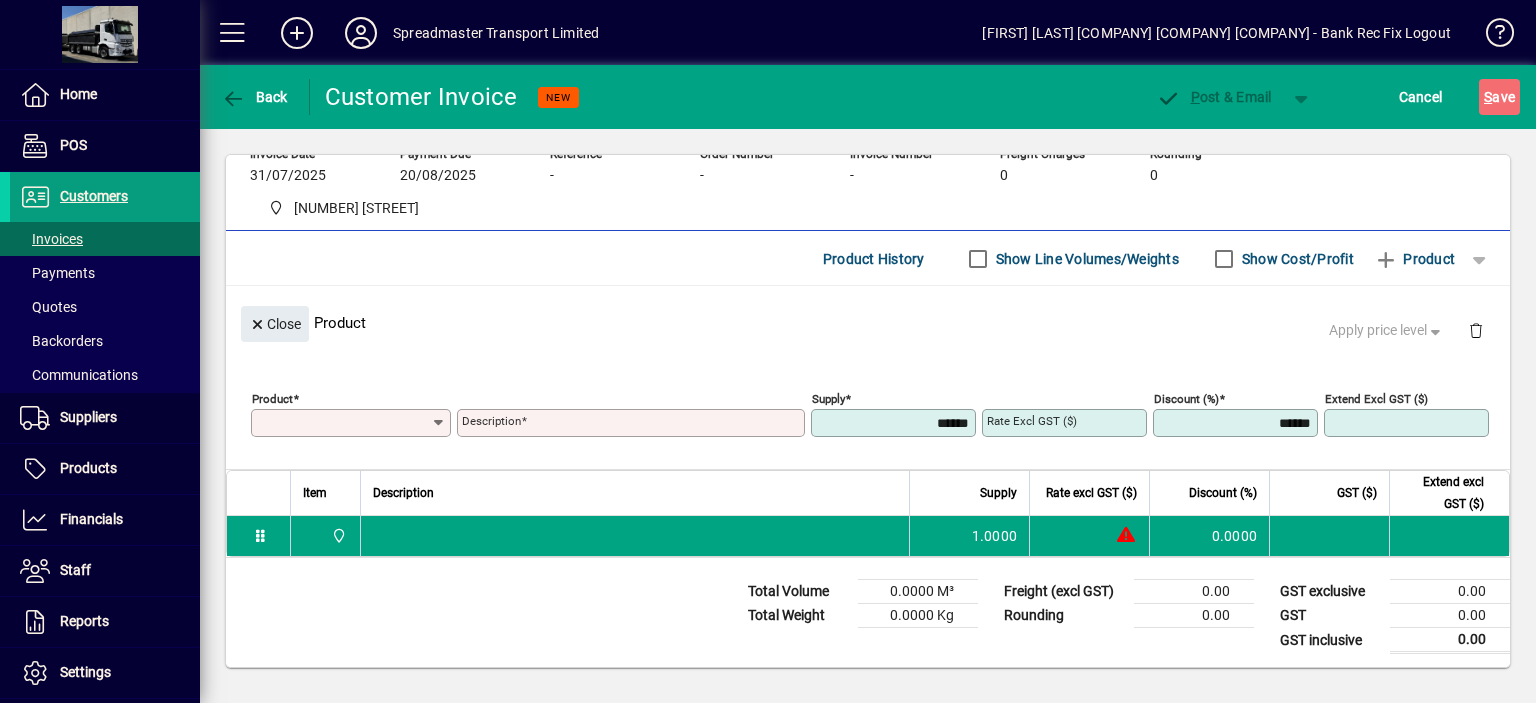 scroll, scrollTop: 123, scrollLeft: 0, axis: vertical 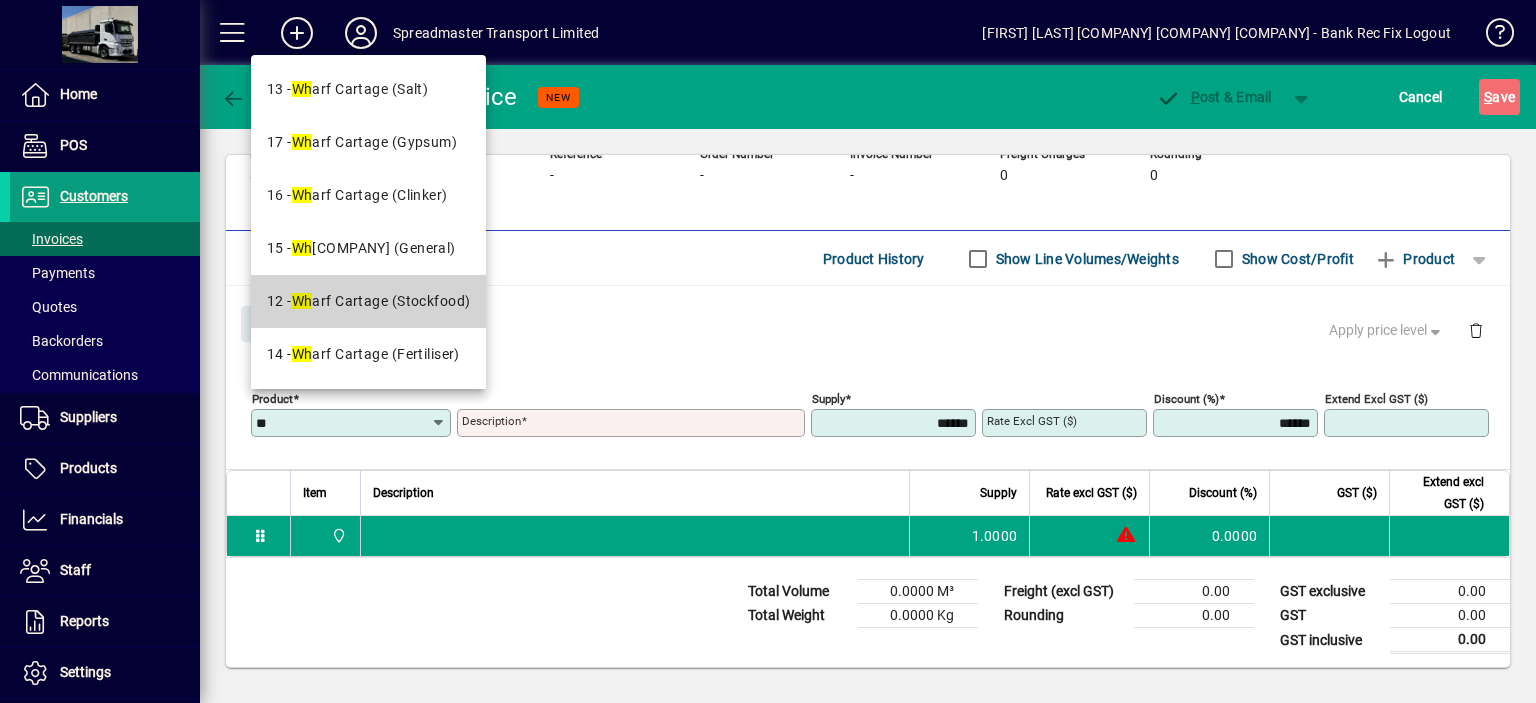 click on "12 - [COMPANY_NAME]" at bounding box center [369, 301] 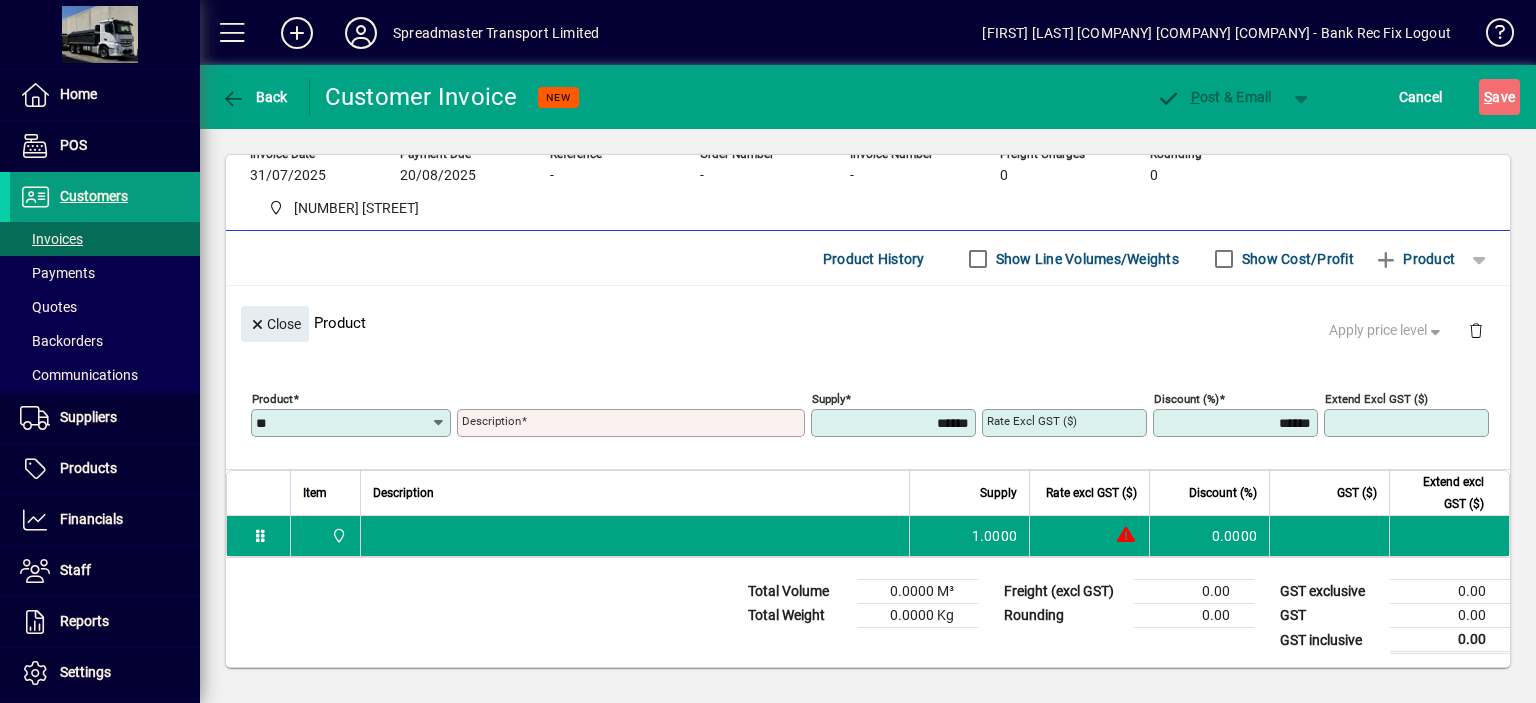 type on "**********" 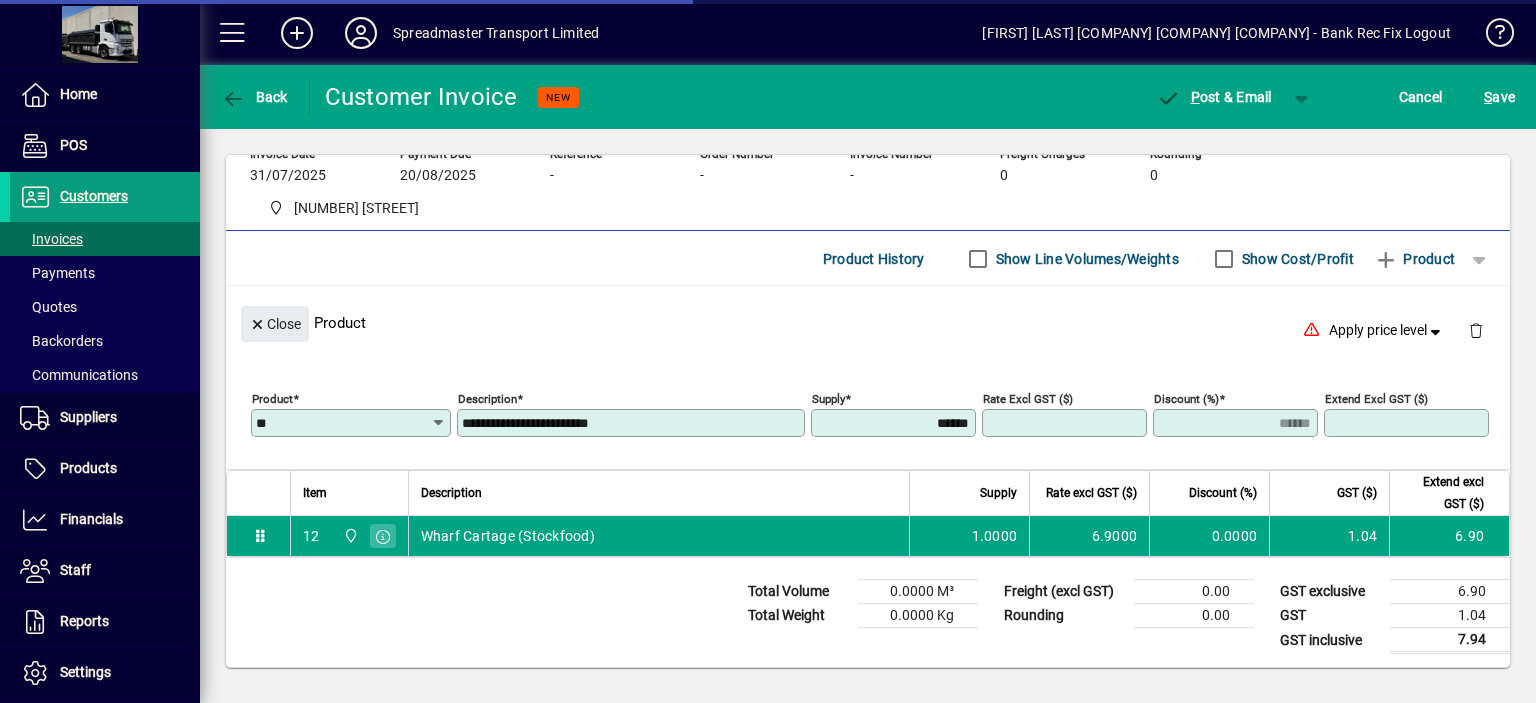 type on "******" 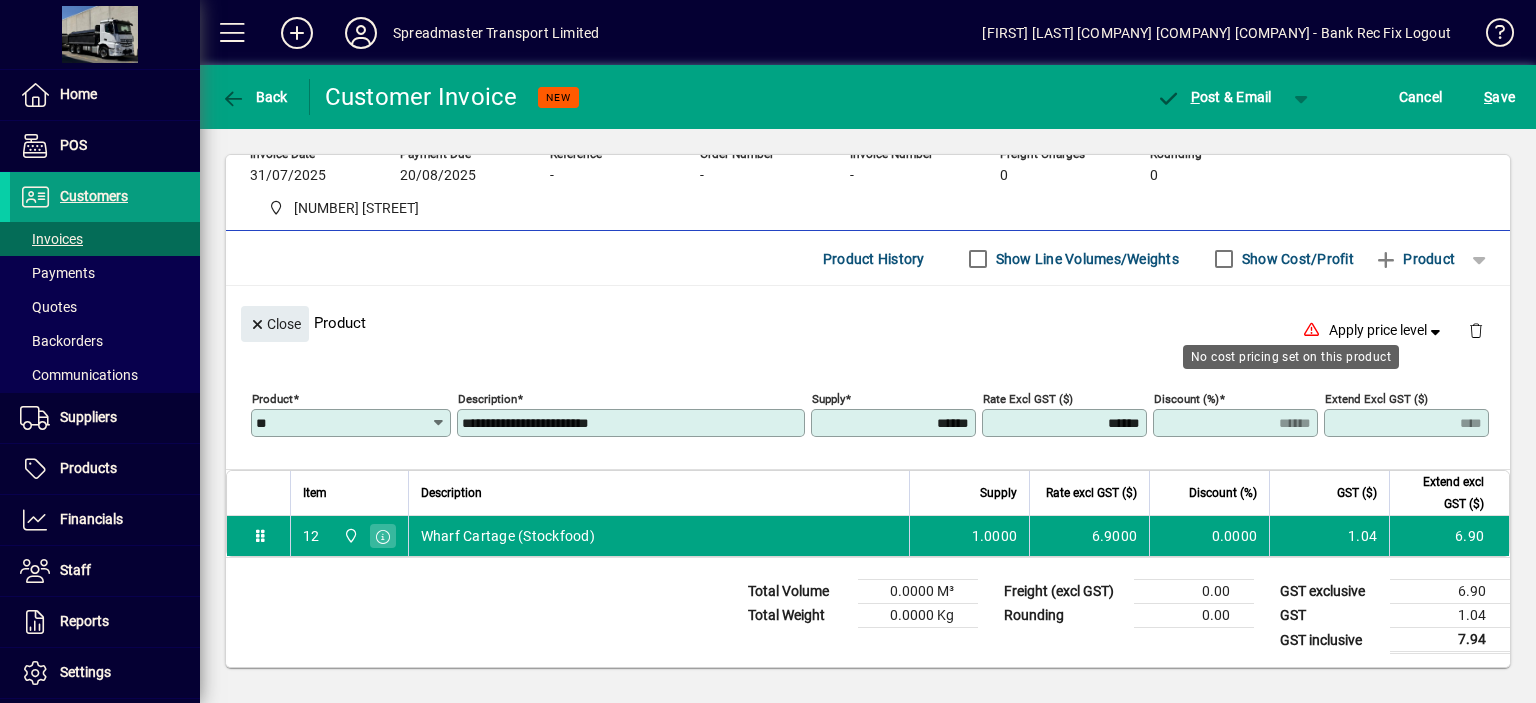 click on "**********" at bounding box center [633, 423] 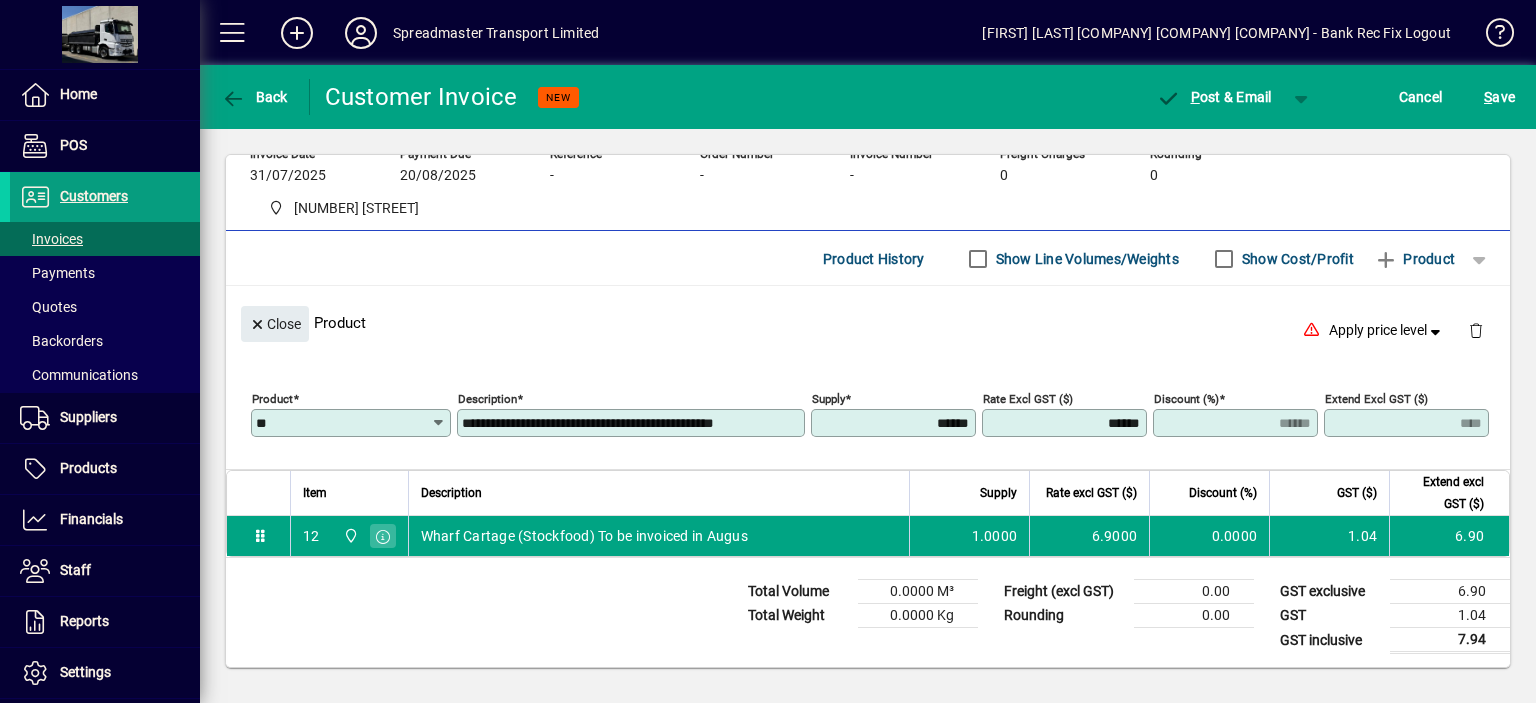scroll, scrollTop: 0, scrollLeft: 10, axis: horizontal 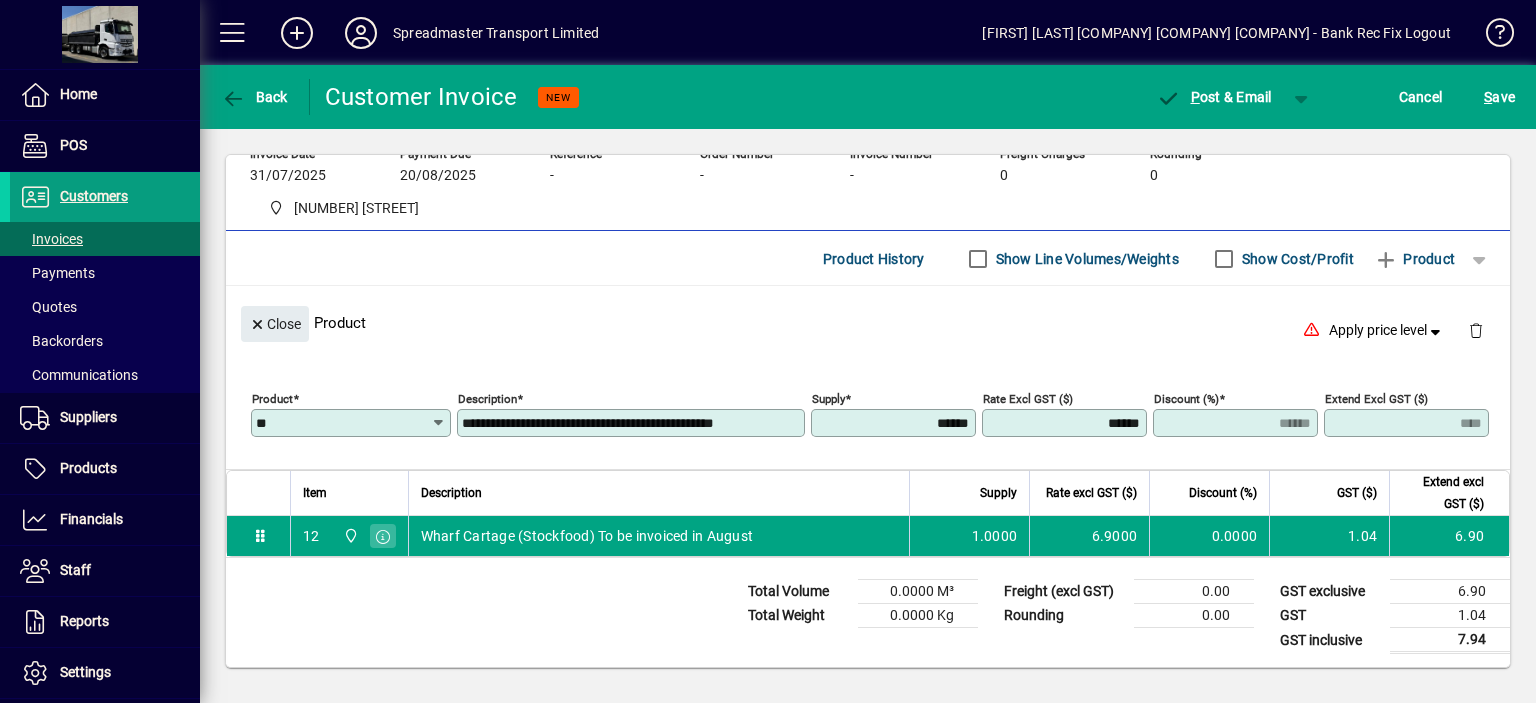type on "**********" 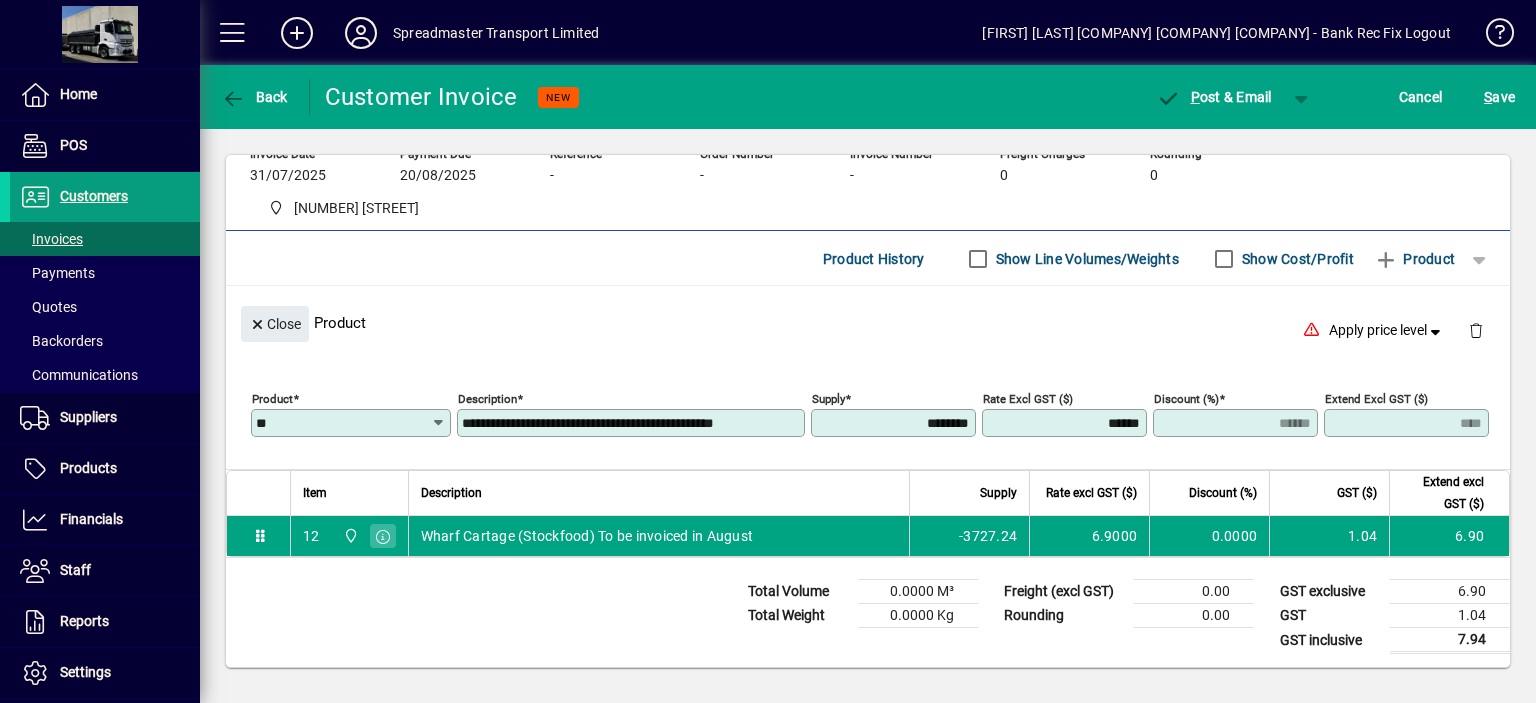 type on "**********" 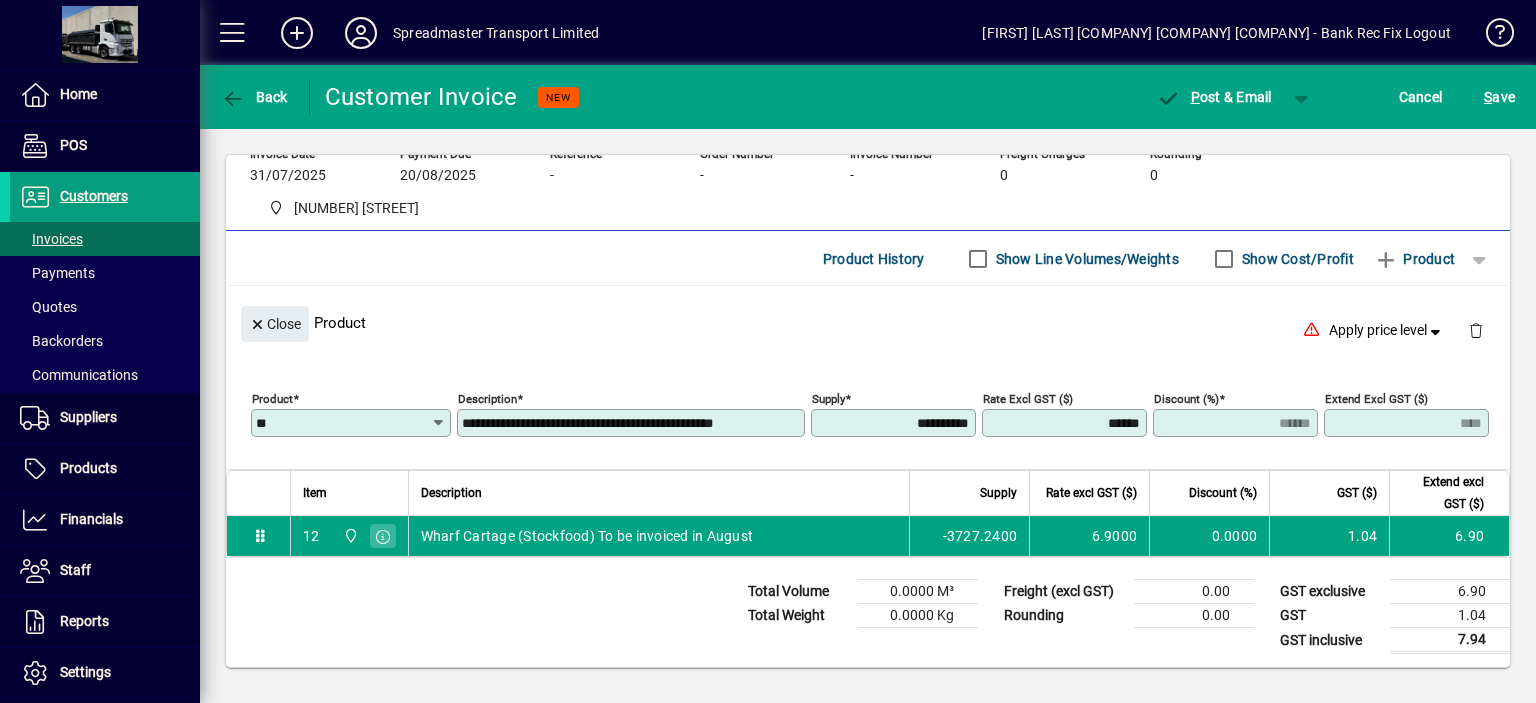 type on "*********" 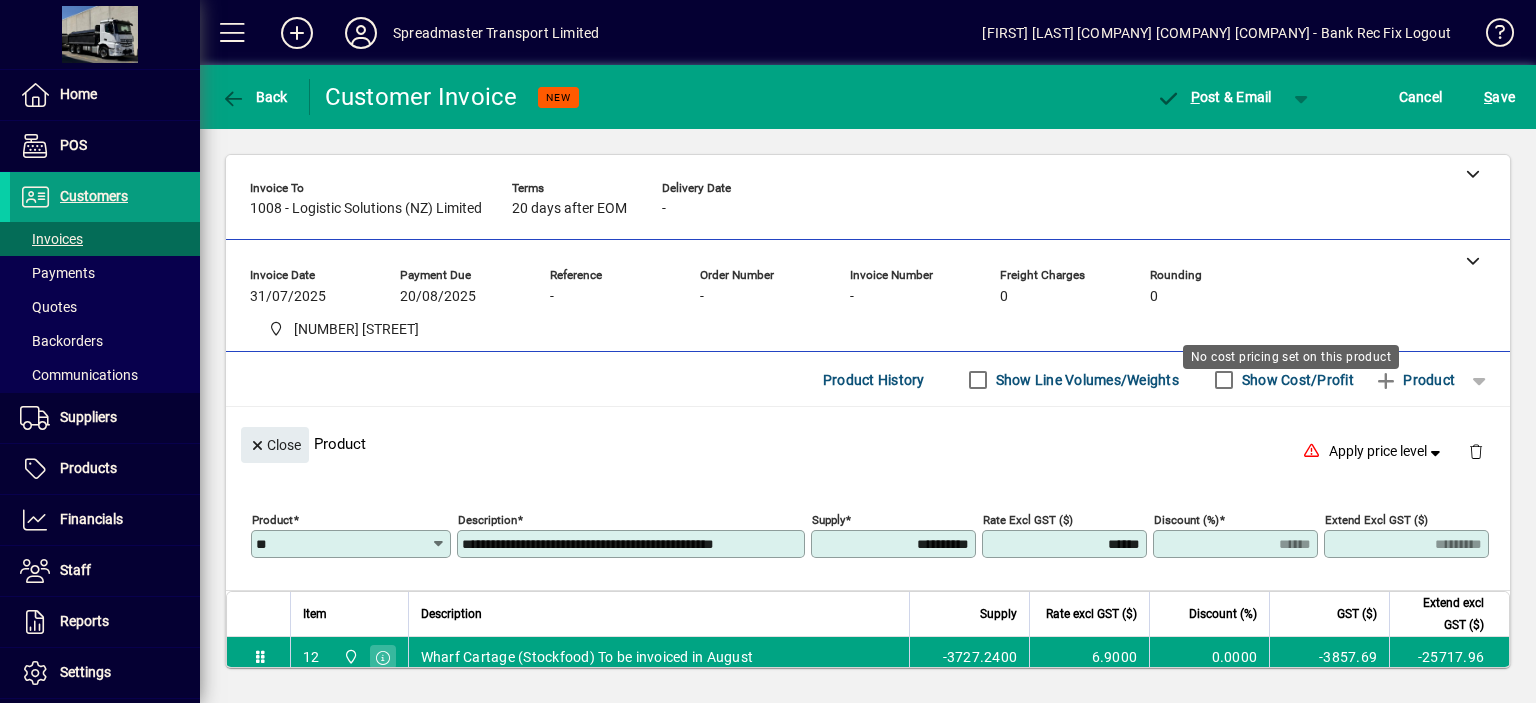 scroll, scrollTop: 0, scrollLeft: 0, axis: both 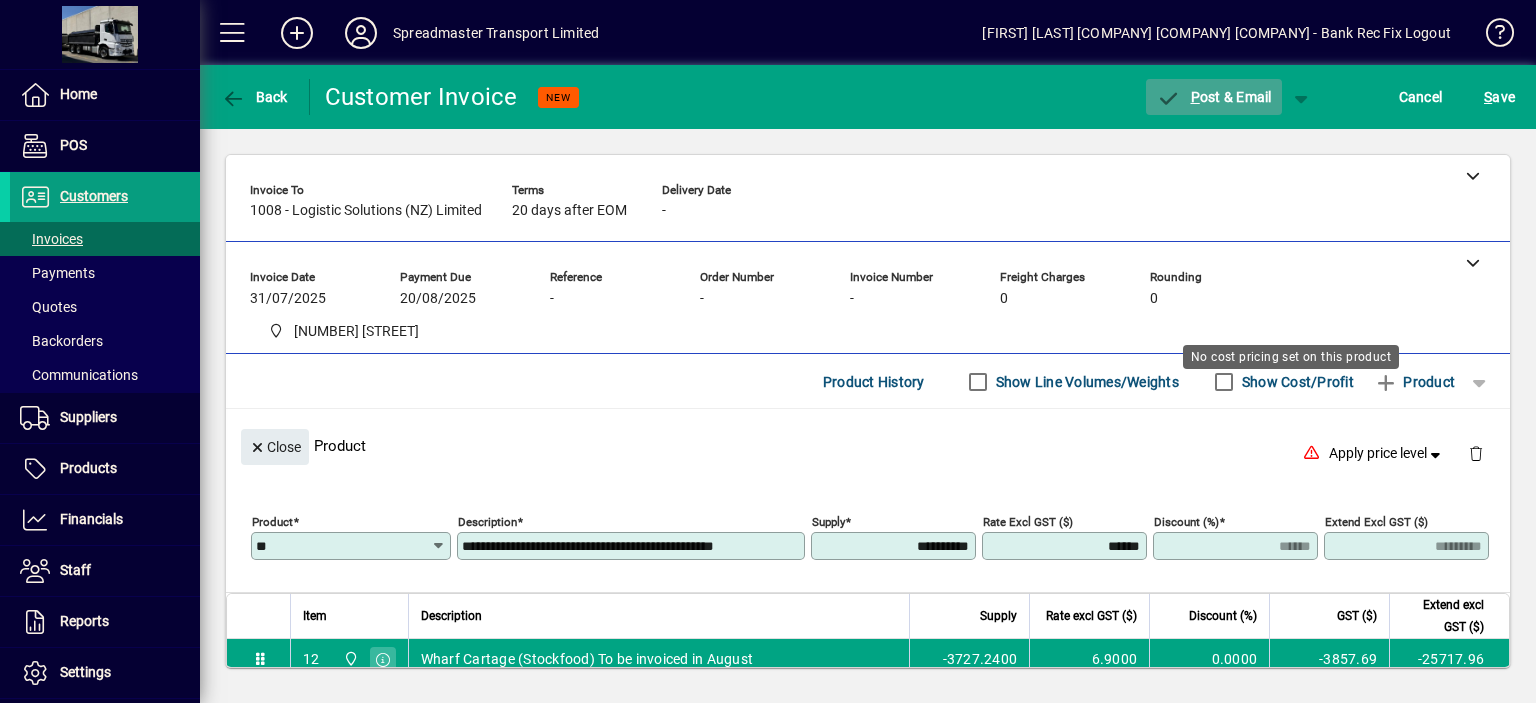 click on "P ost & Email" 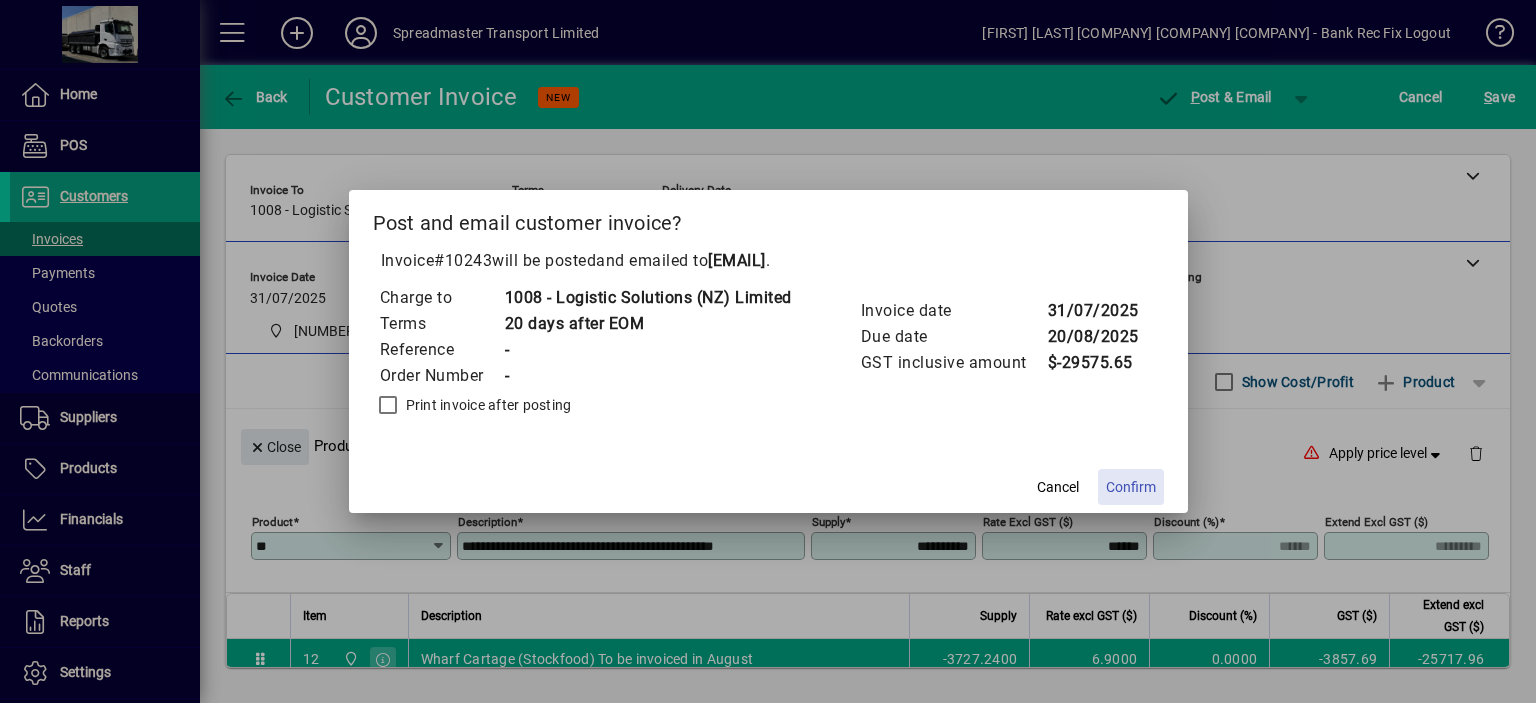 click on "Confirm" 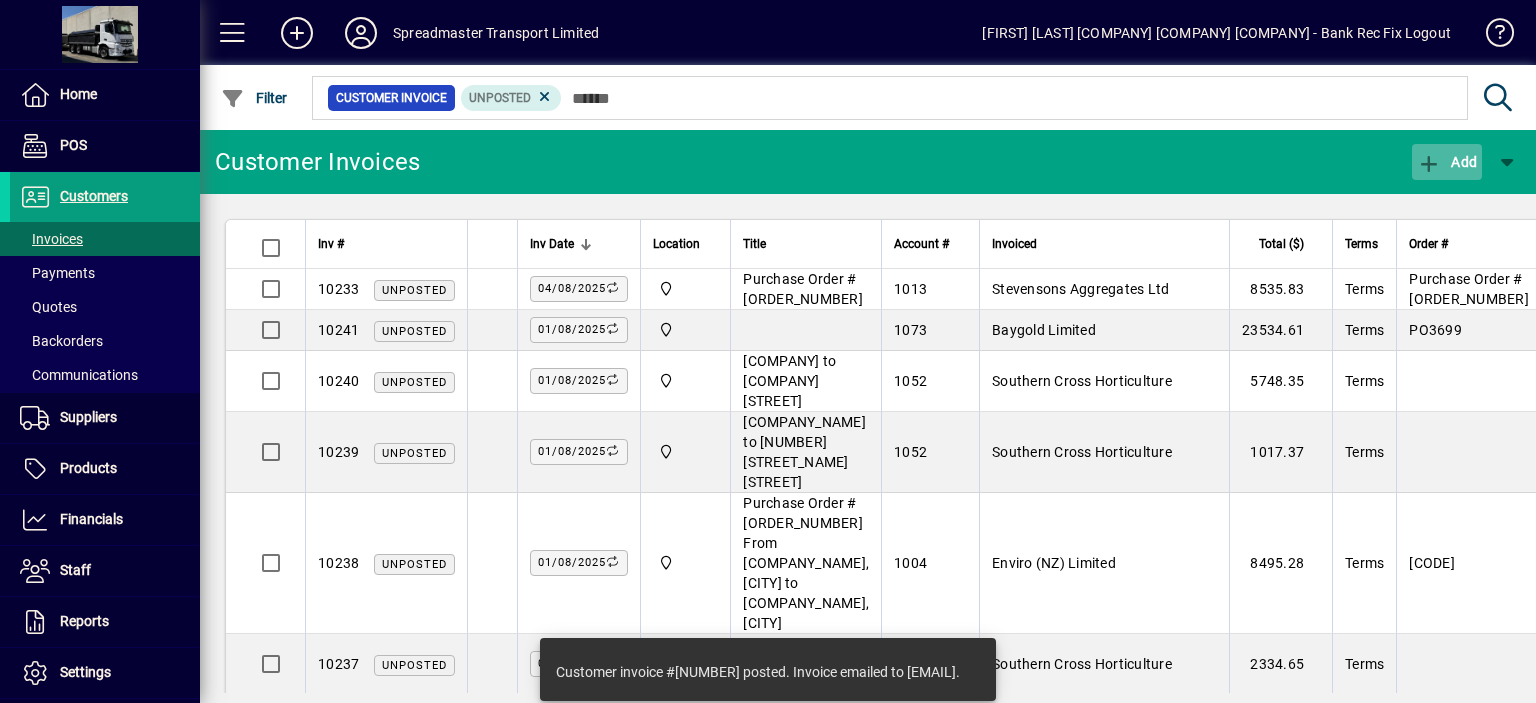 click on "Add" 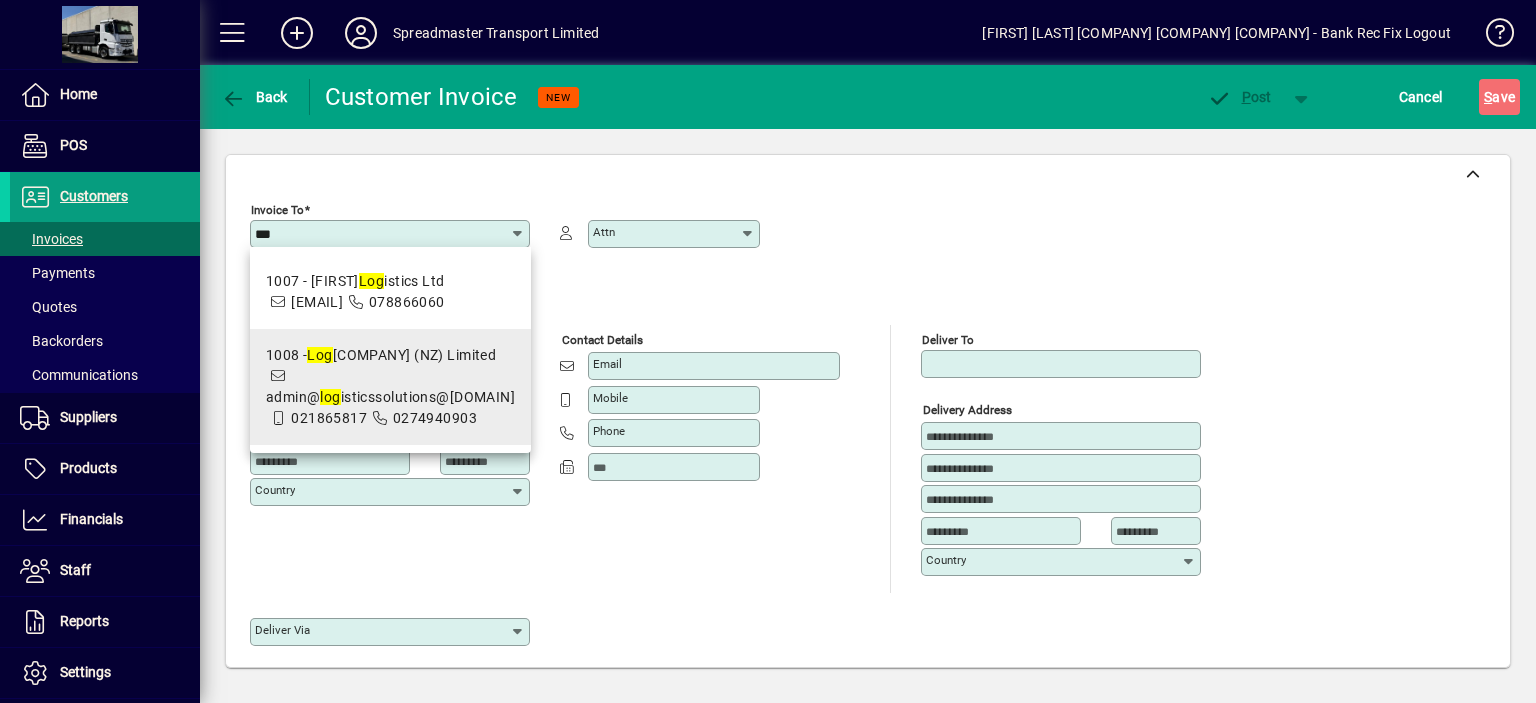 click on "1008 - [COMPANY_NAME]" at bounding box center [390, 355] 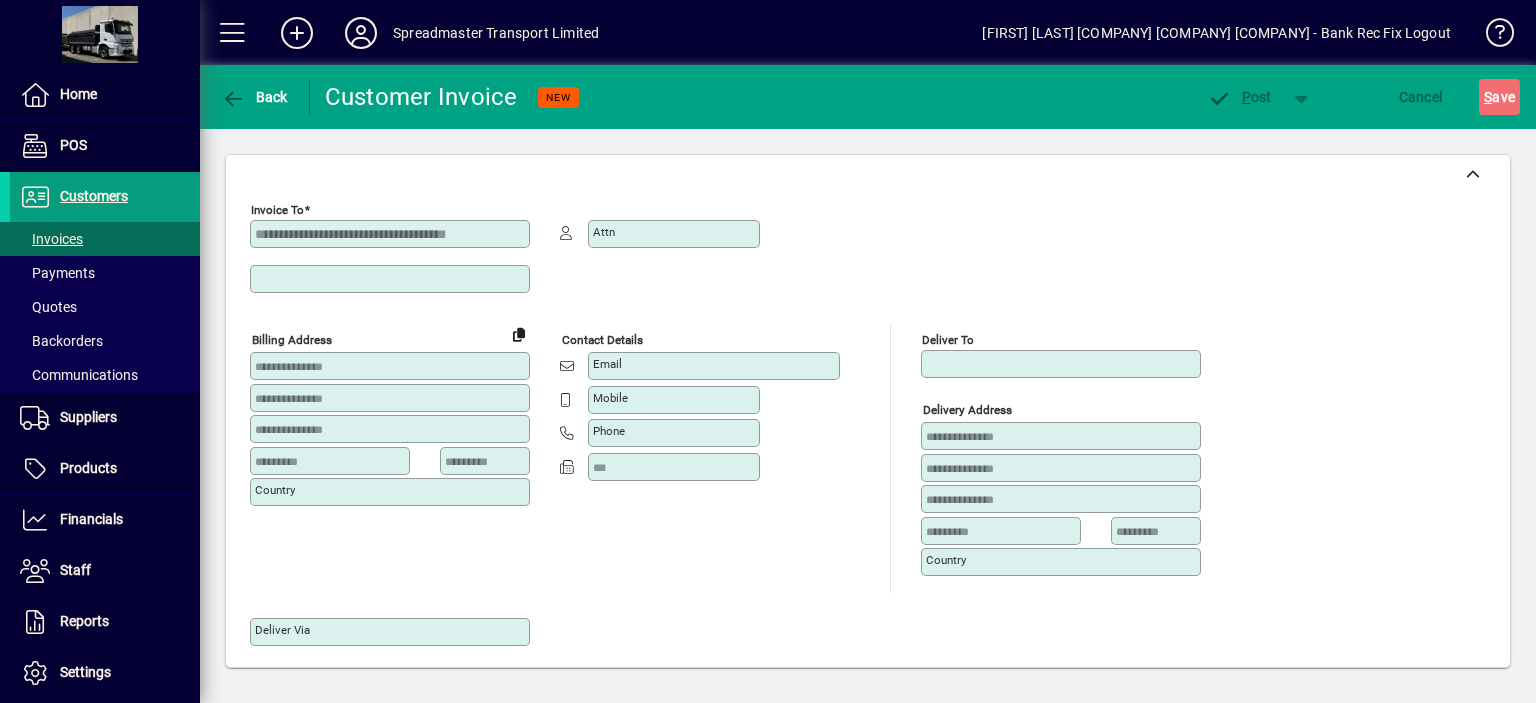 type on "**********" 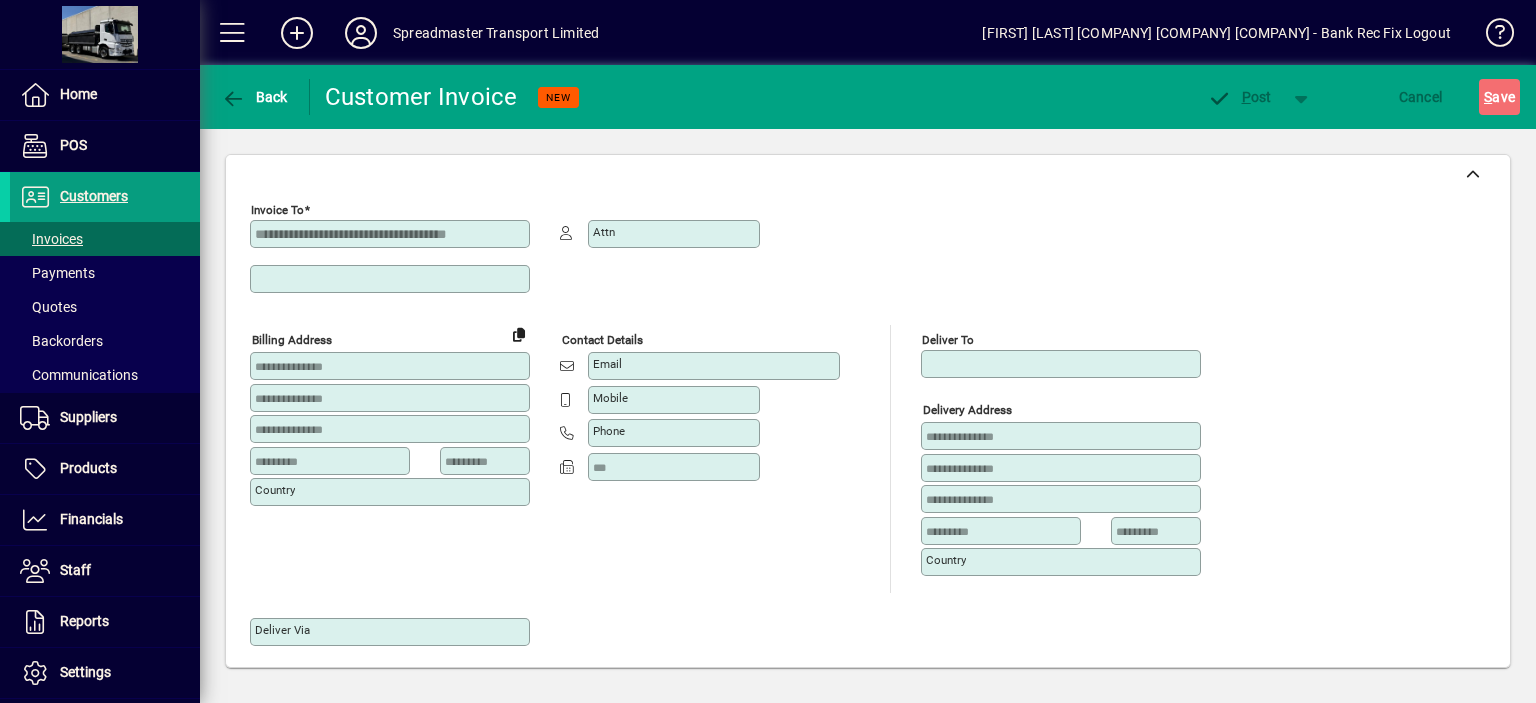 type on "**********" 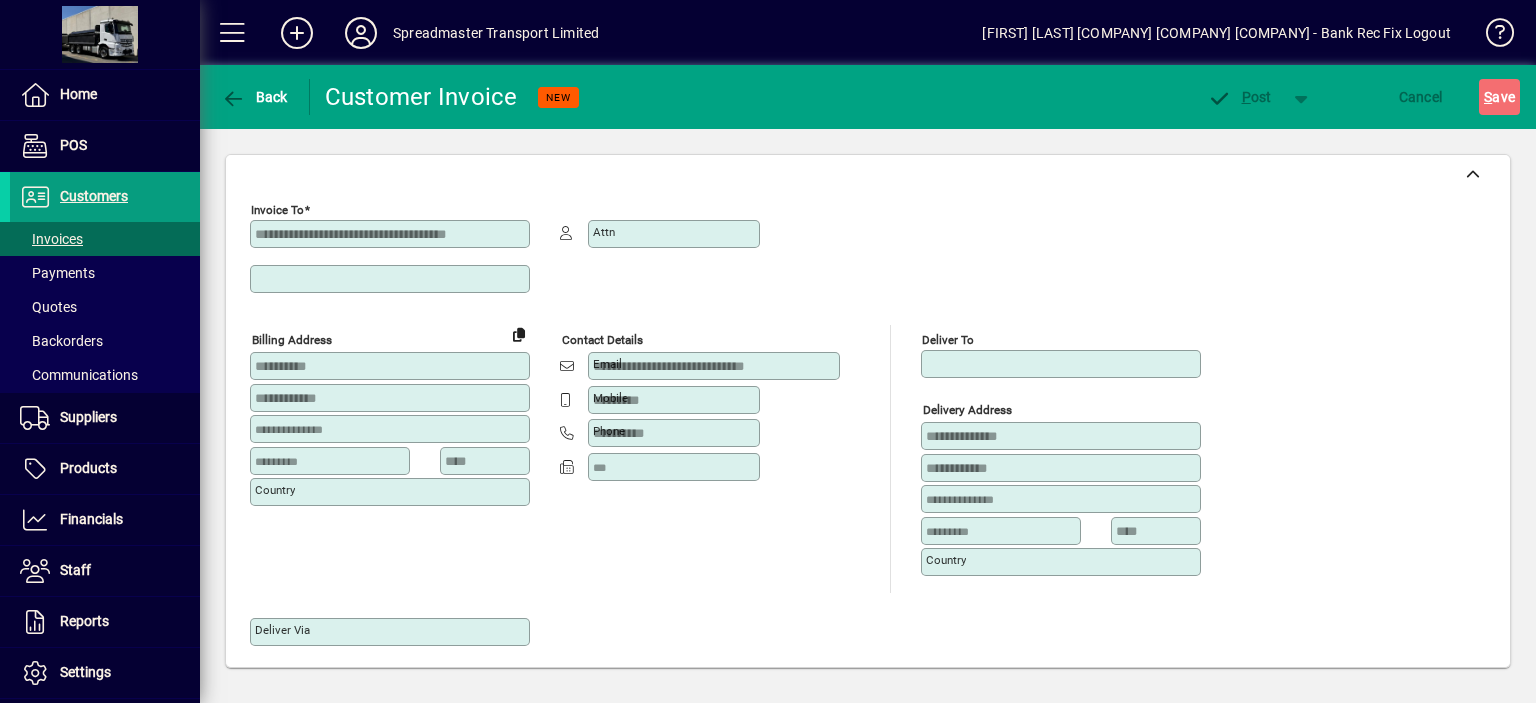 type on "**********" 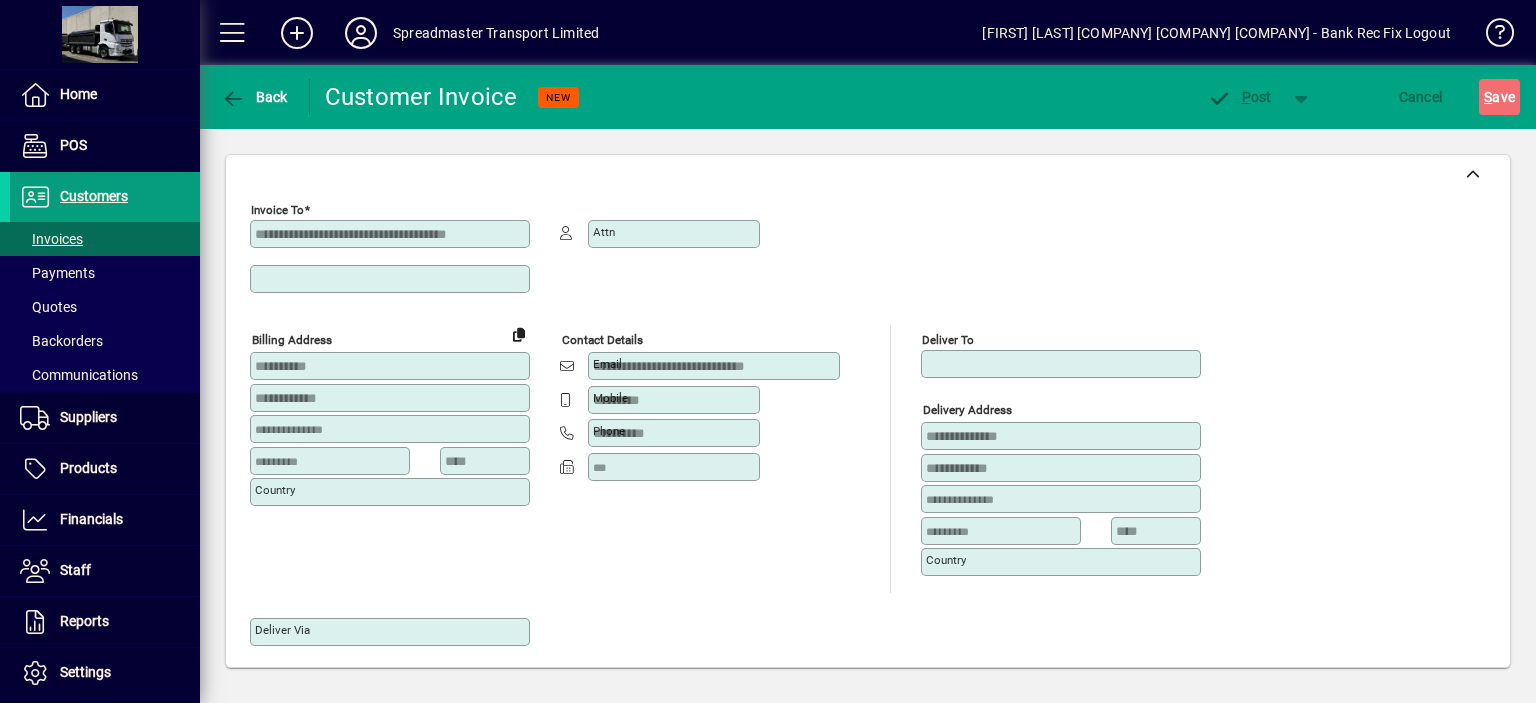 type on "**********" 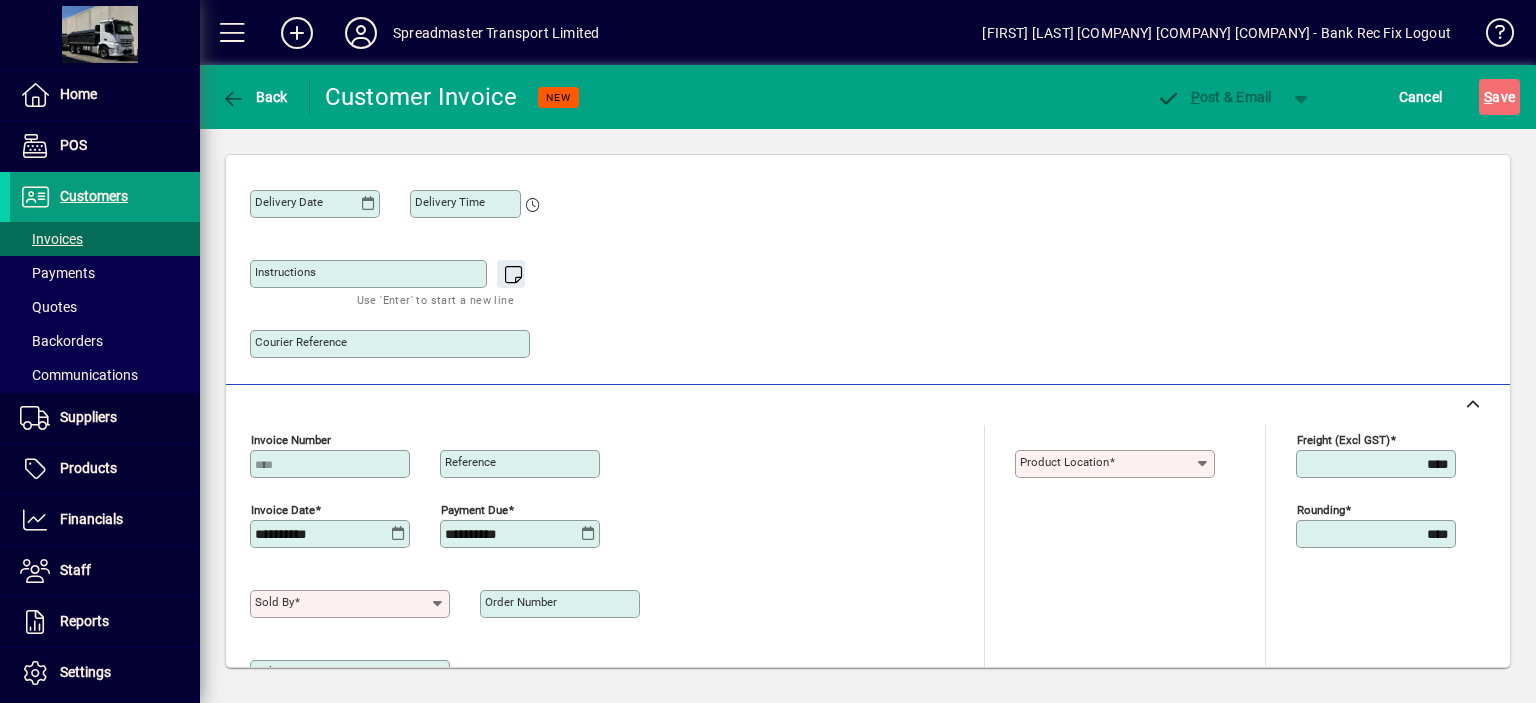 scroll, scrollTop: 500, scrollLeft: 0, axis: vertical 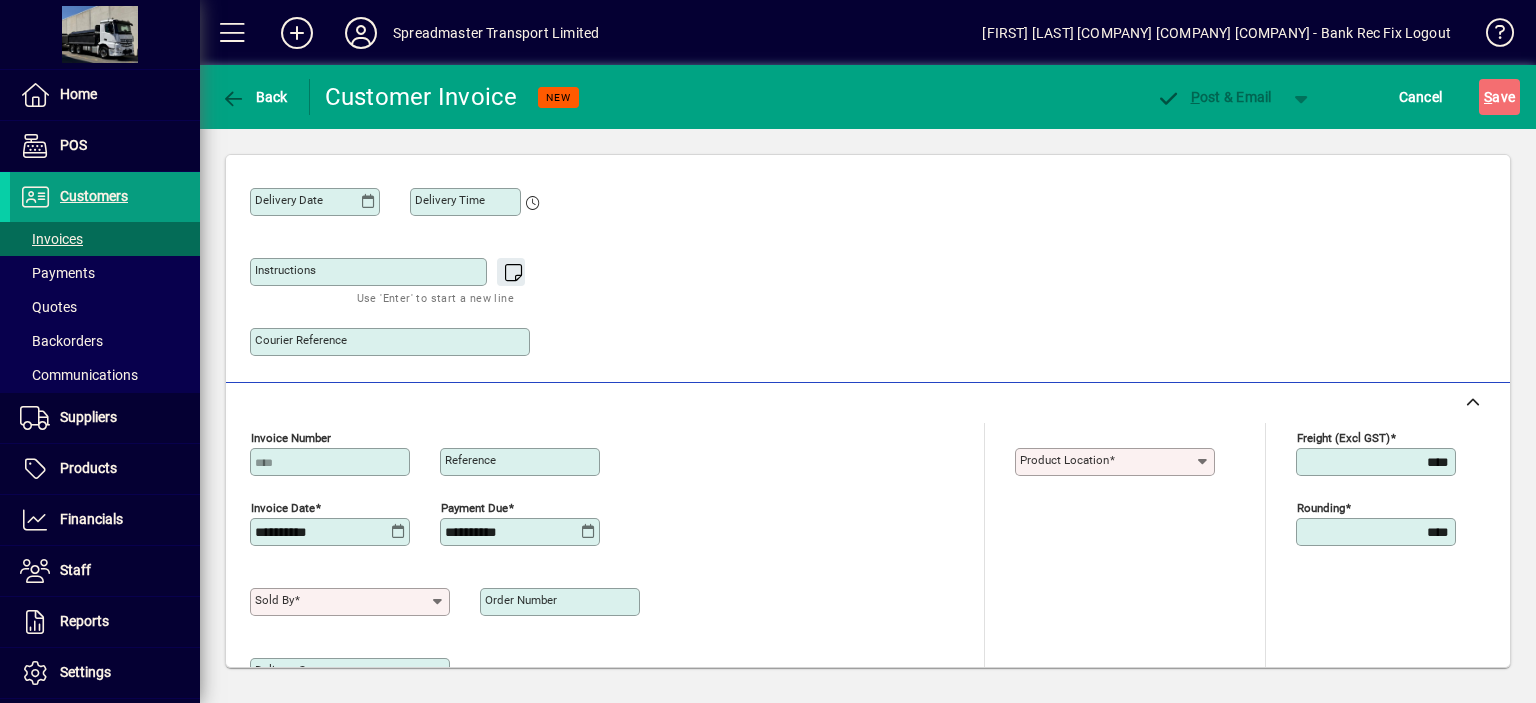 click 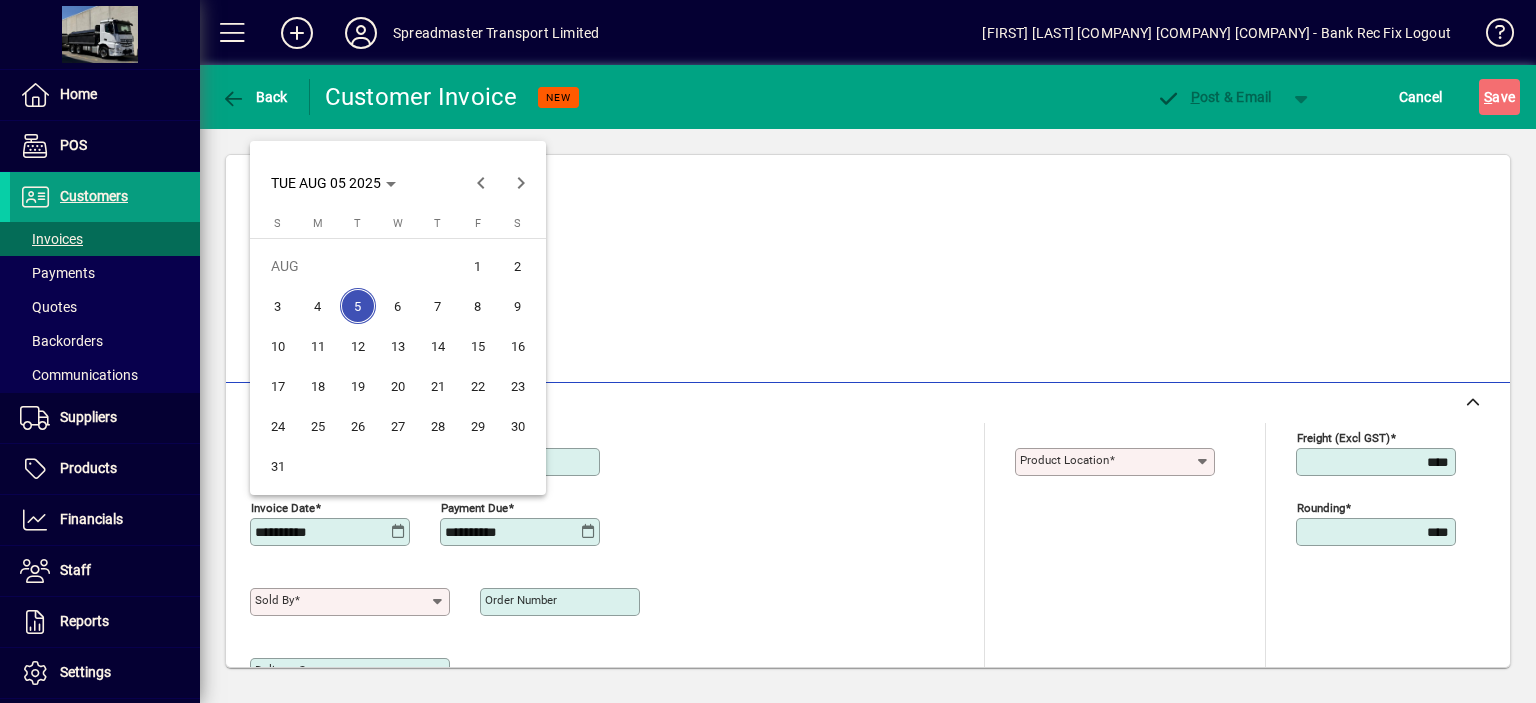 click on "1" at bounding box center [478, 266] 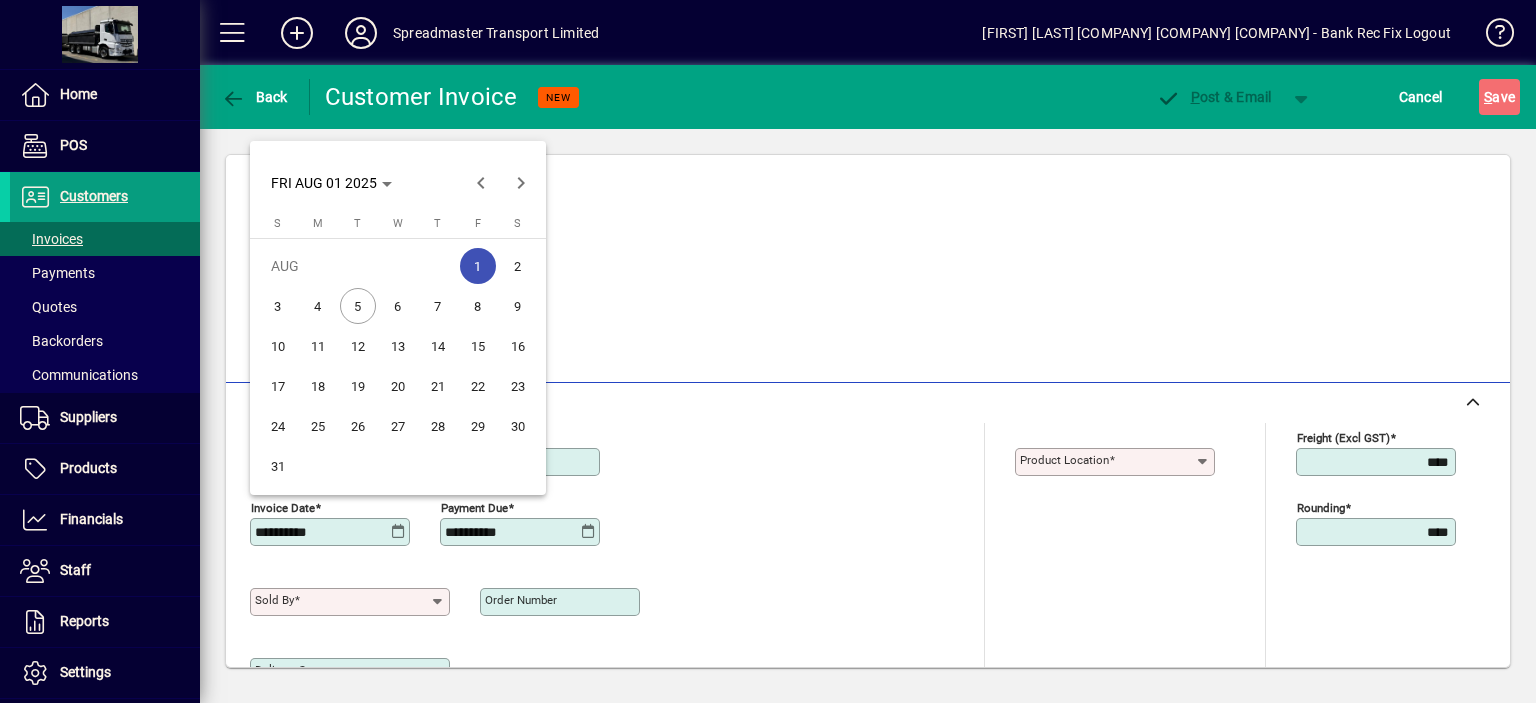 type on "**********" 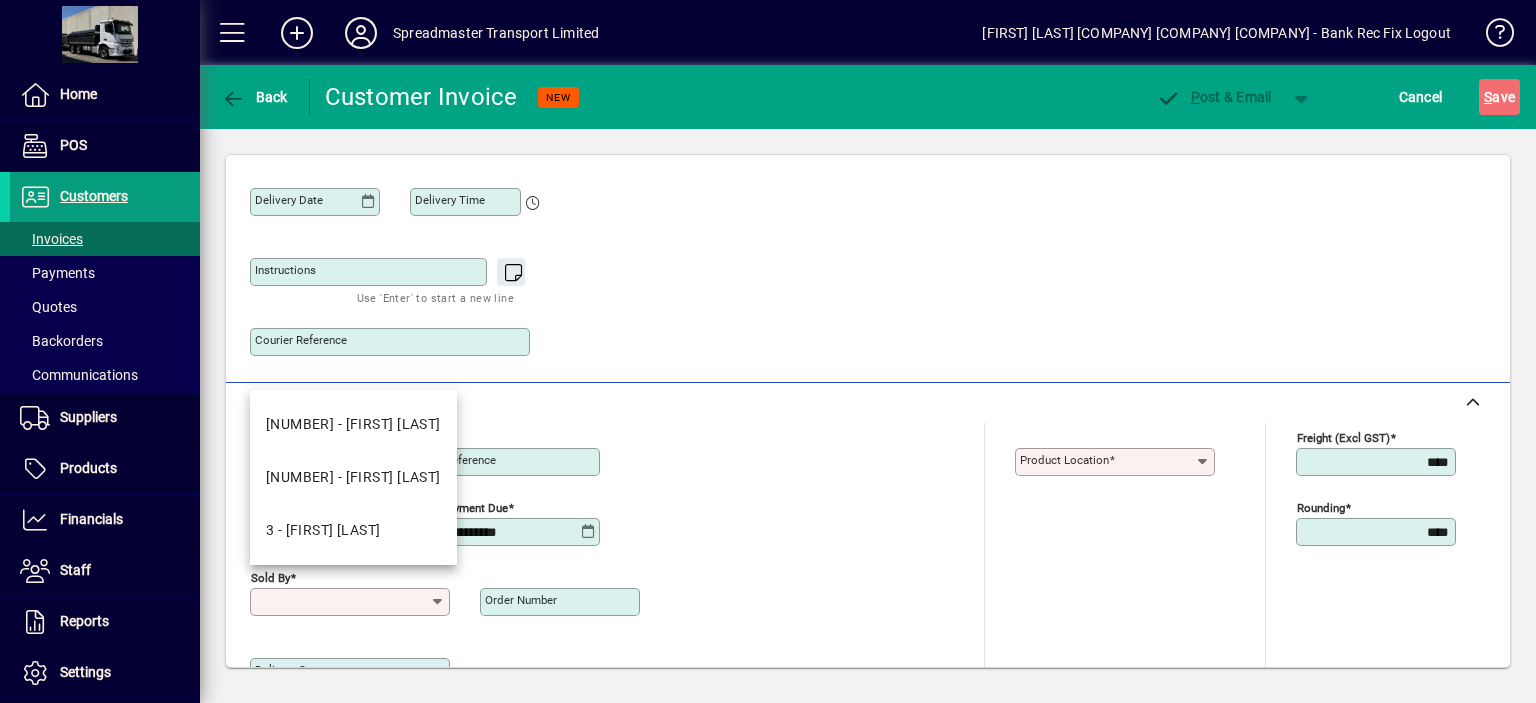 click on "Sold by" at bounding box center (342, 602) 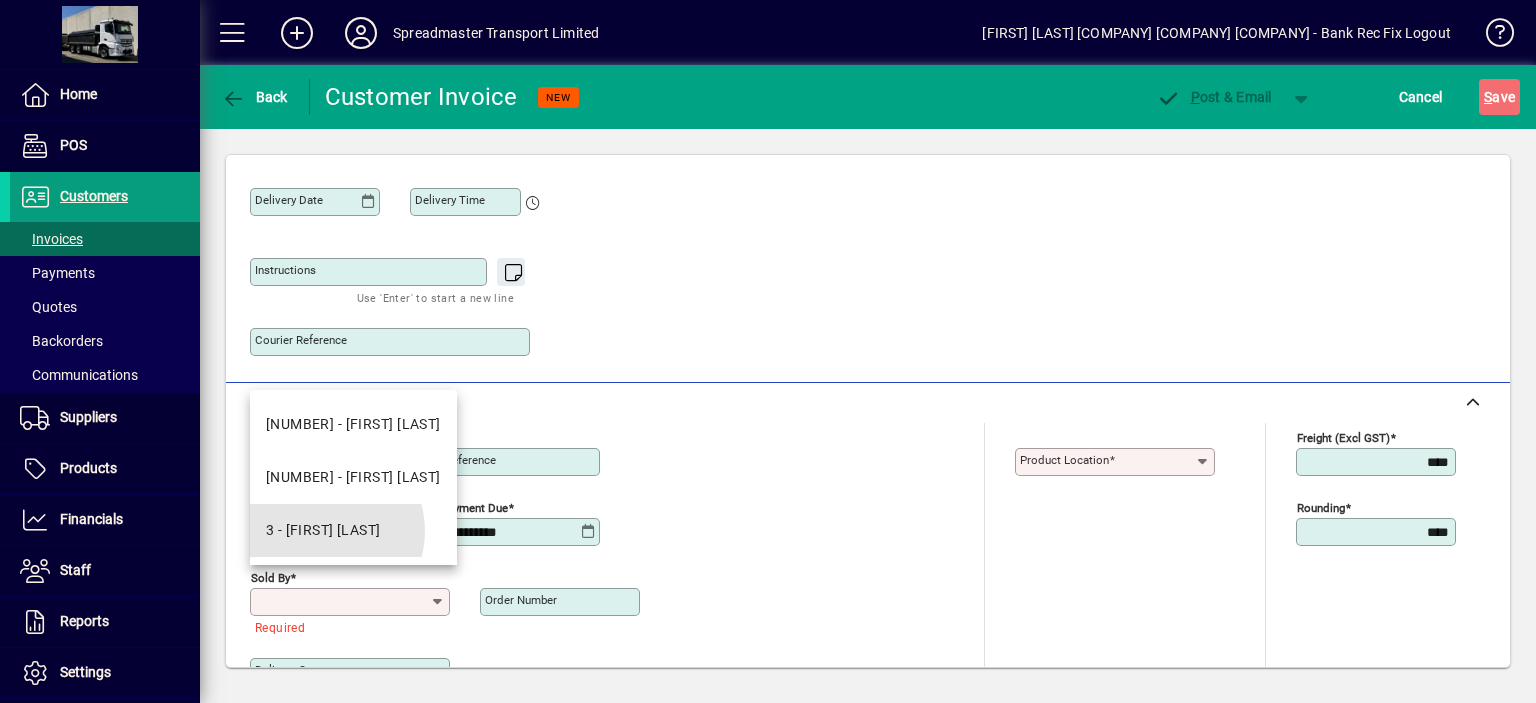 drag, startPoint x: 324, startPoint y: 531, endPoint x: 560, endPoint y: 509, distance: 237.02321 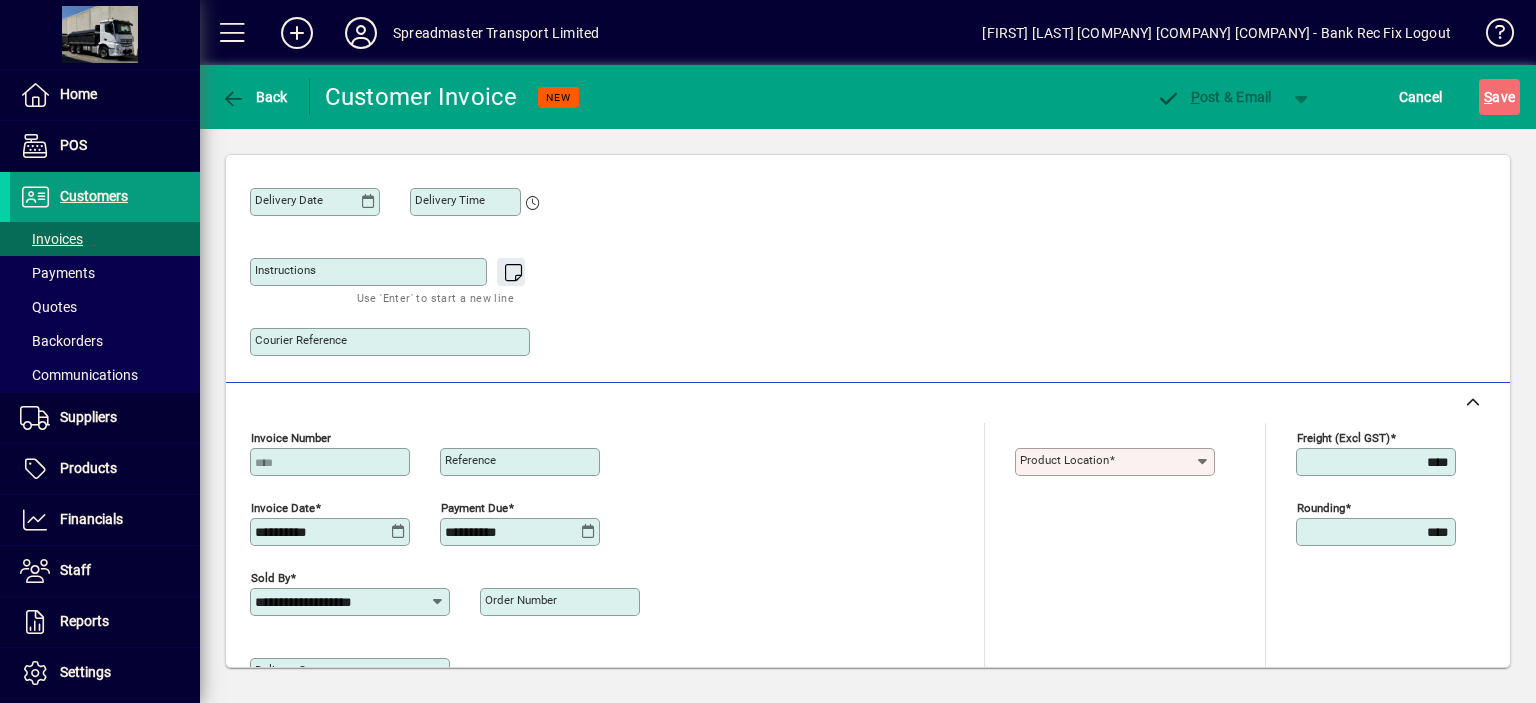 click on "Product location" at bounding box center [1064, 460] 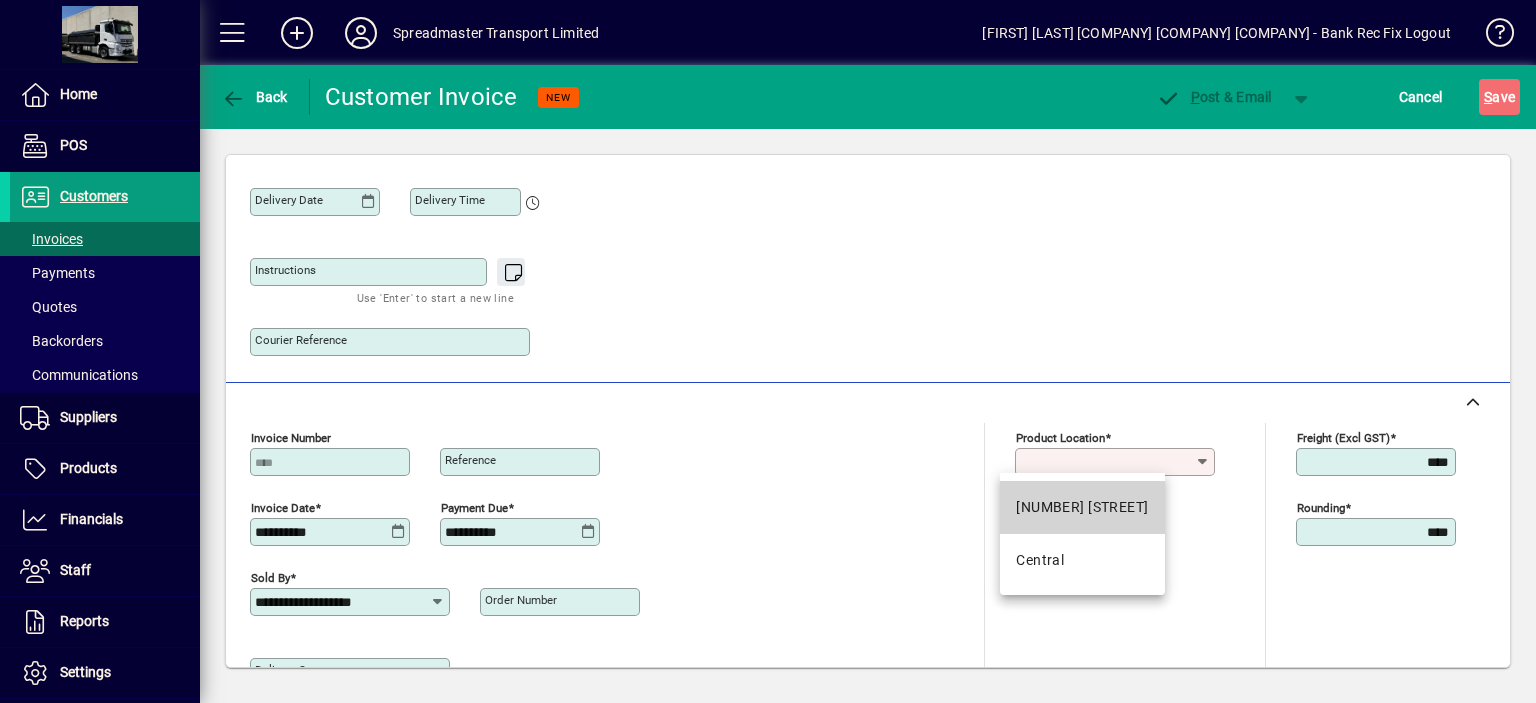 click on "[NUMBER] [STREET]" at bounding box center [1082, 507] 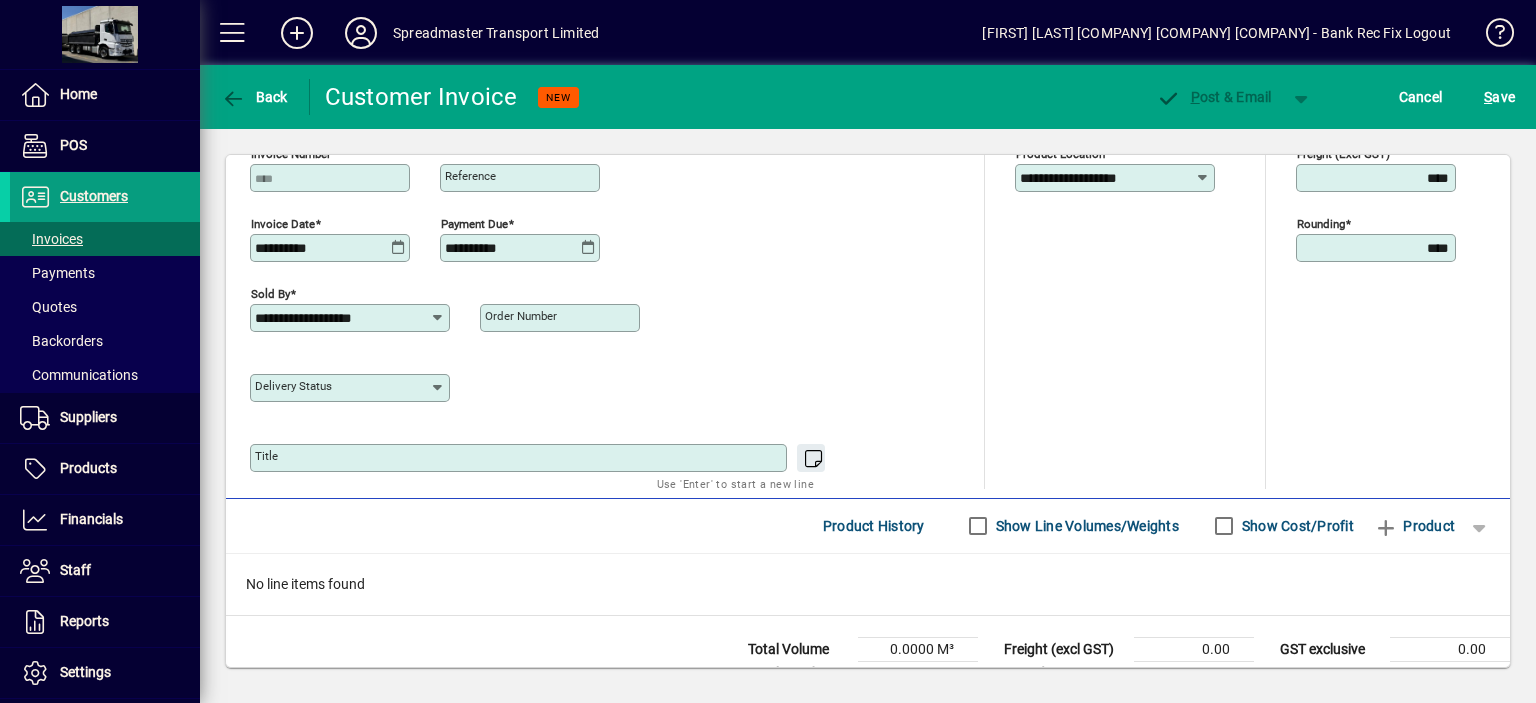 scroll, scrollTop: 800, scrollLeft: 0, axis: vertical 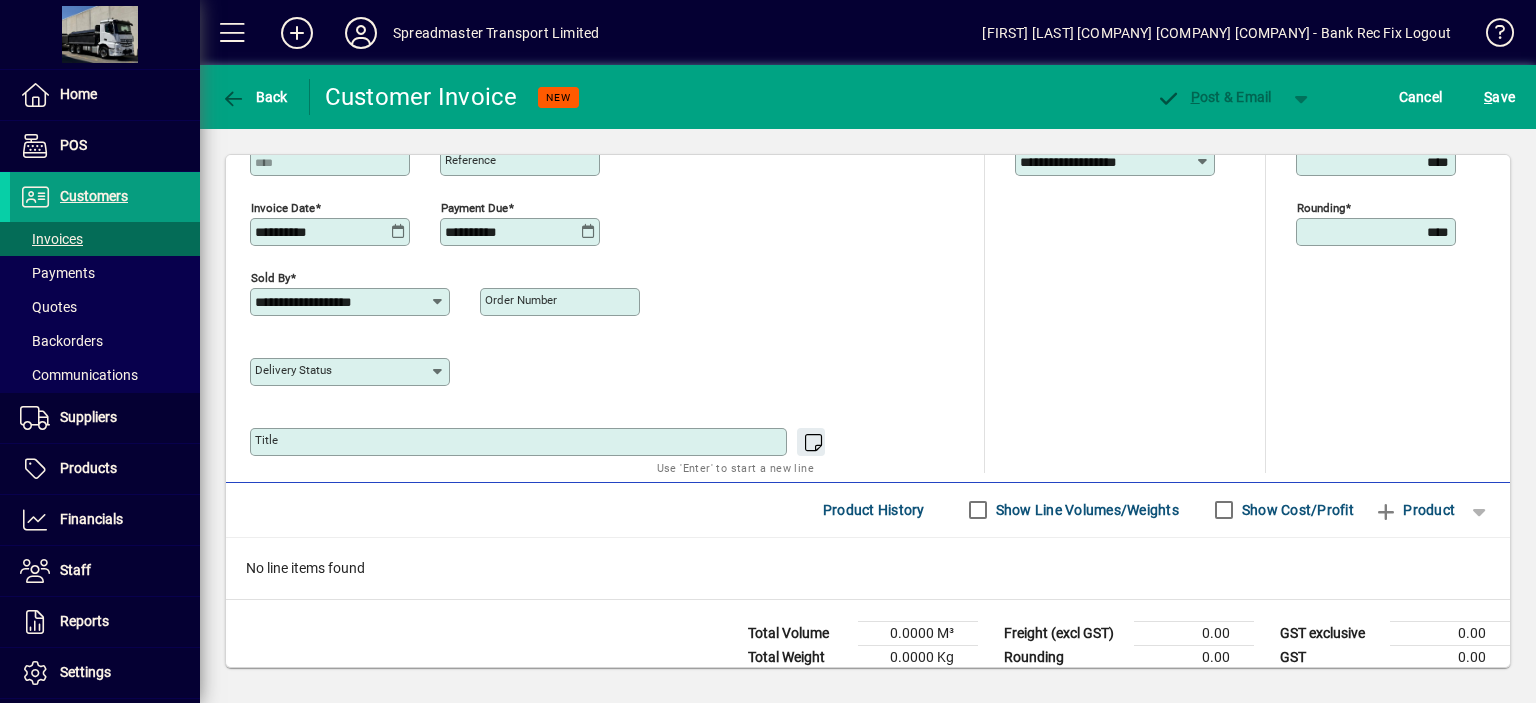 click on "Title" at bounding box center [520, 442] 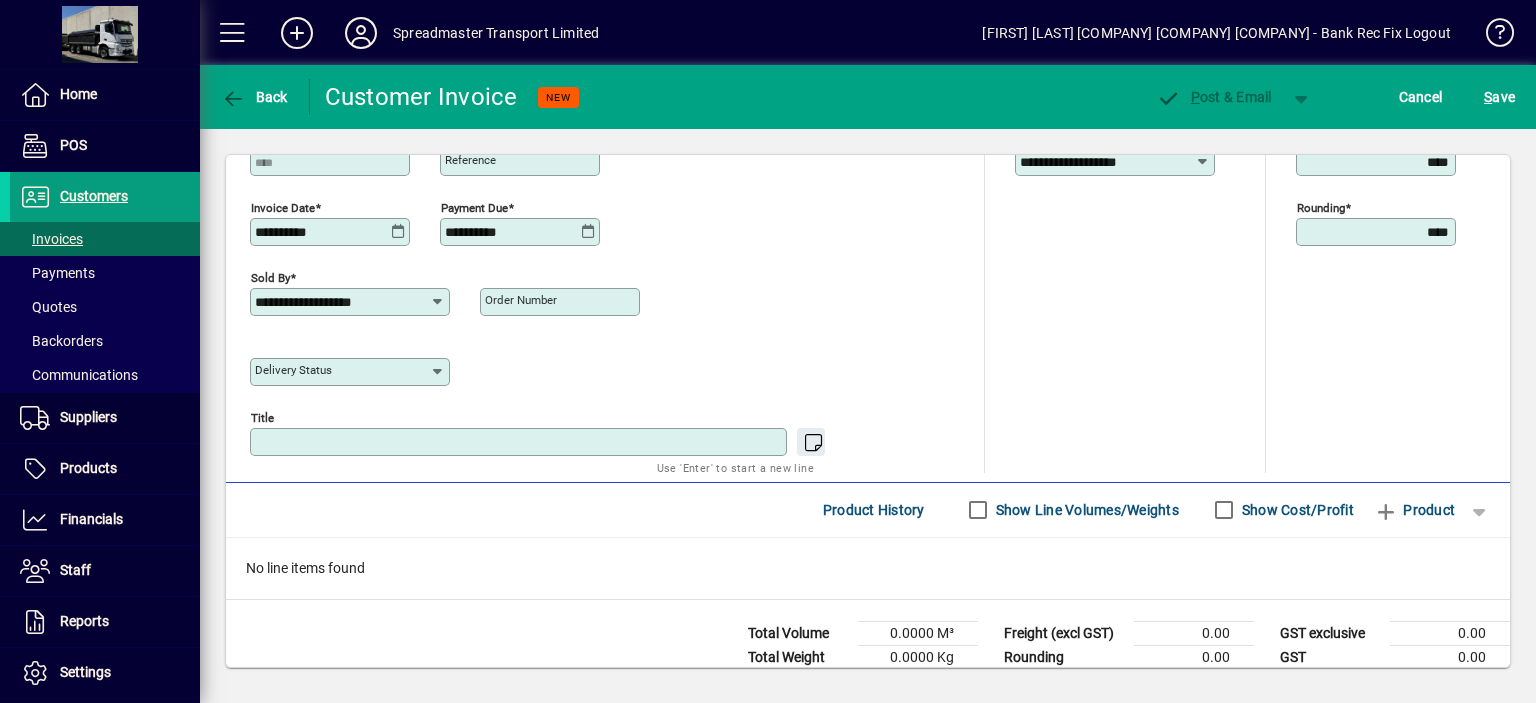 paste on "**********" 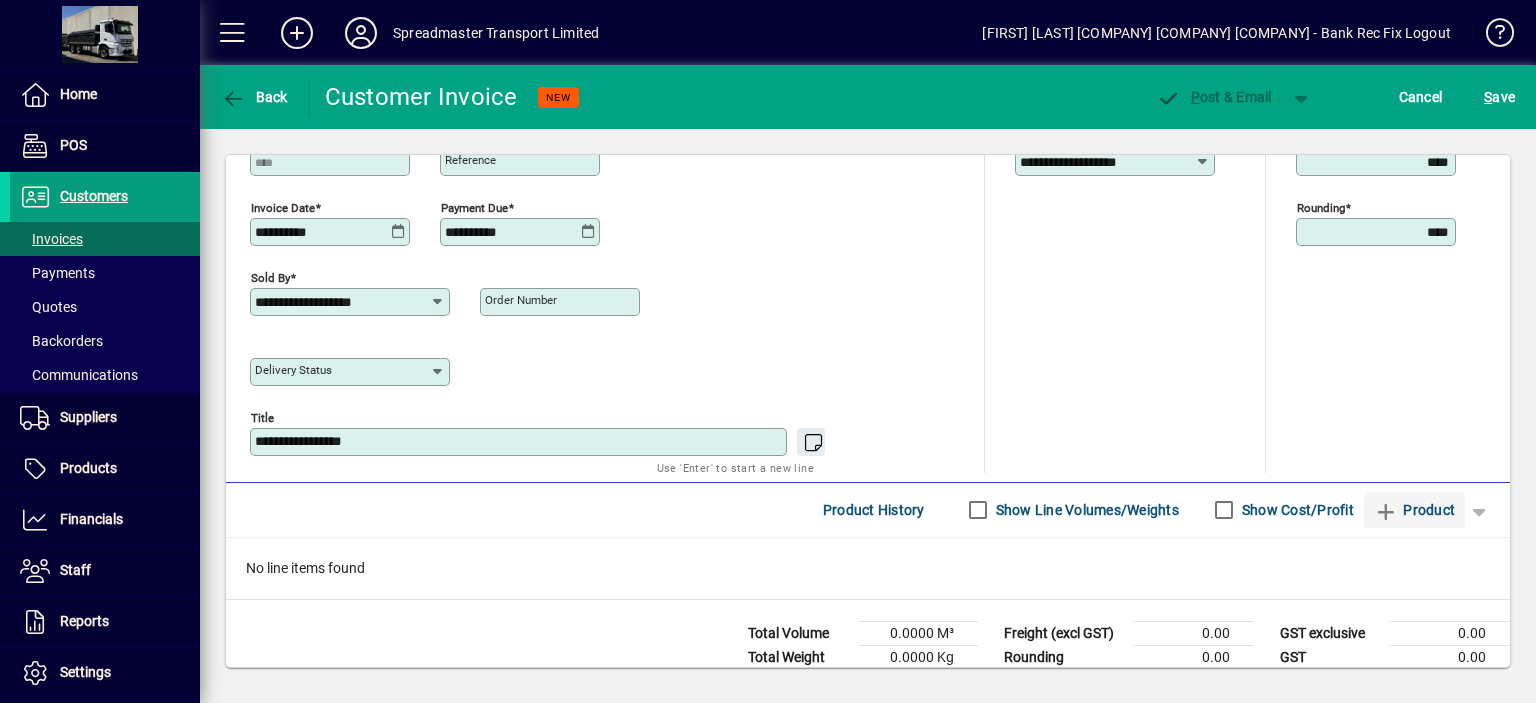 type on "**********" 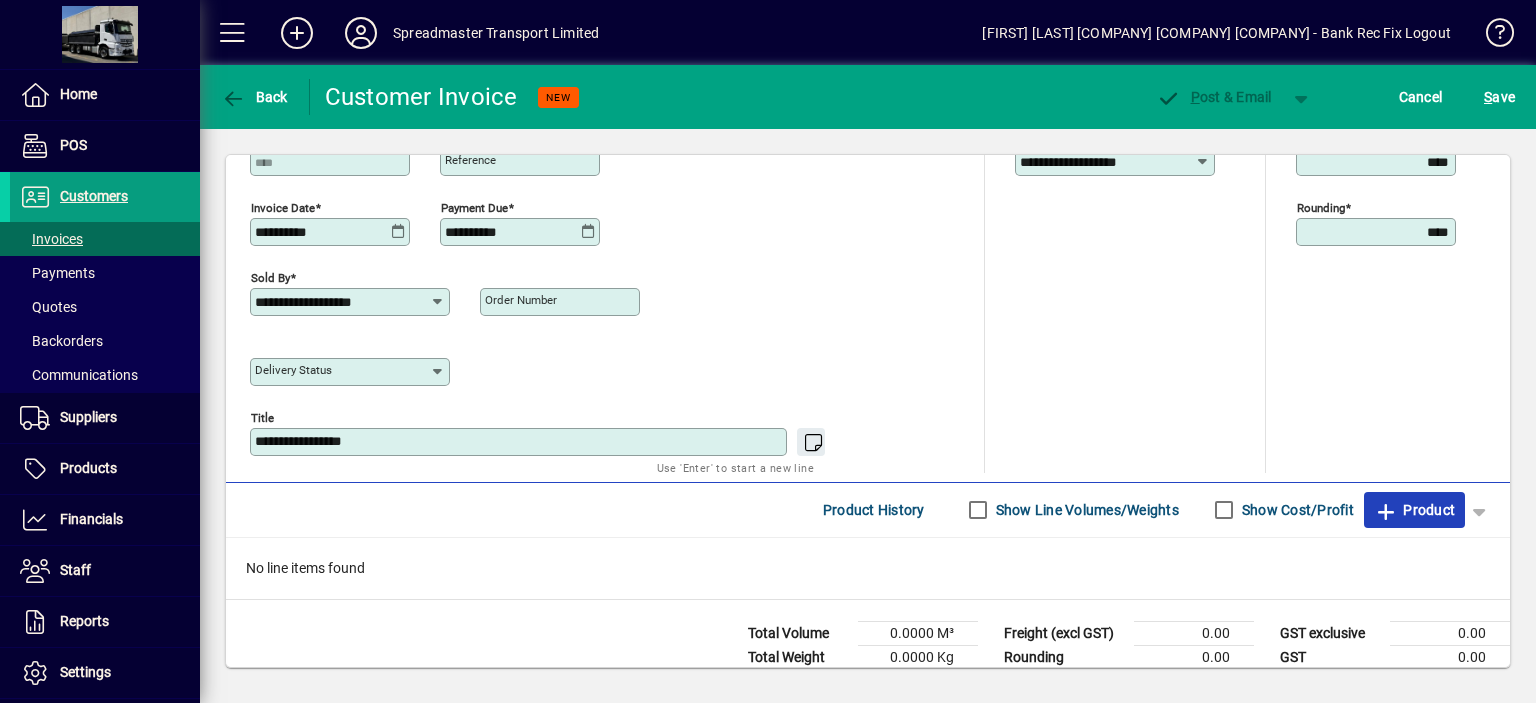 click on "Product" 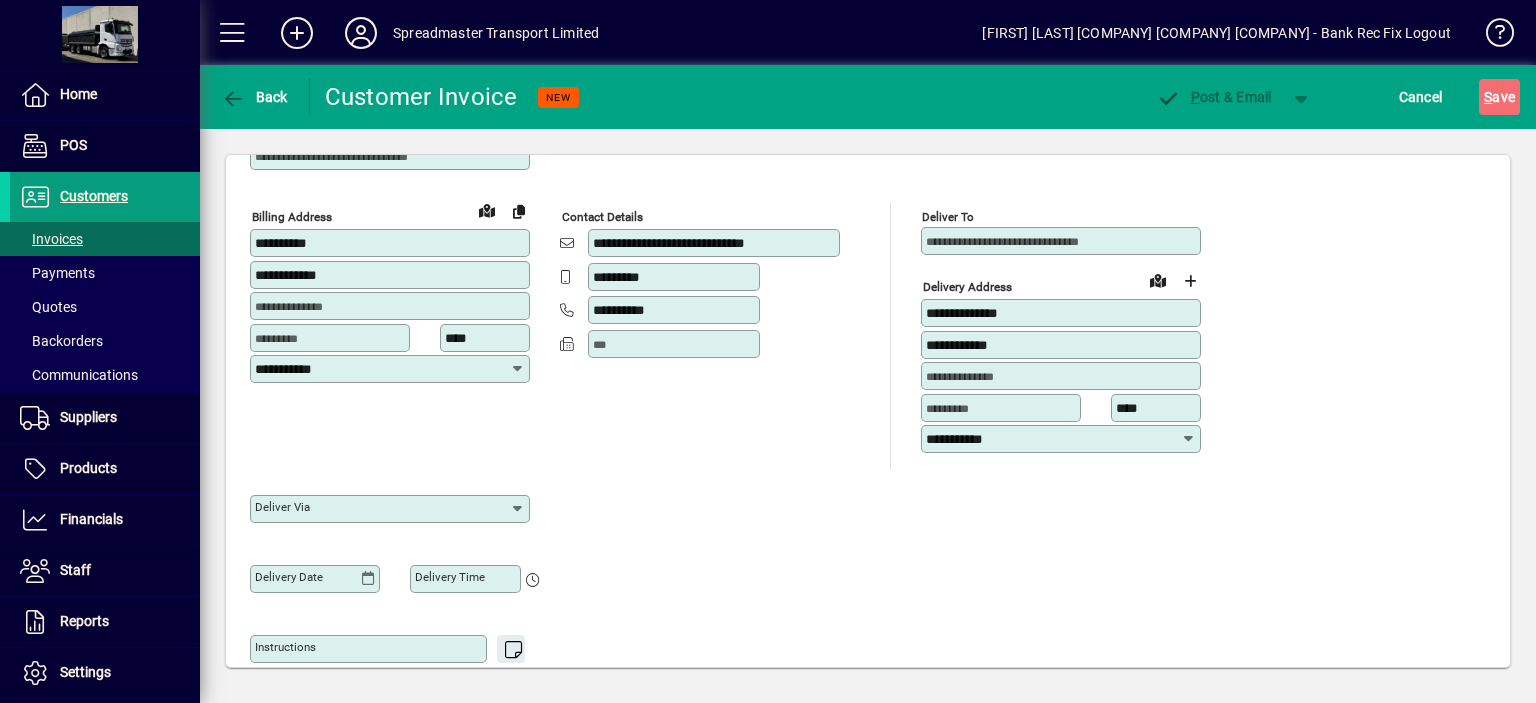 scroll, scrollTop: 123, scrollLeft: 0, axis: vertical 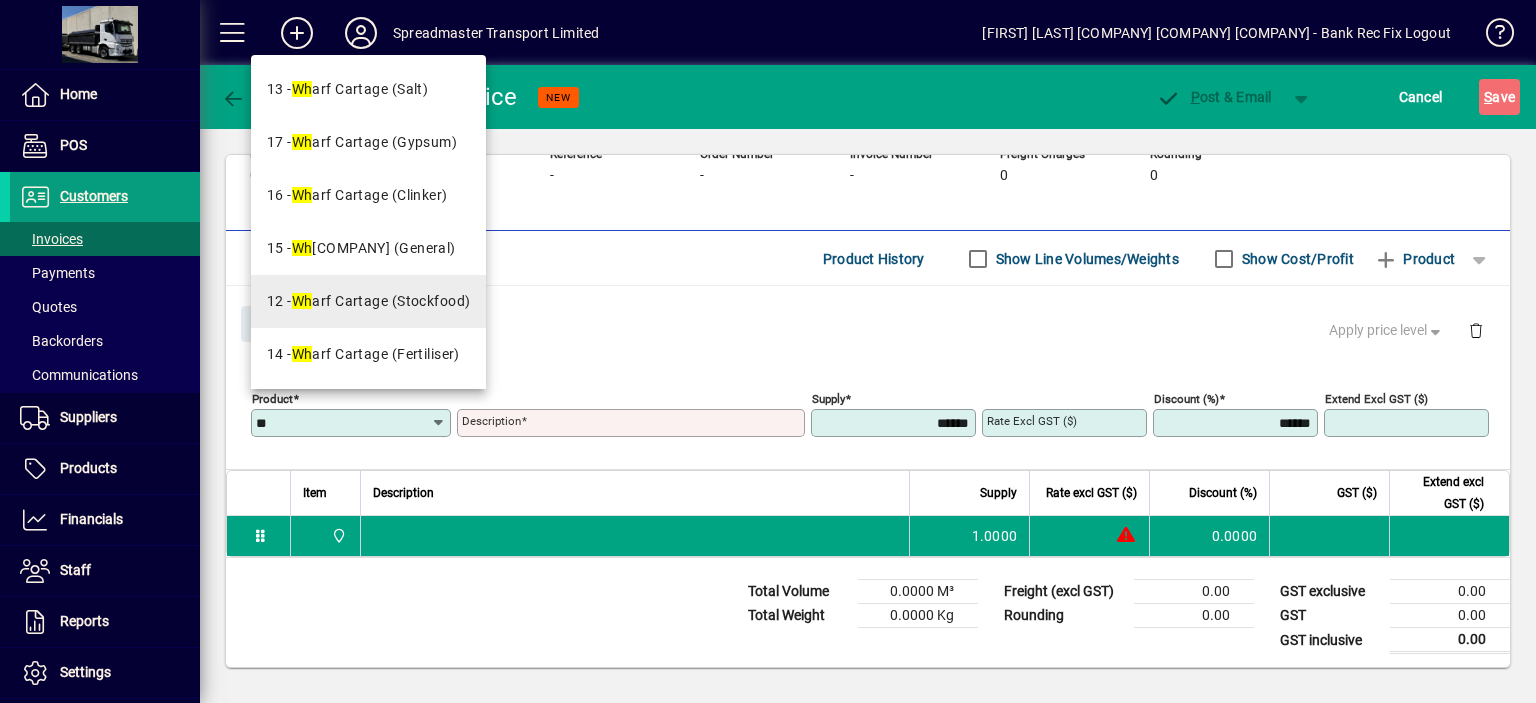 click on "12 - [COMPANY_NAME]" at bounding box center (369, 301) 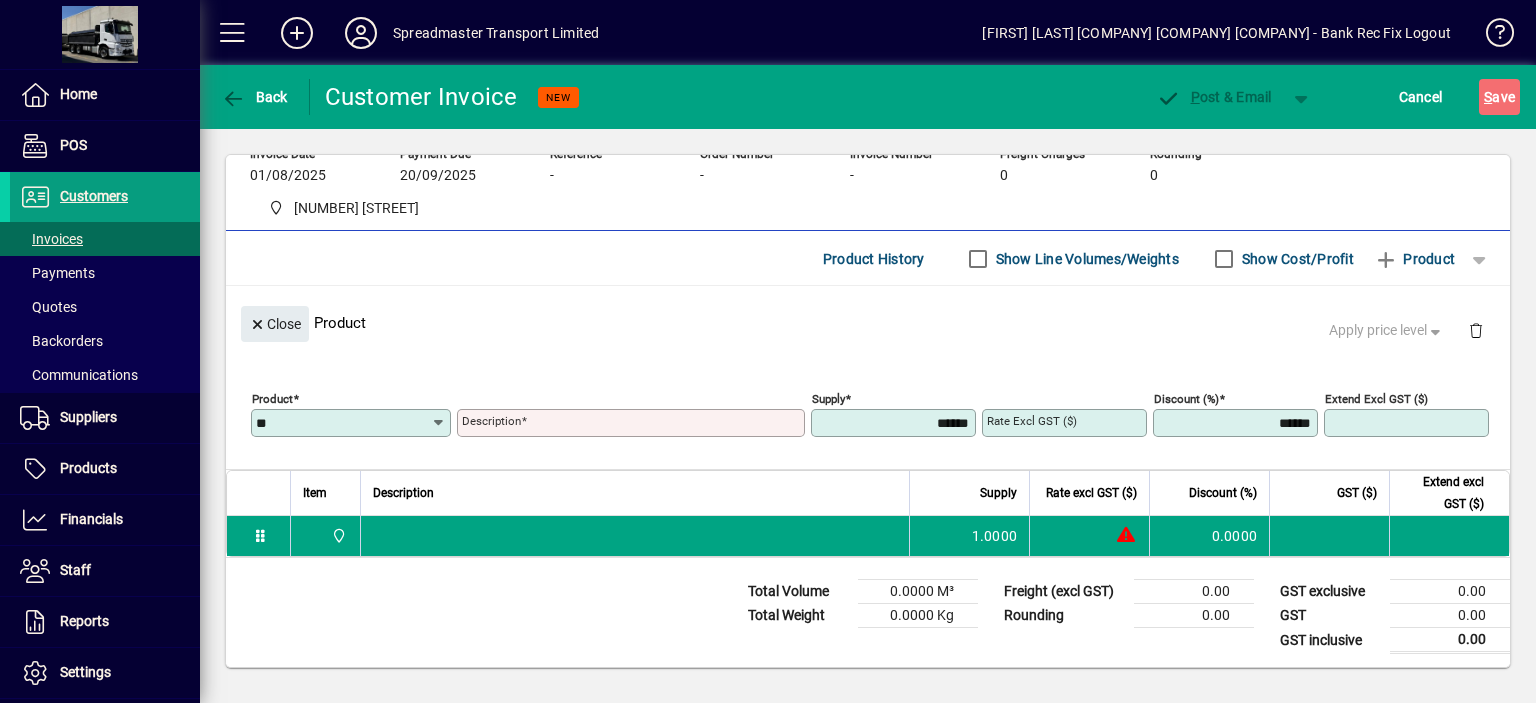 type on "**********" 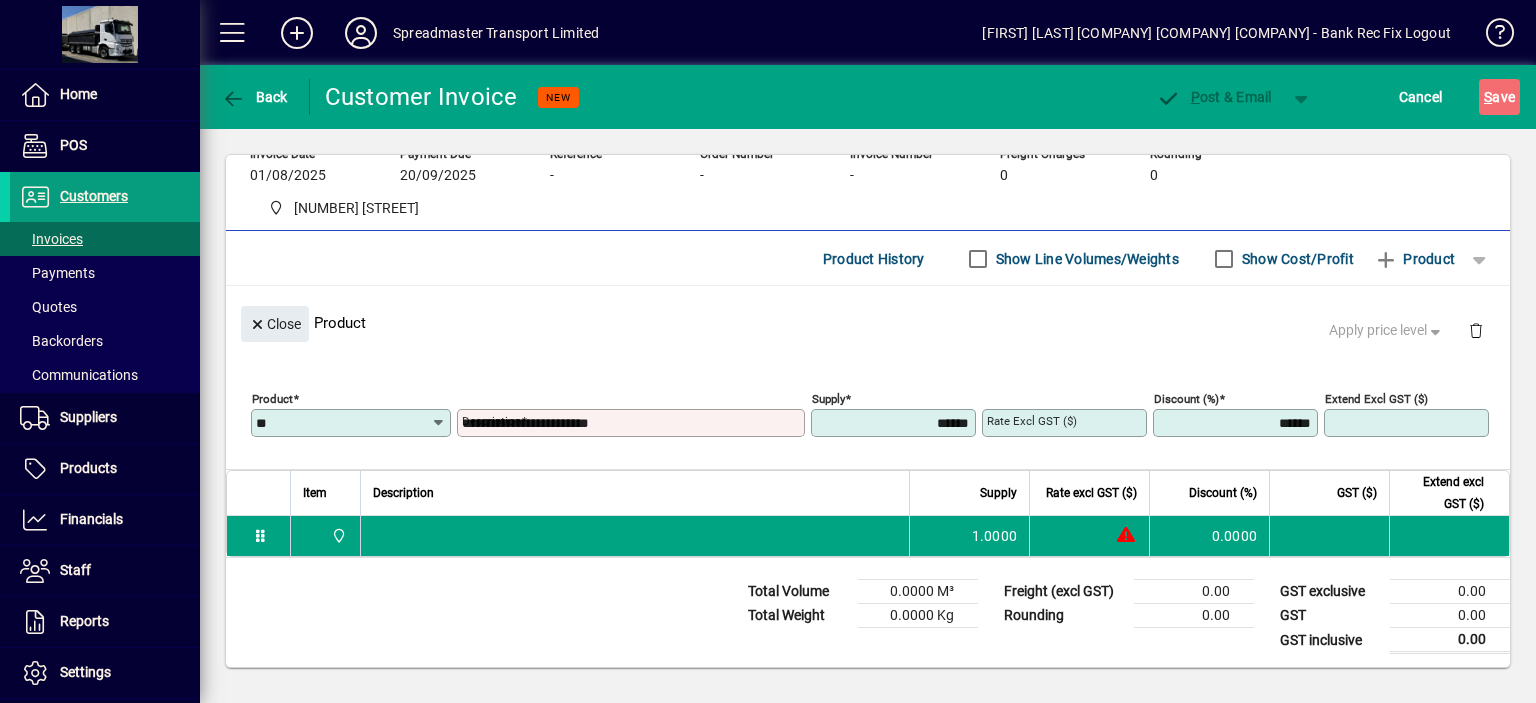 type on "******" 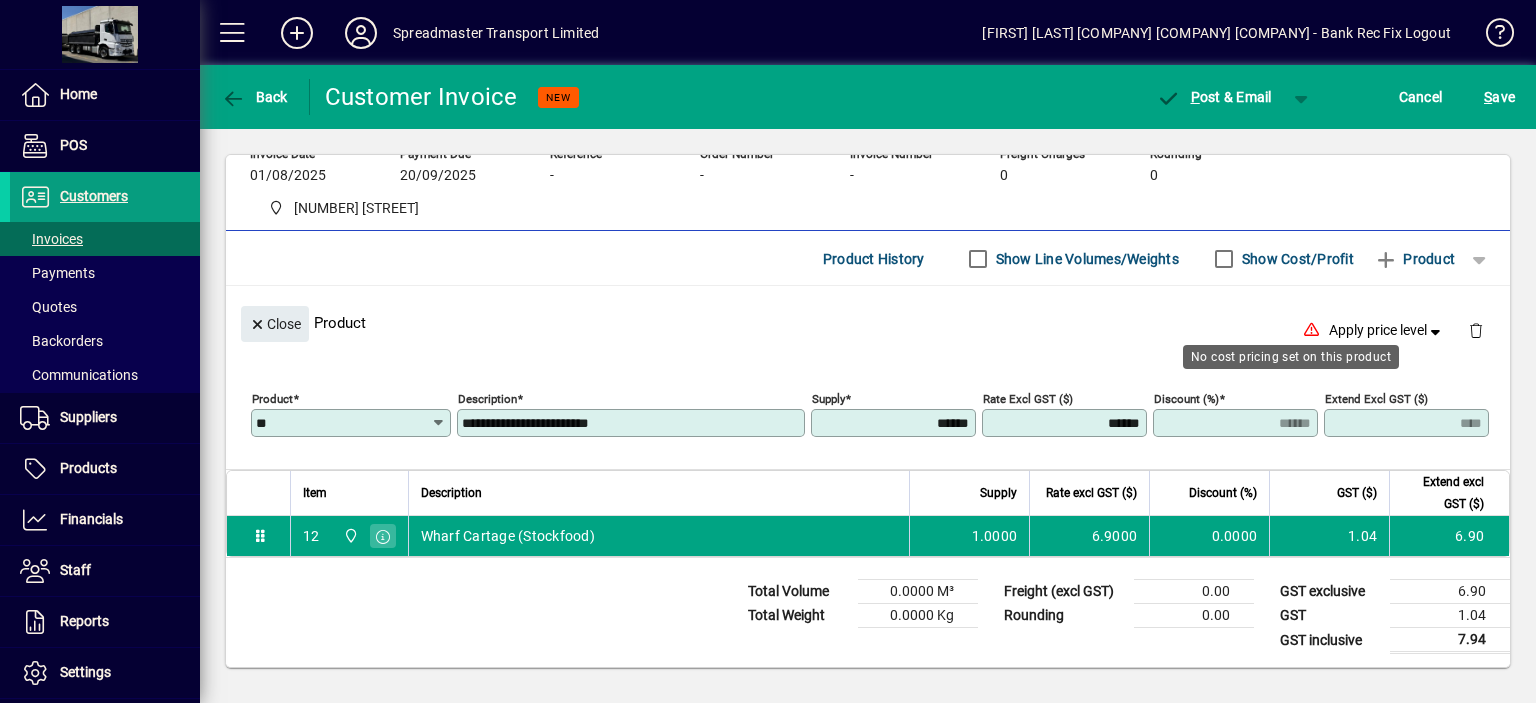 click on "******" at bounding box center (895, 423) 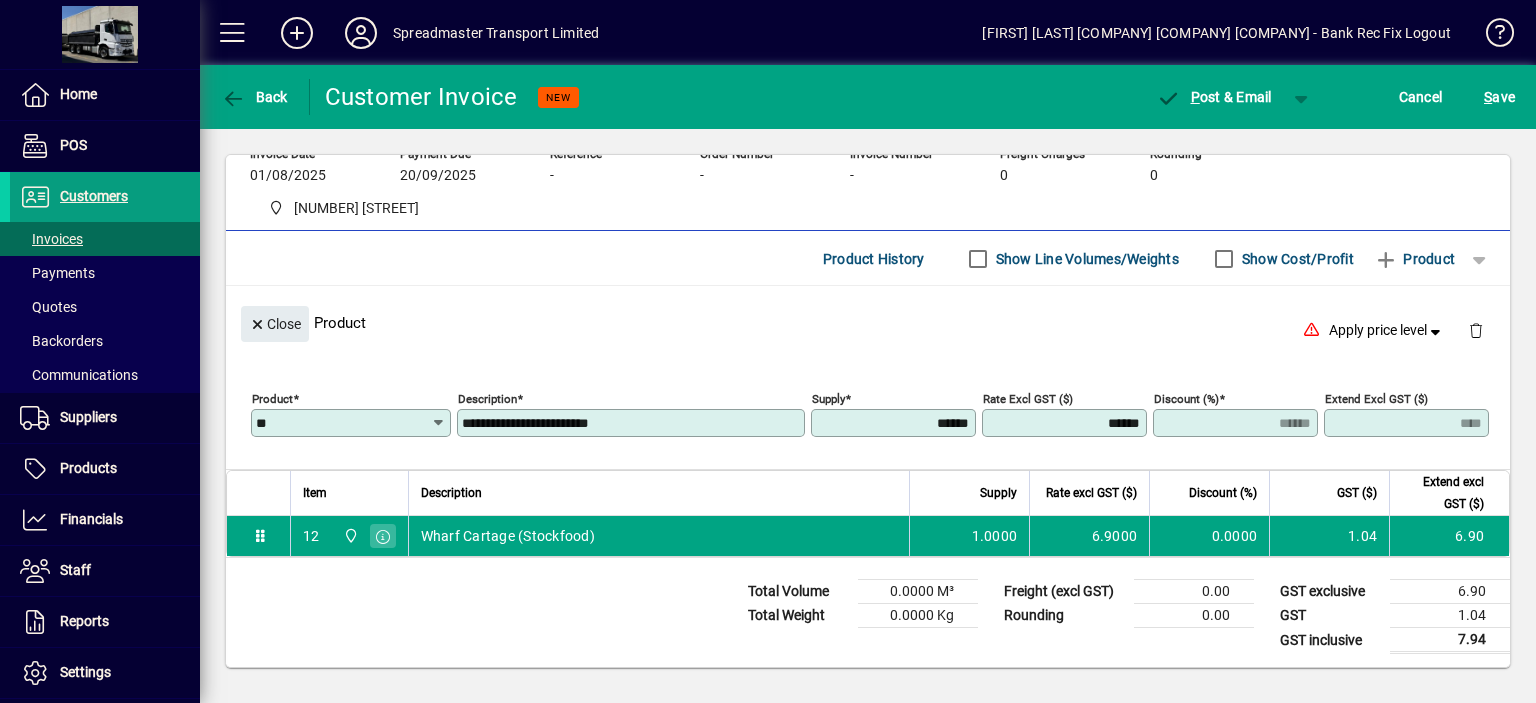 click on "******" at bounding box center (895, 423) 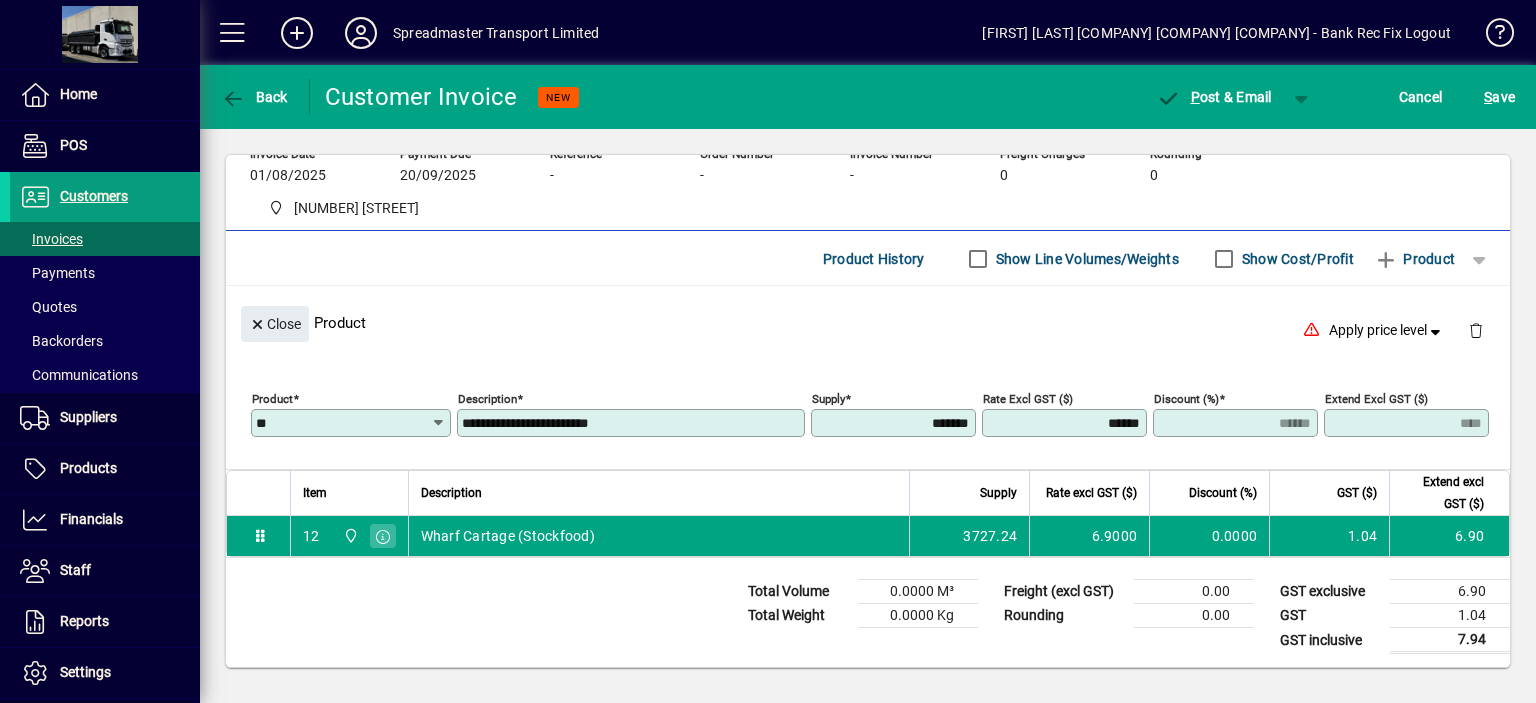 type on "*********" 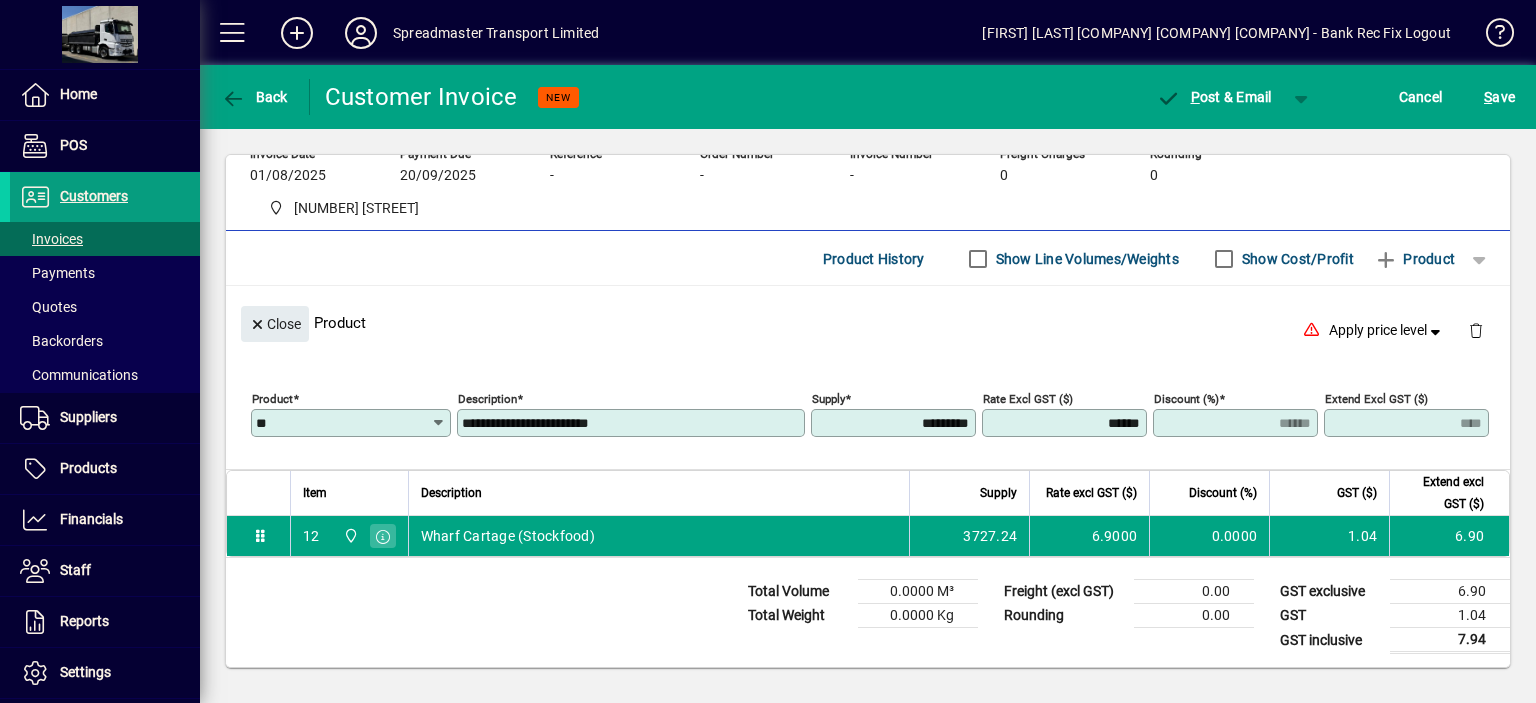 type on "********" 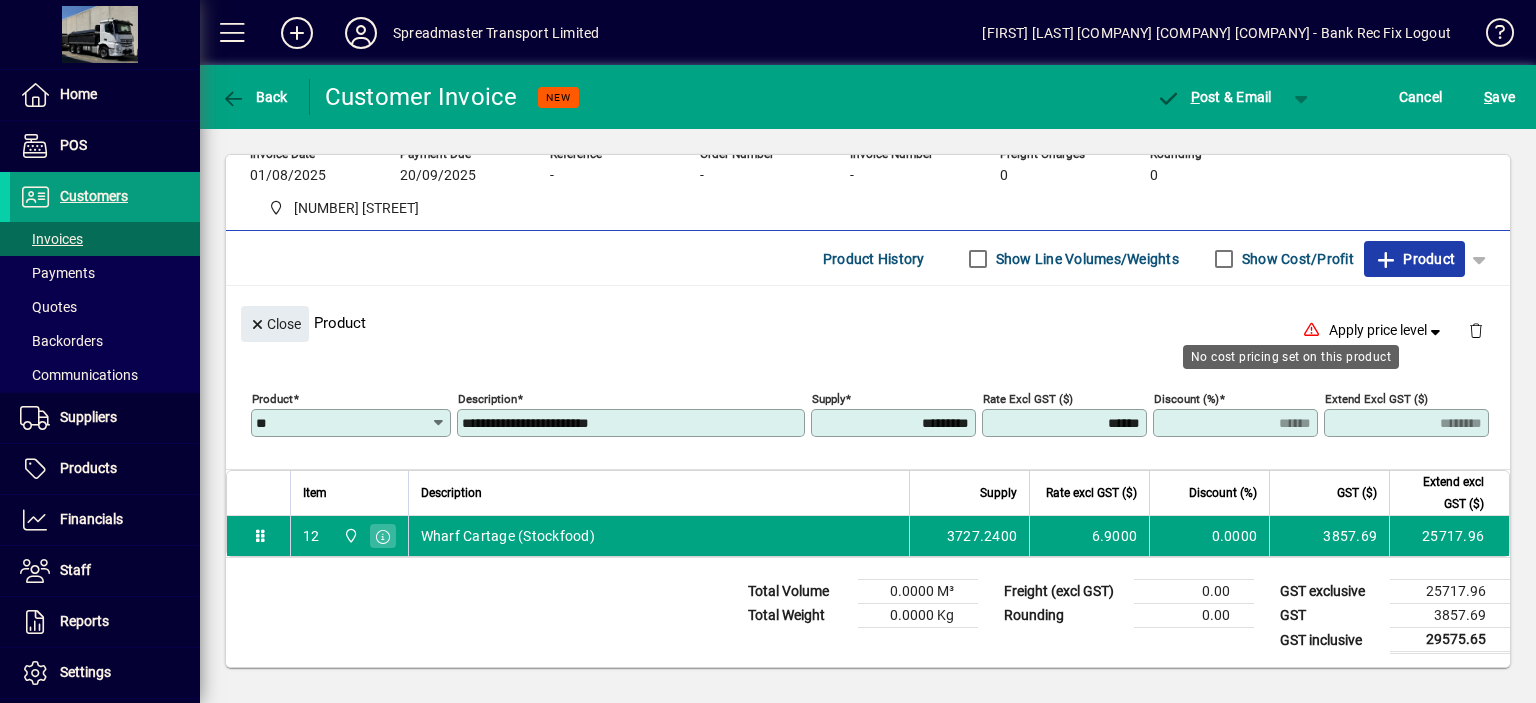 type 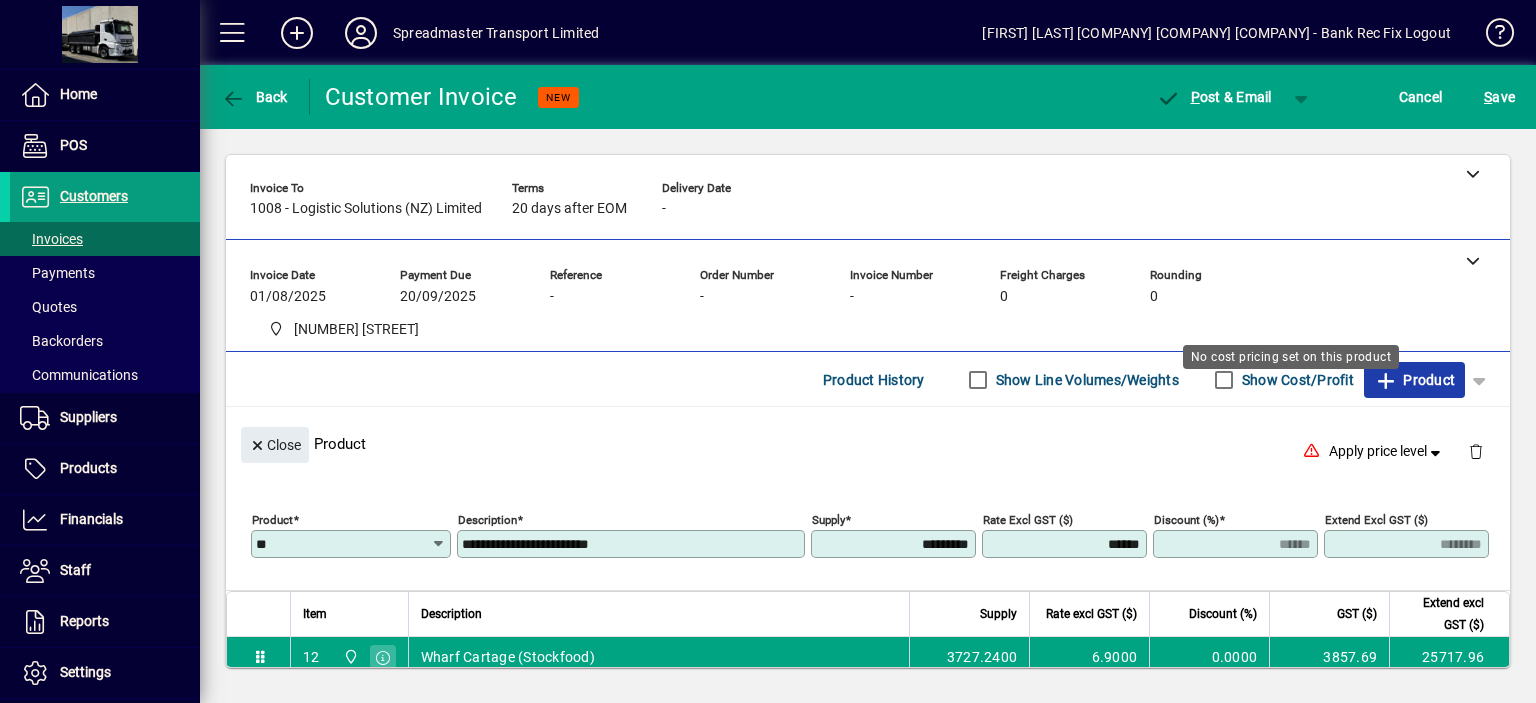 scroll, scrollTop: 0, scrollLeft: 0, axis: both 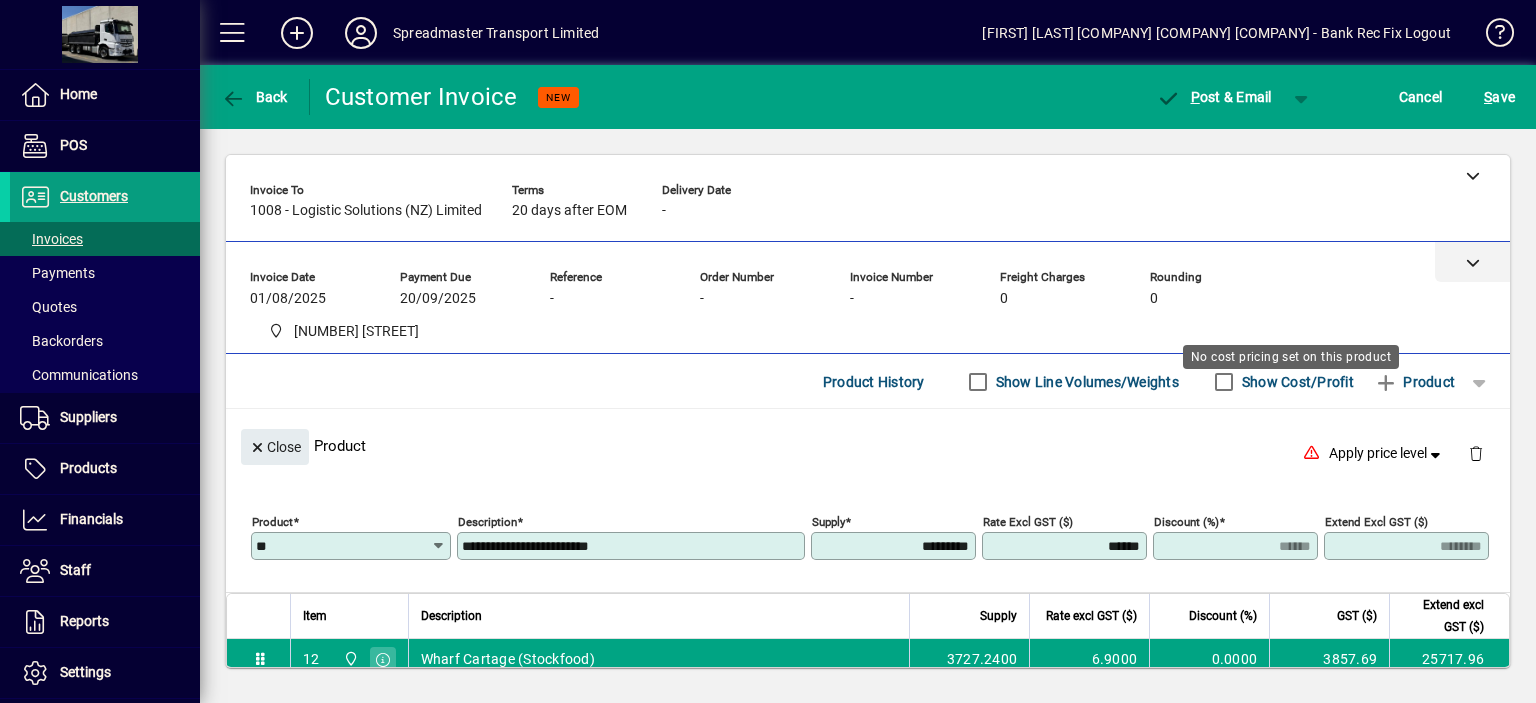 click 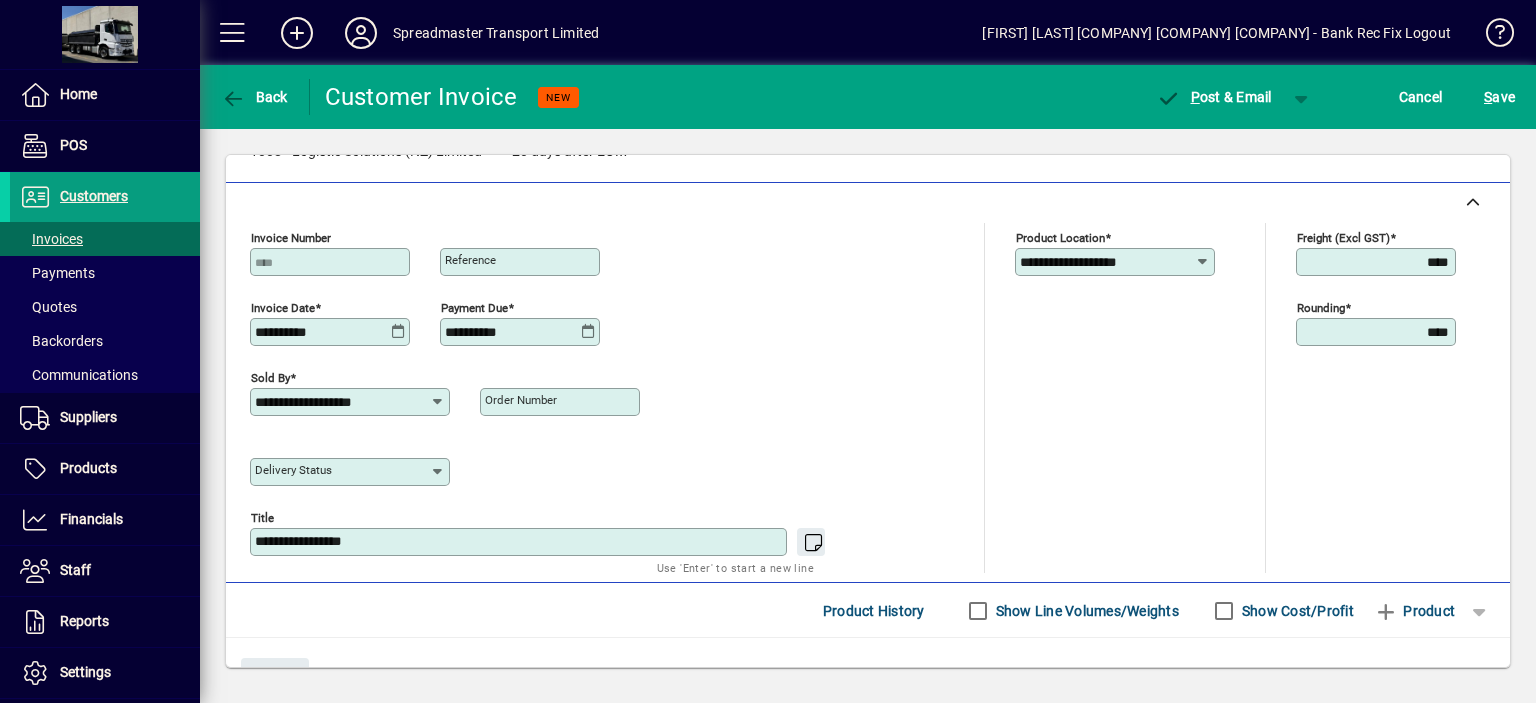 scroll, scrollTop: 0, scrollLeft: 0, axis: both 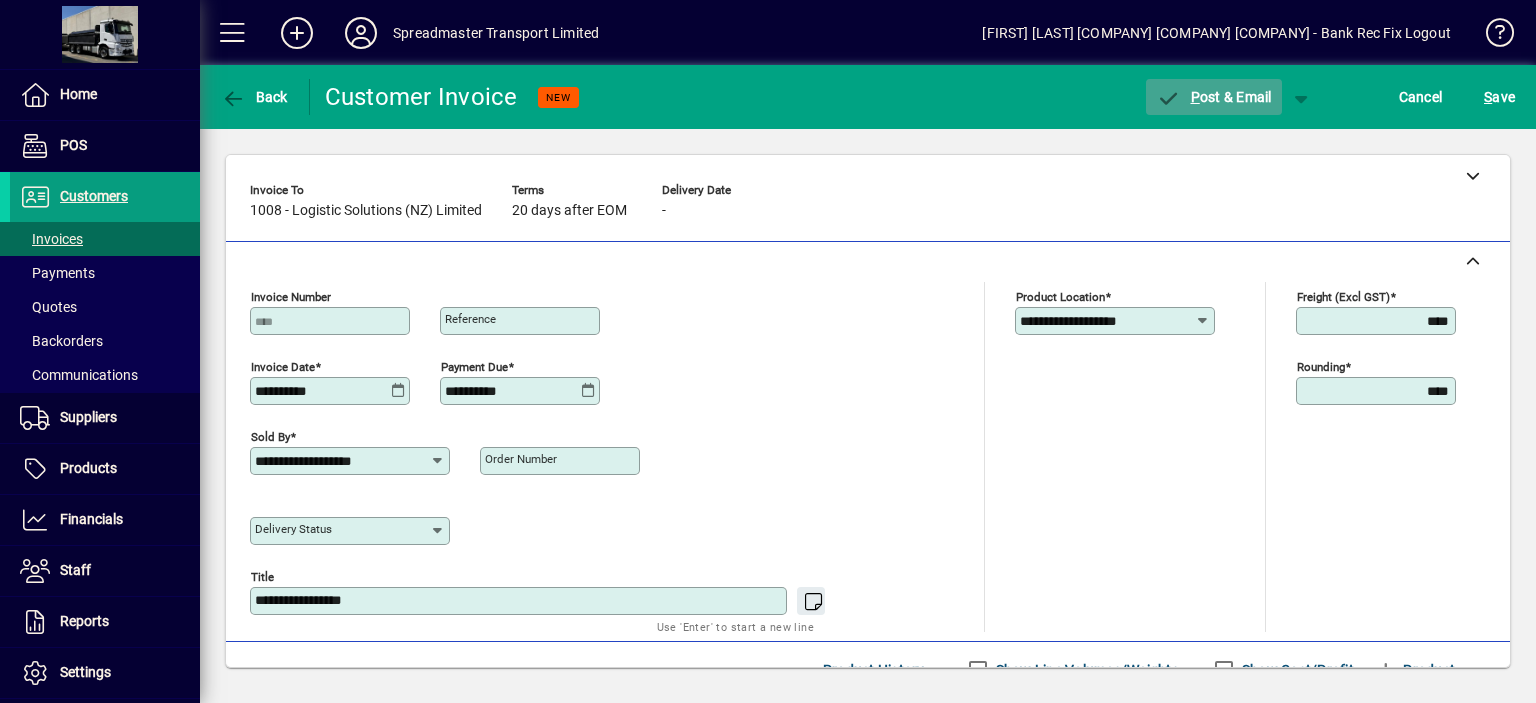 click on "P ost & Email" 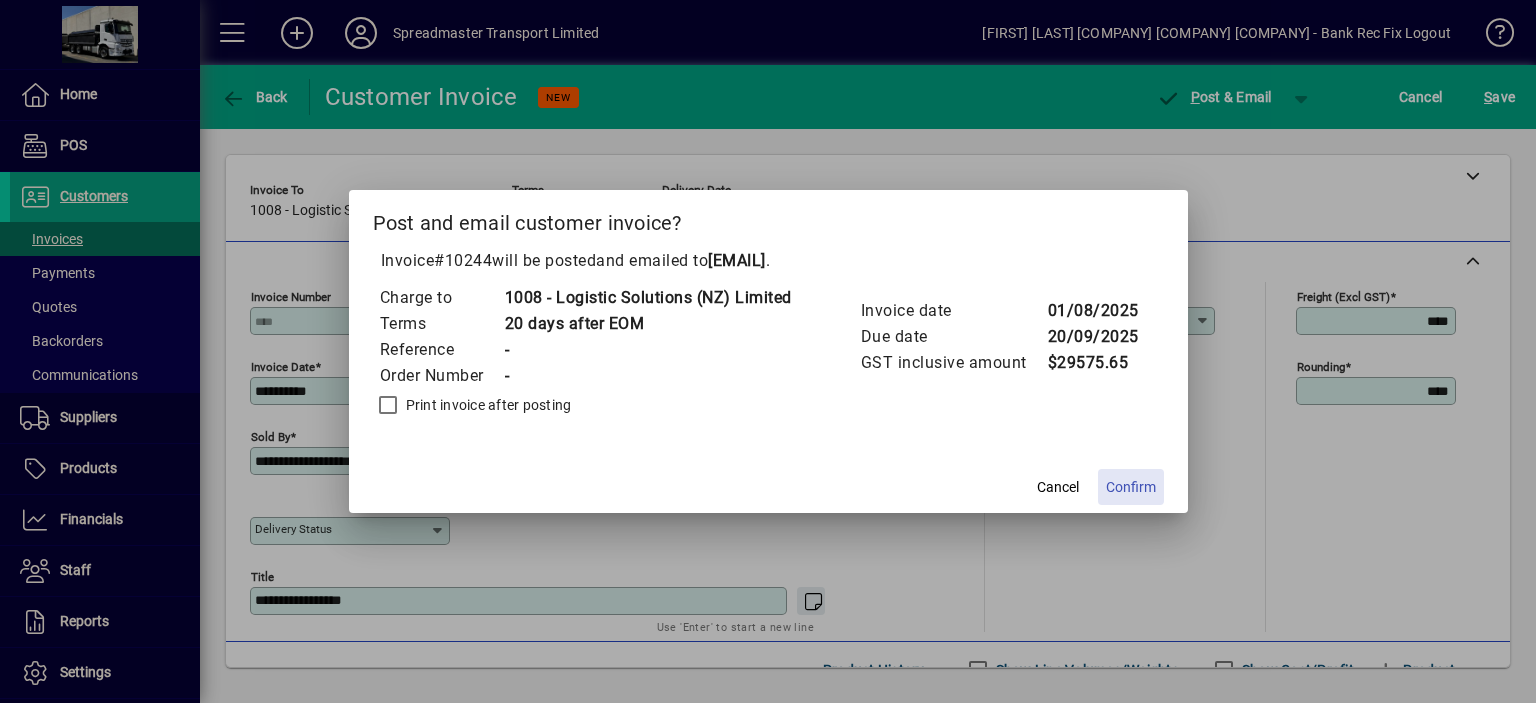 click on "Confirm" 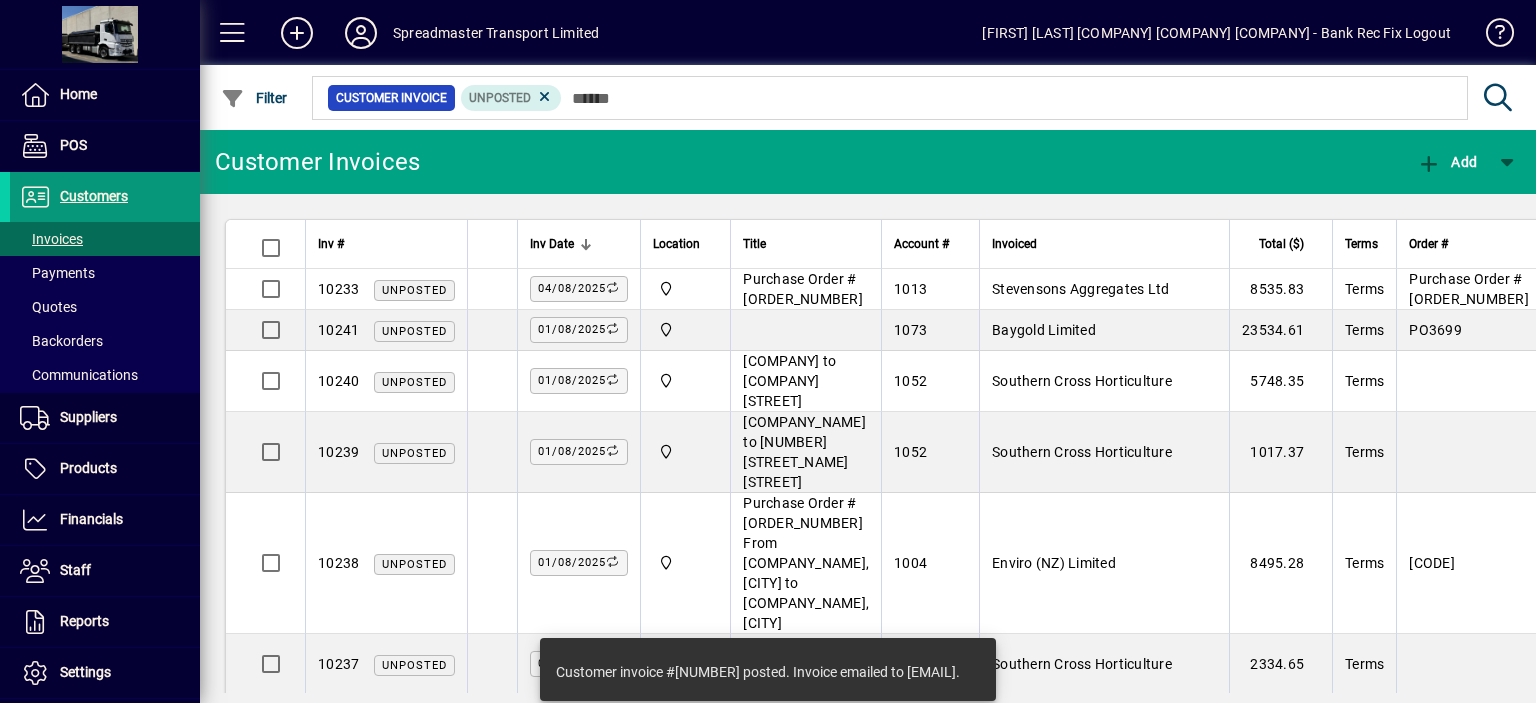 click on "Customers" at bounding box center (94, 196) 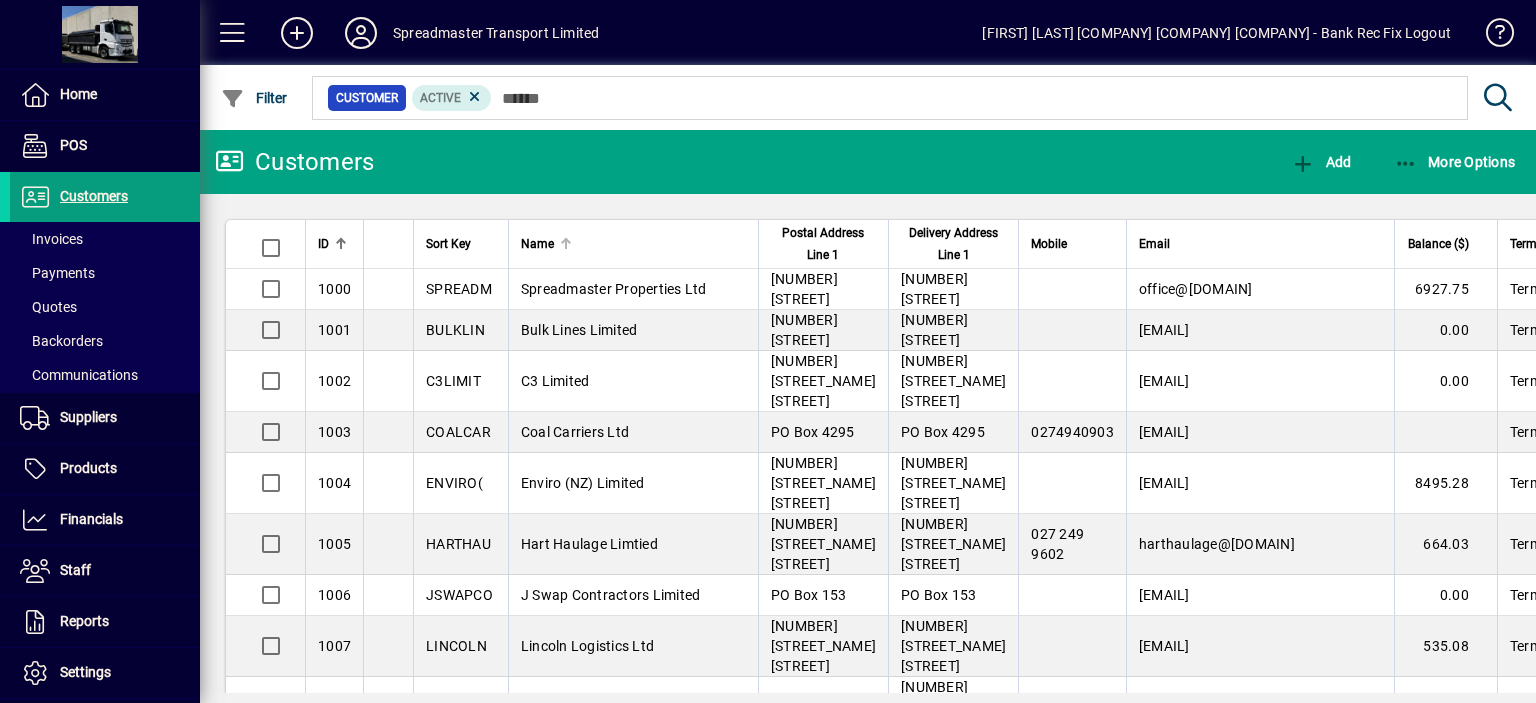 click on "Name" at bounding box center [633, 244] 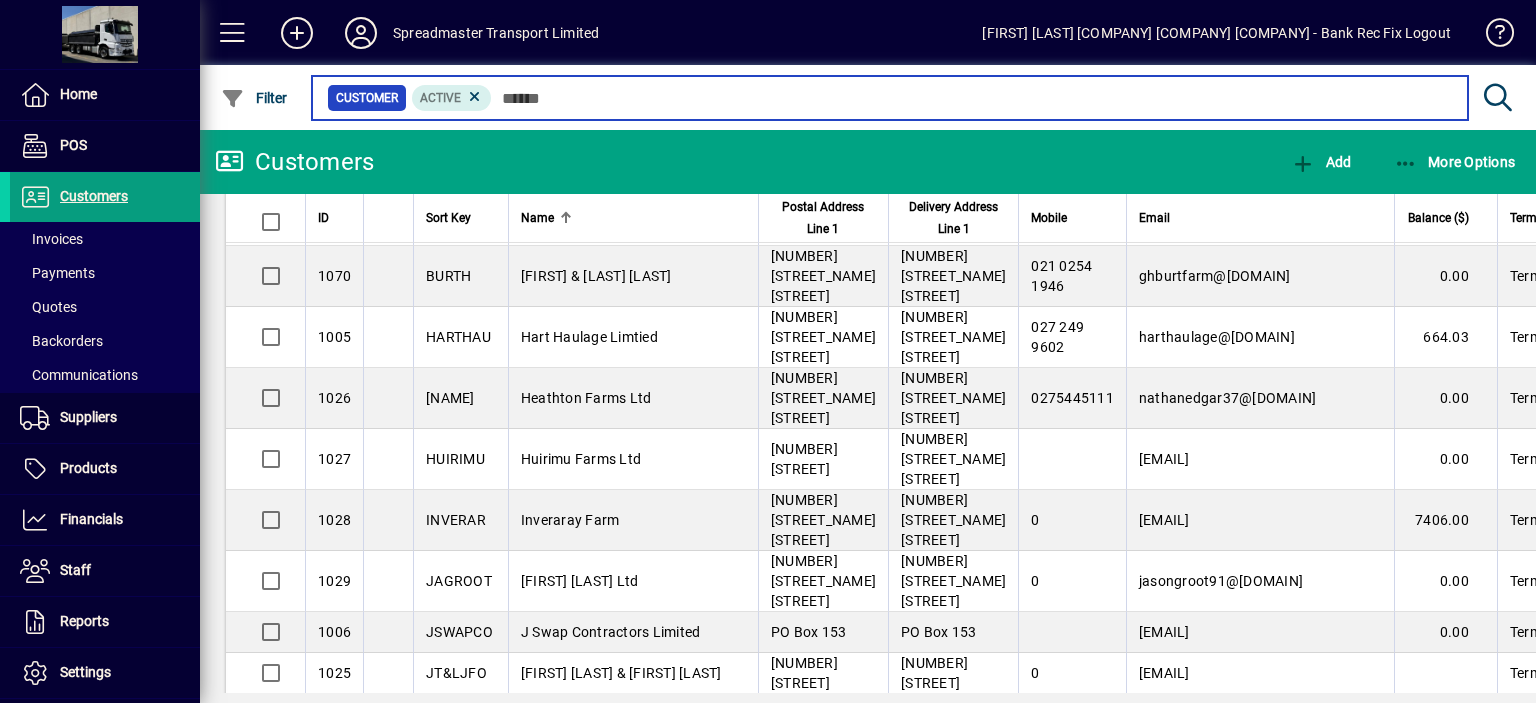 scroll, scrollTop: 1400, scrollLeft: 0, axis: vertical 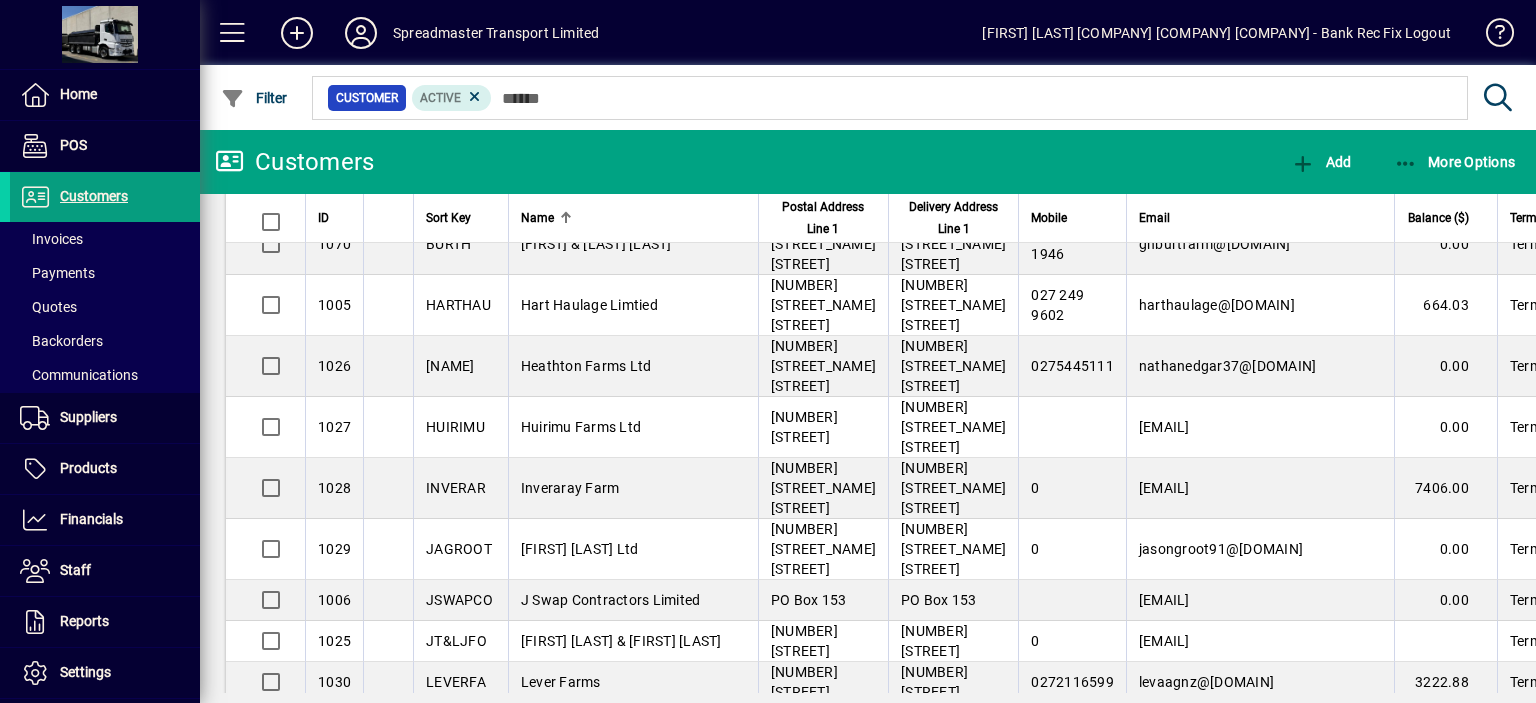 click on "Logistic Solutions (NZ) Limited" at bounding box center (620, 794) 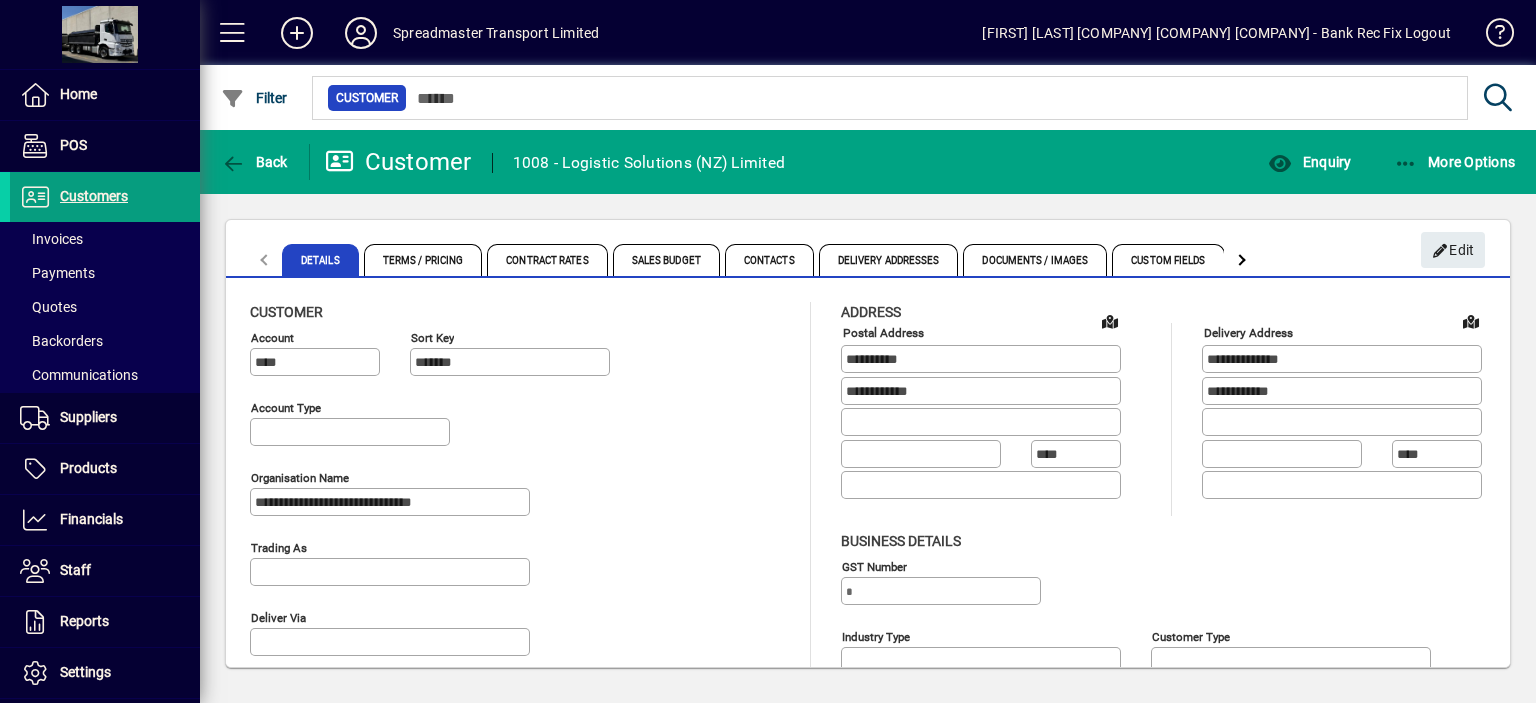 type on "**********" 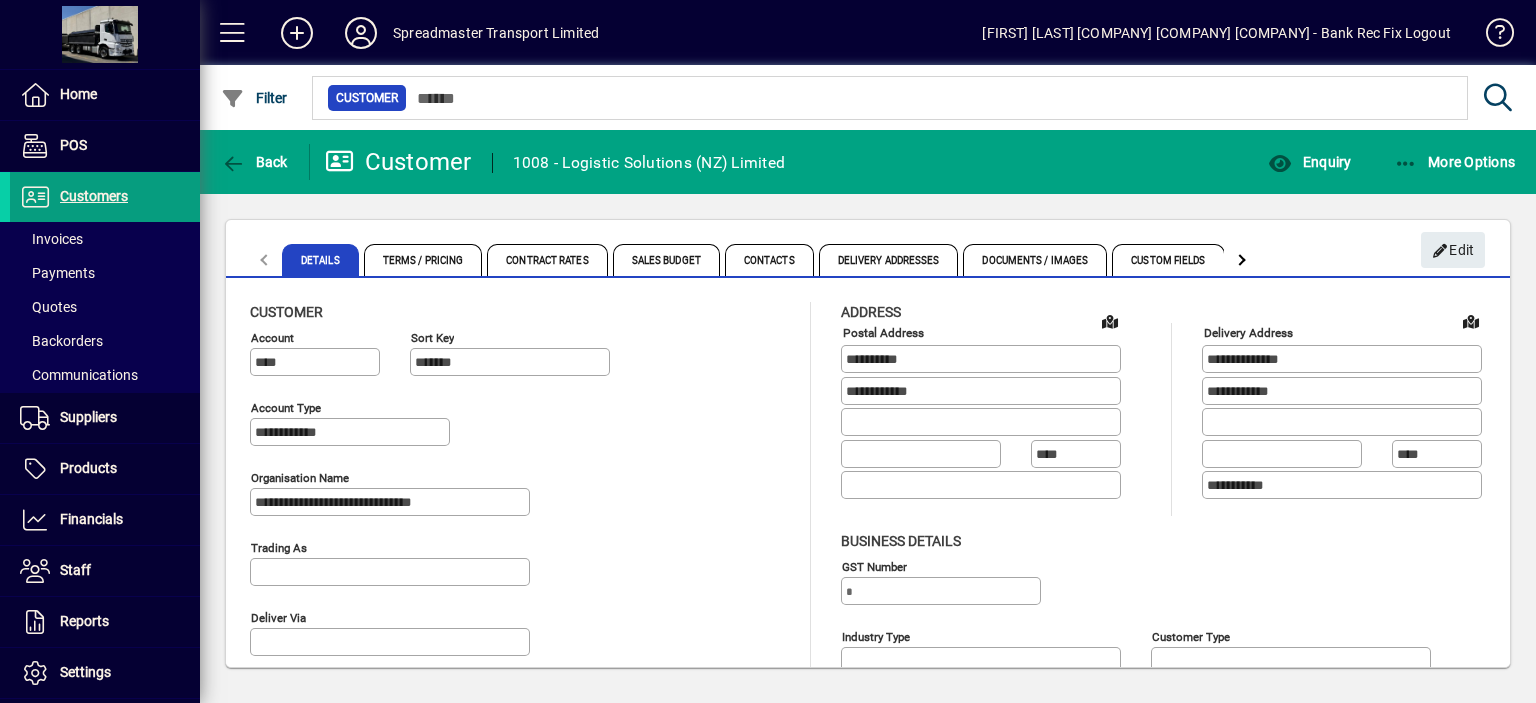 type on "**********" 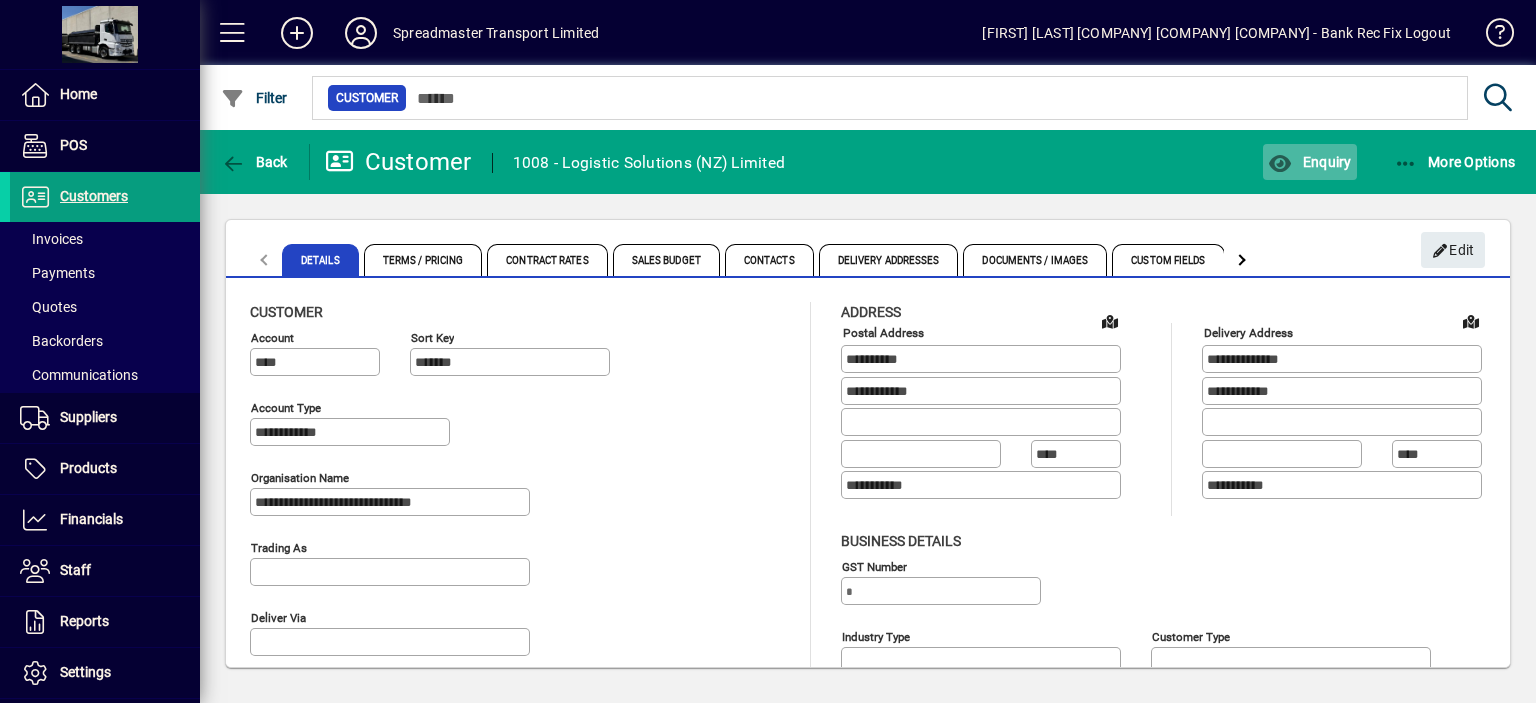 click on "Enquiry" 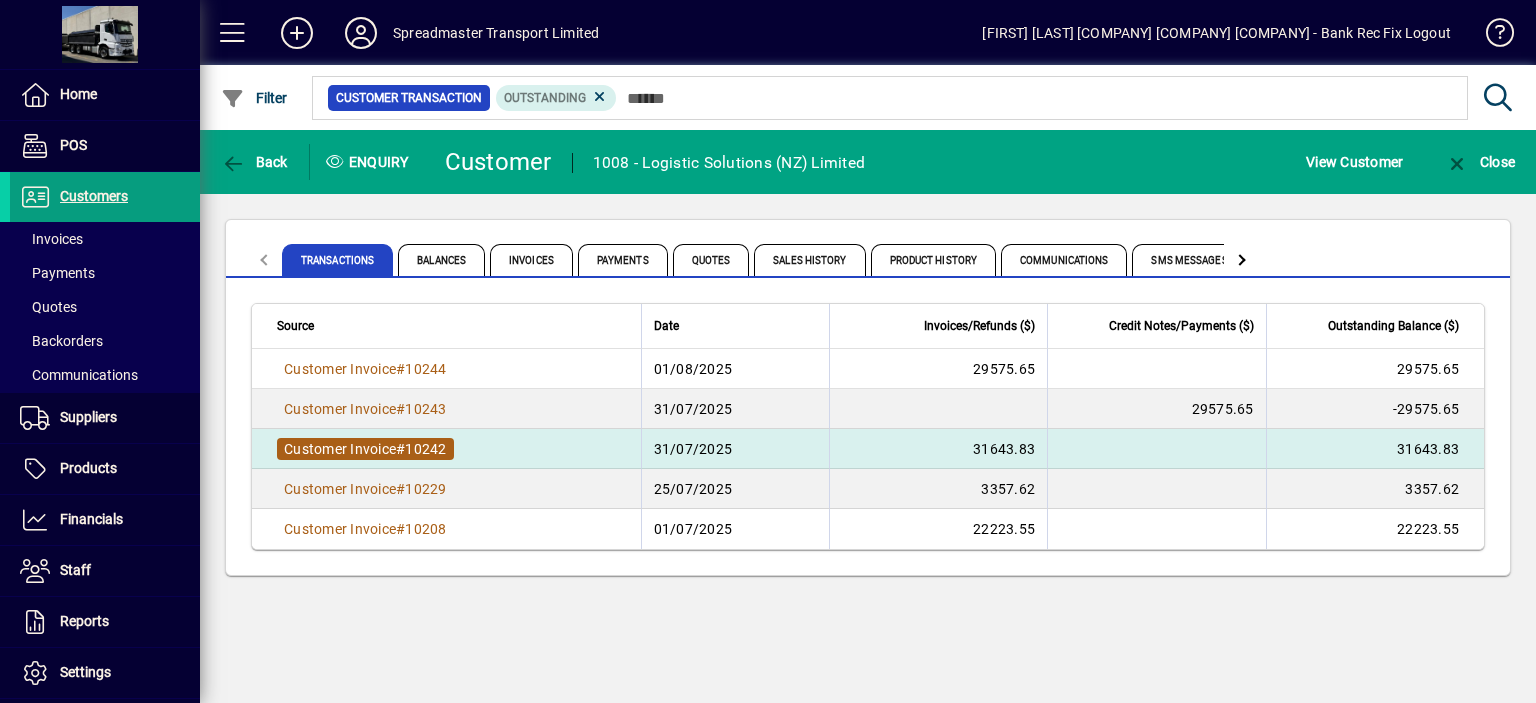 click on "10242" at bounding box center (425, 449) 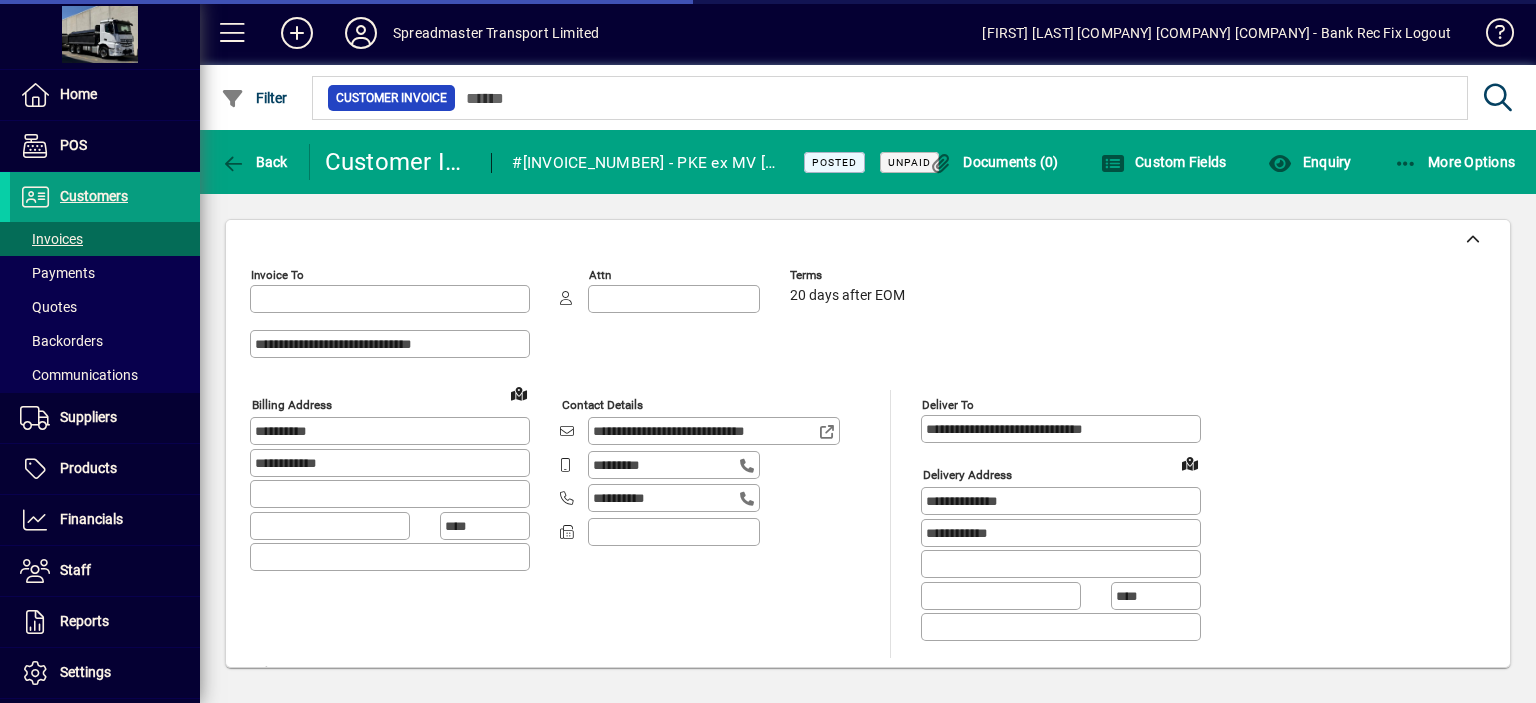 type on "**********" 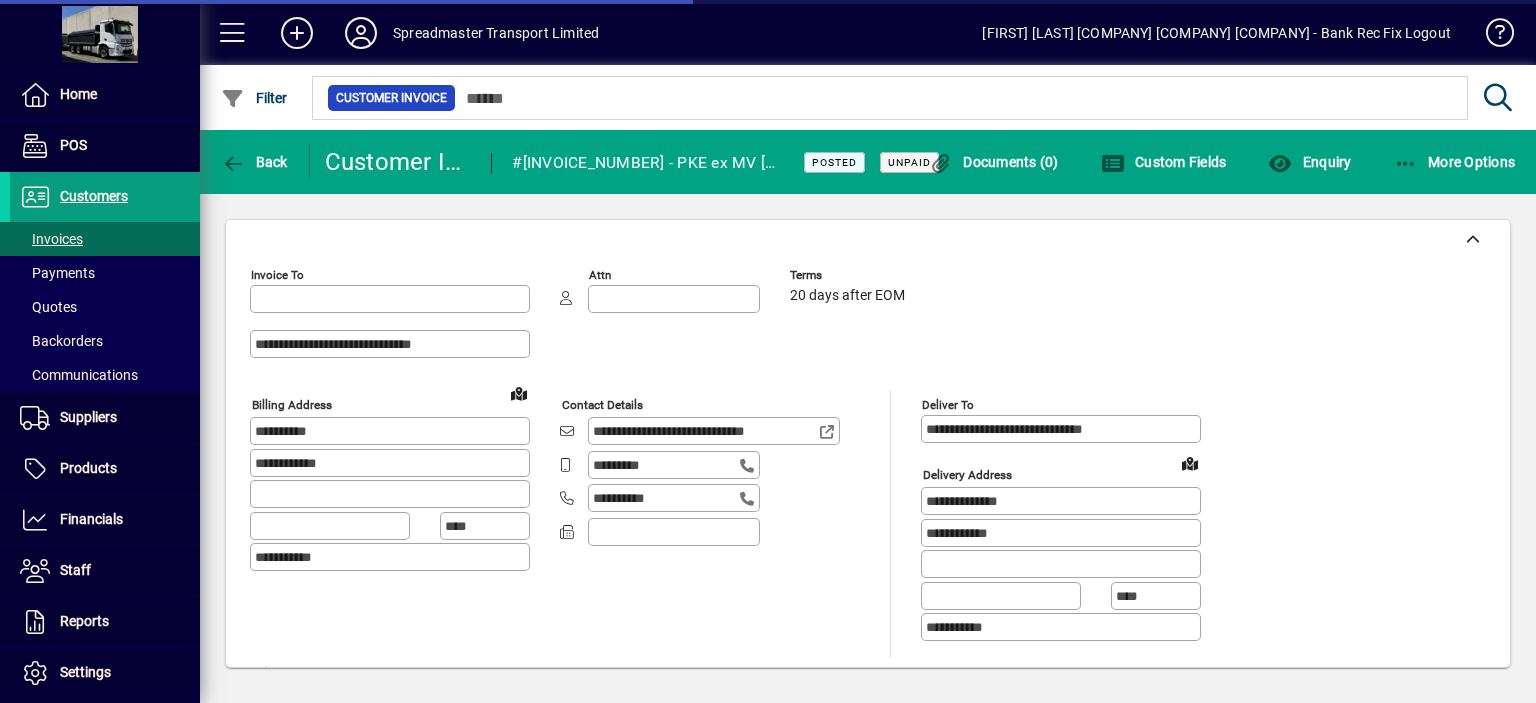 type on "**********" 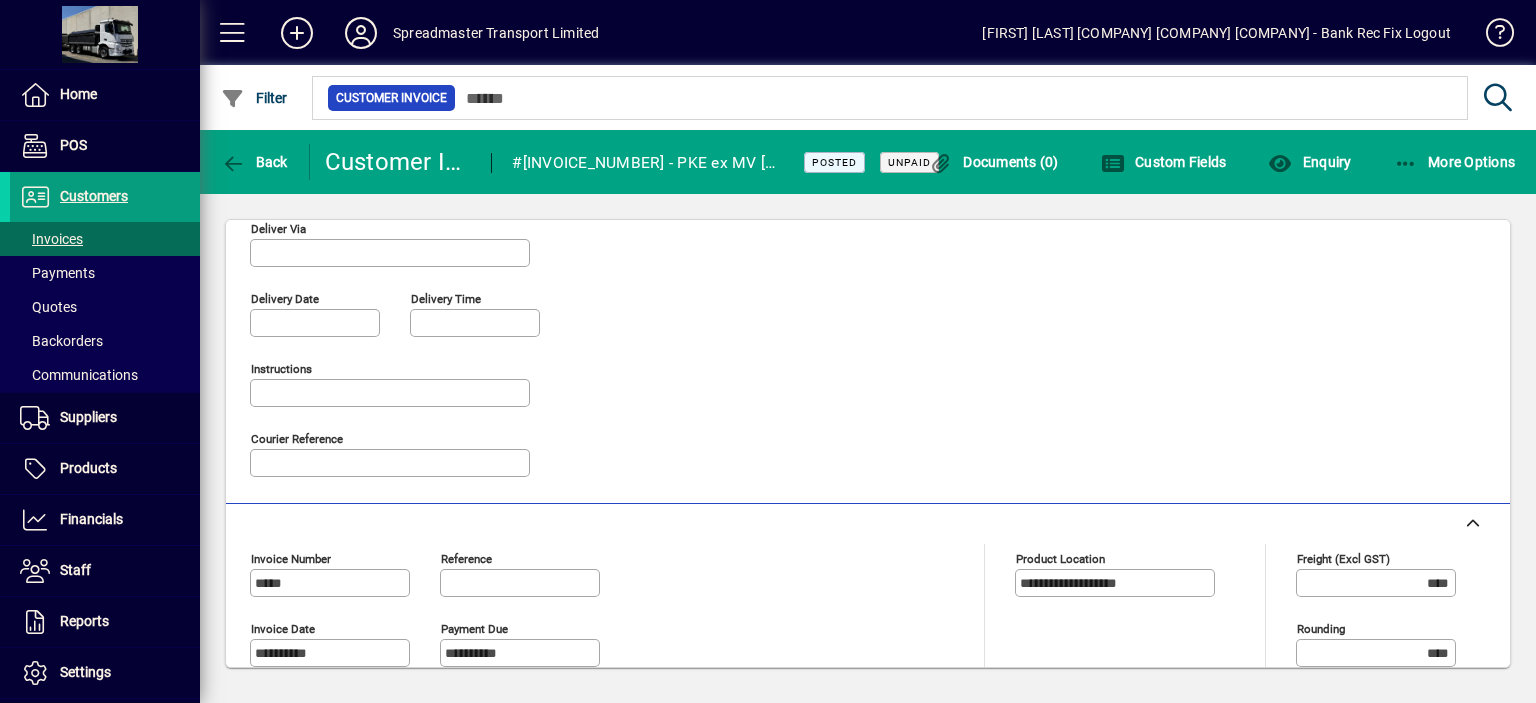 scroll, scrollTop: 431, scrollLeft: 0, axis: vertical 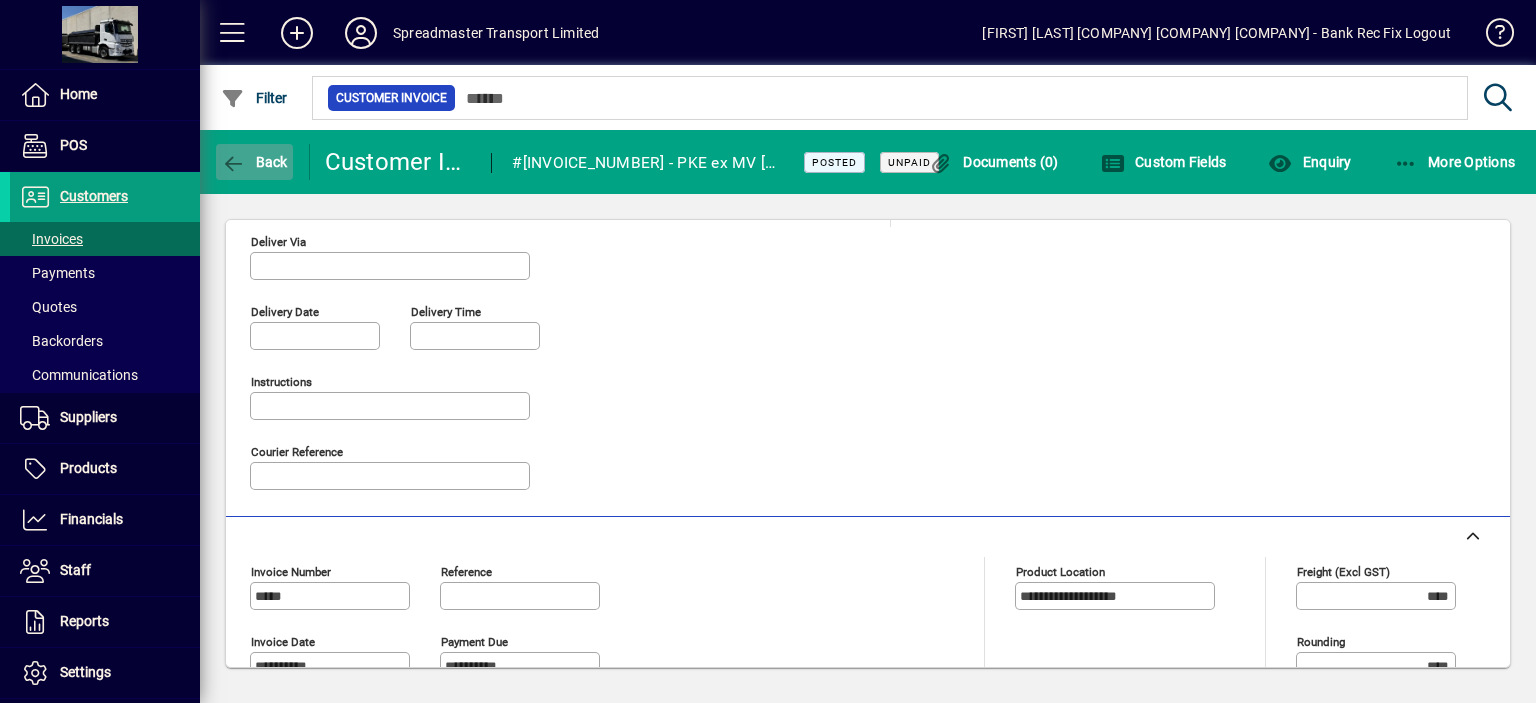 click on "Back" 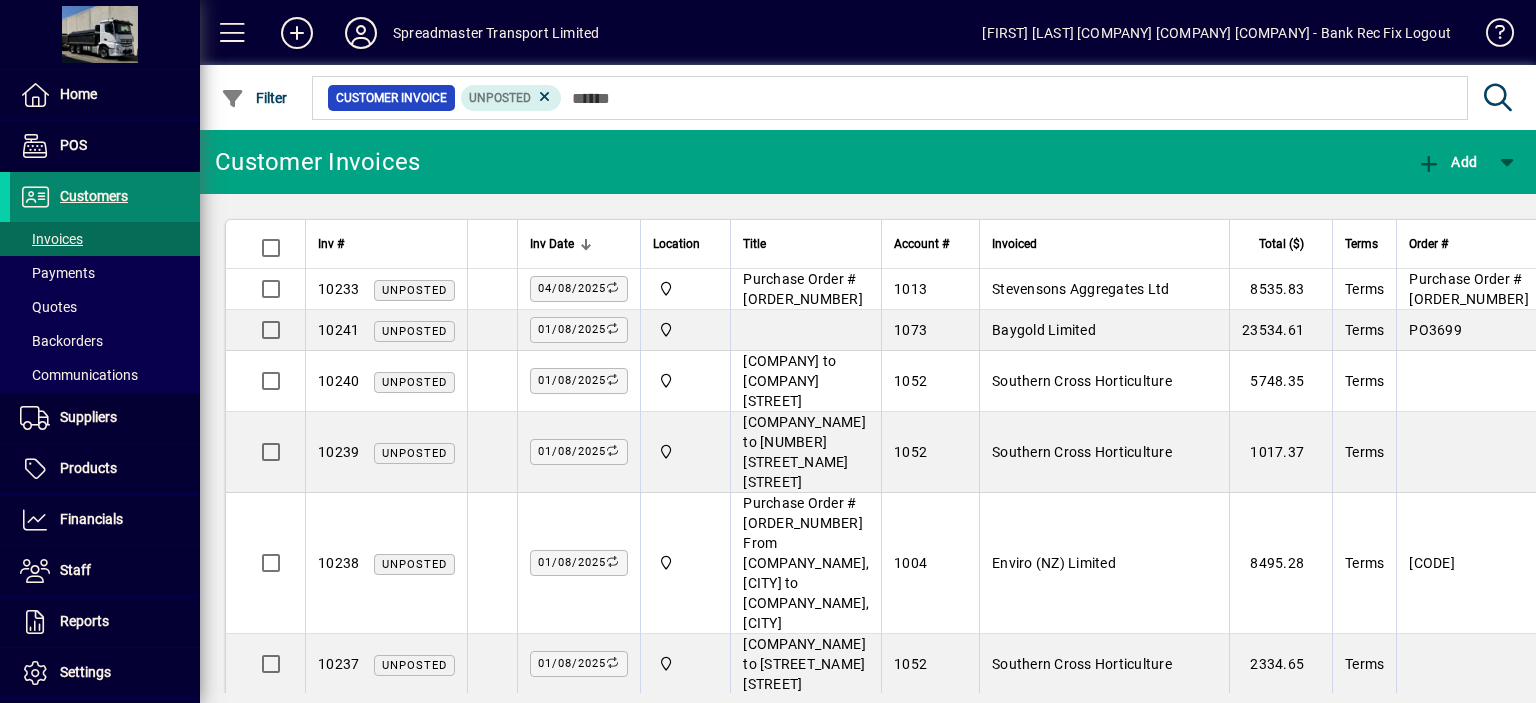 click on "Customers" at bounding box center (94, 196) 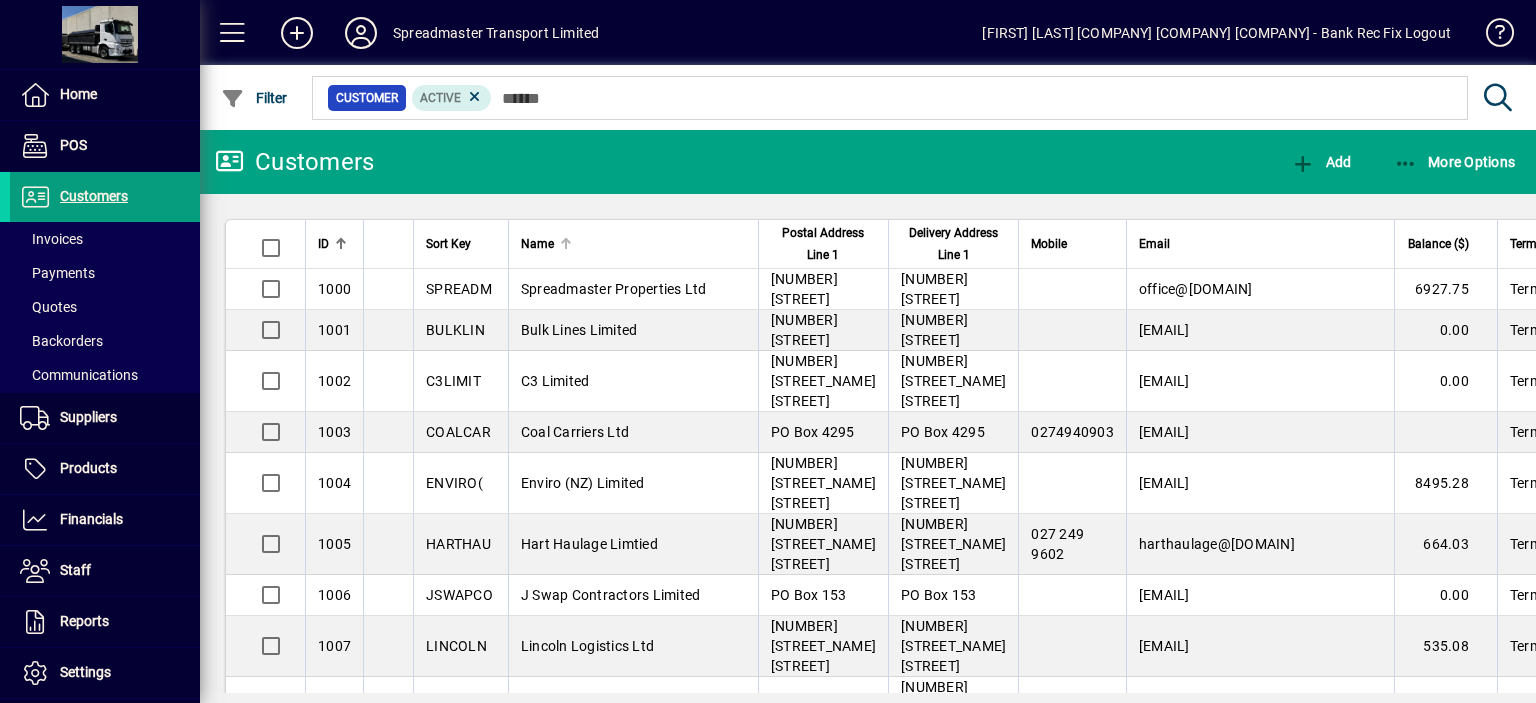 click at bounding box center [566, 244] 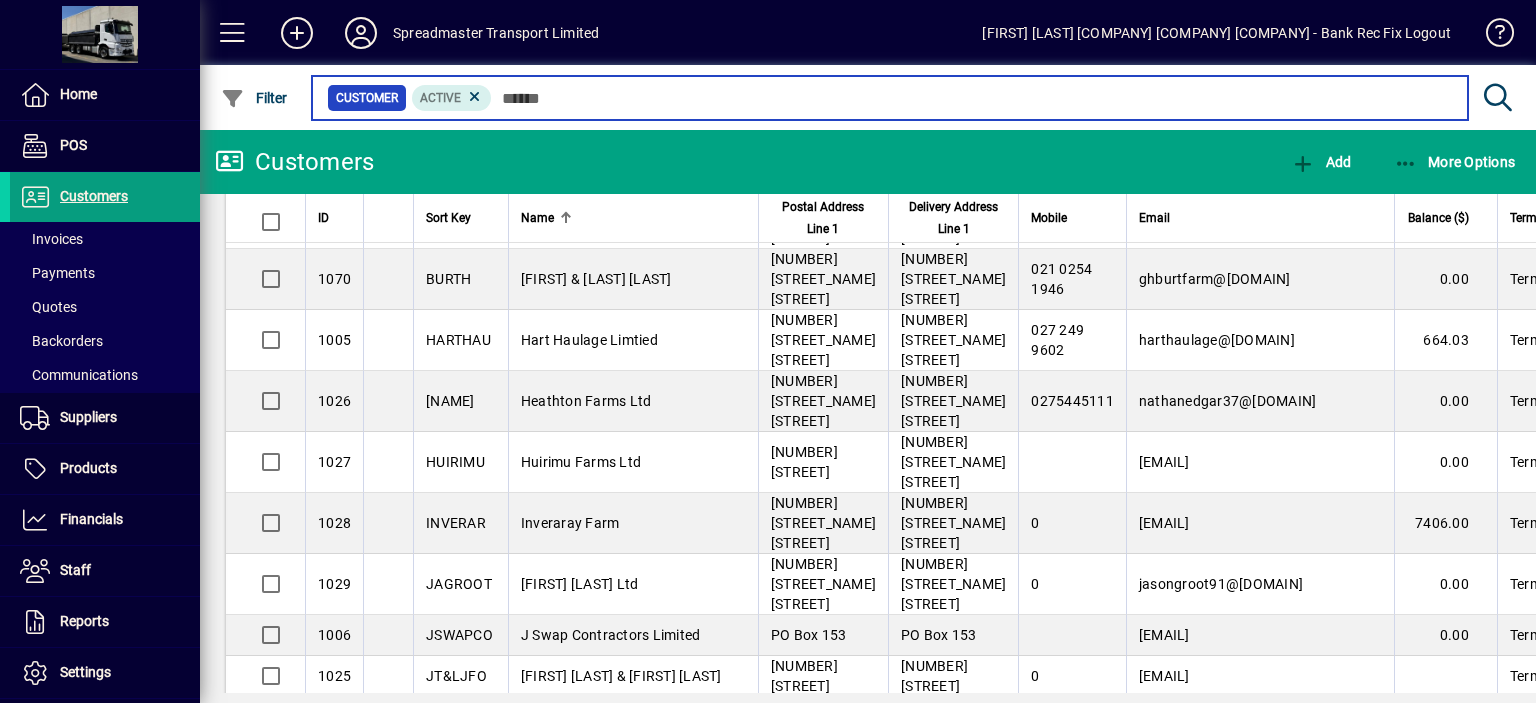 scroll, scrollTop: 1400, scrollLeft: 0, axis: vertical 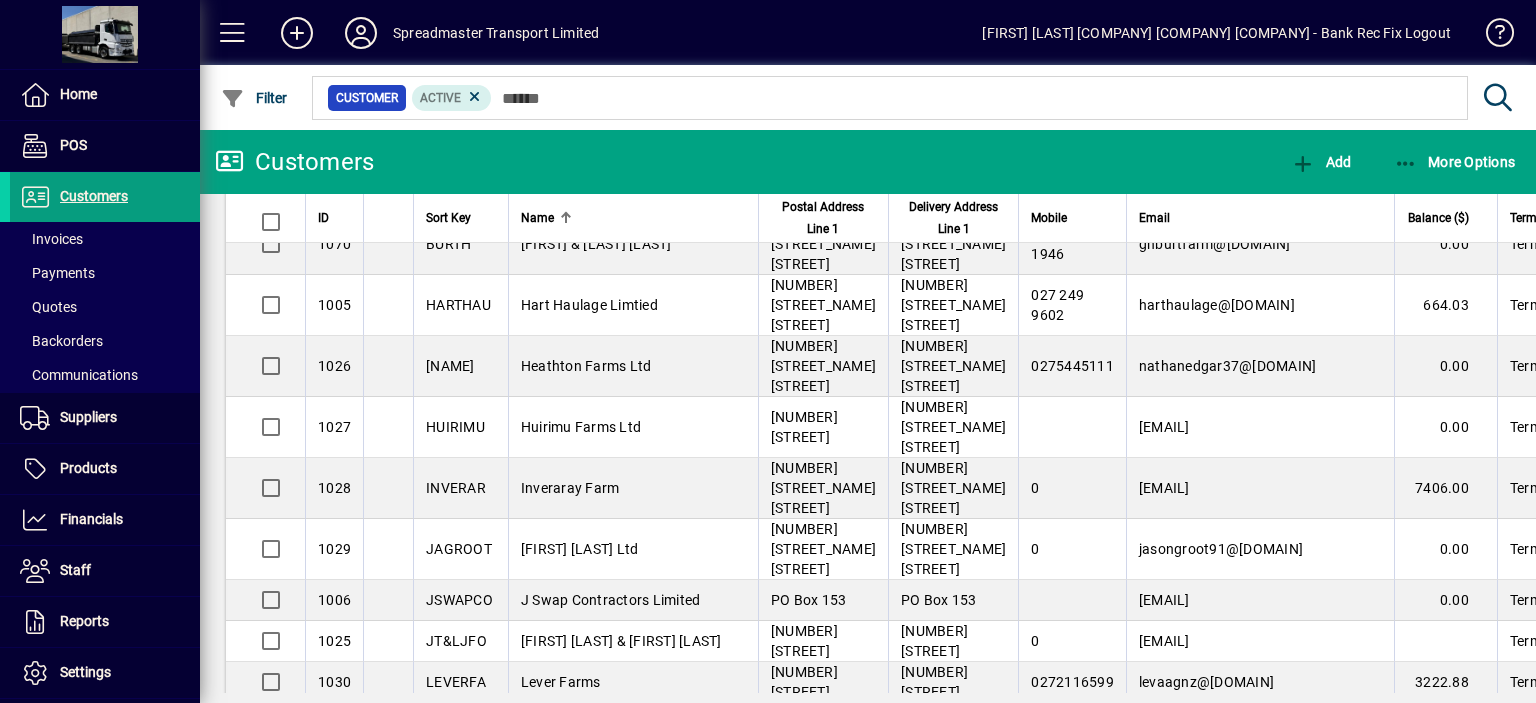 click on "Logistic Solutions (NZ) Limited" at bounding box center (620, 794) 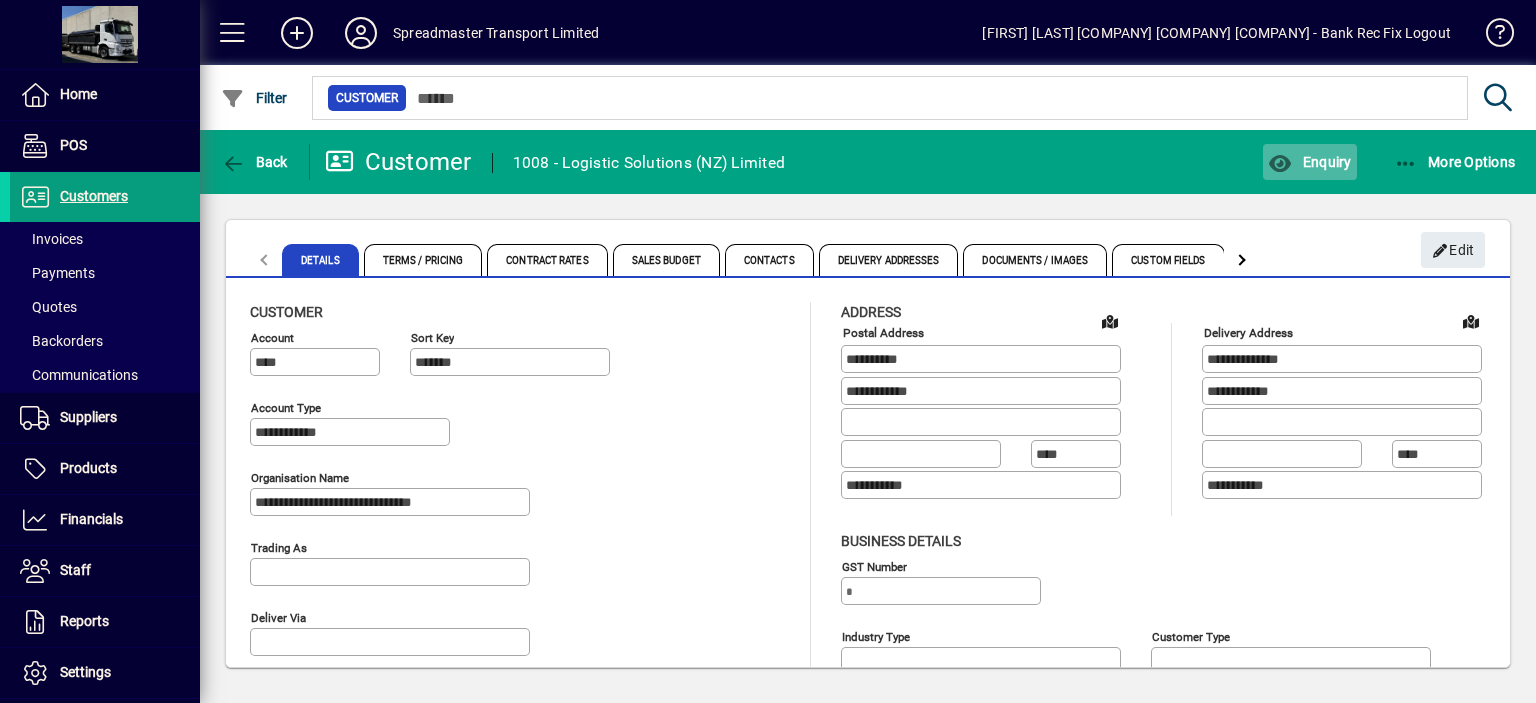 click on "Enquiry" 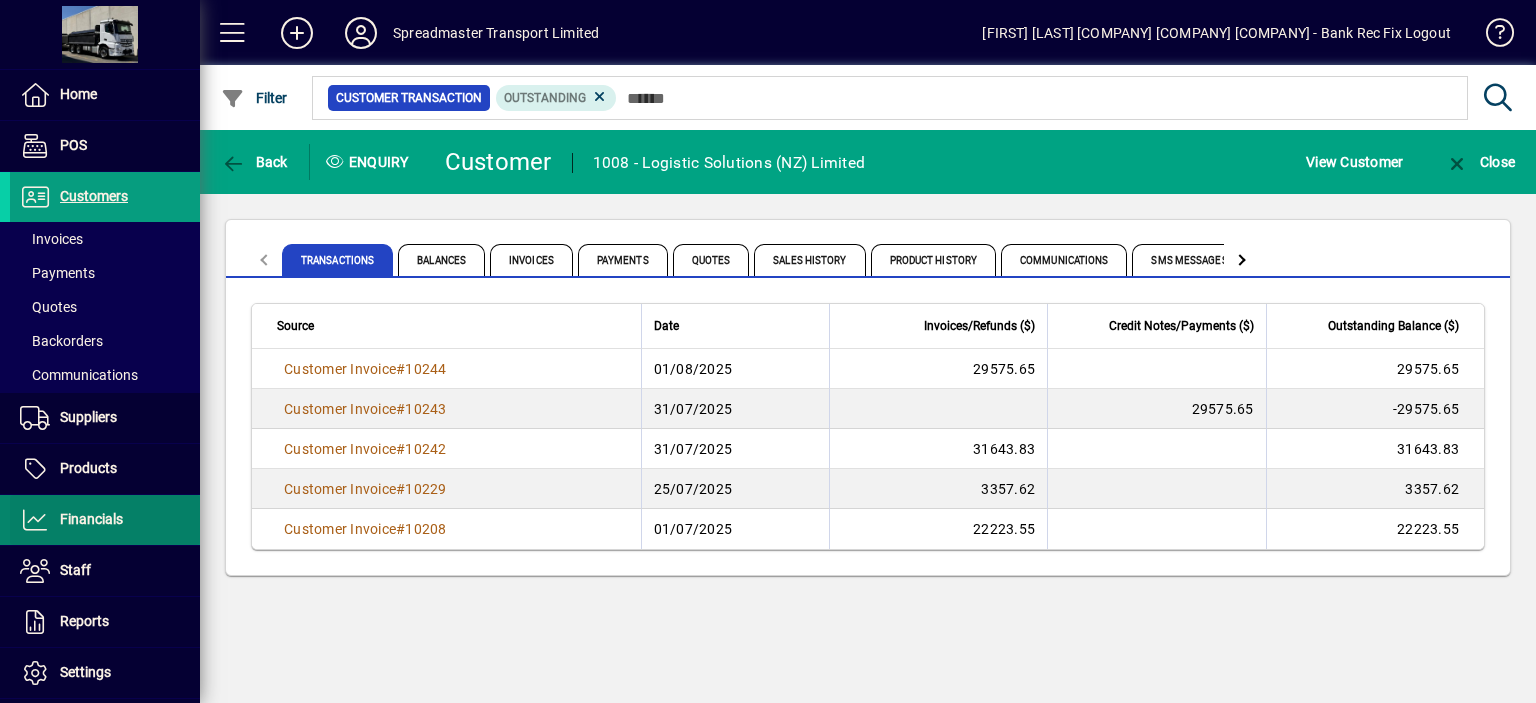 click on "Financials" at bounding box center [91, 519] 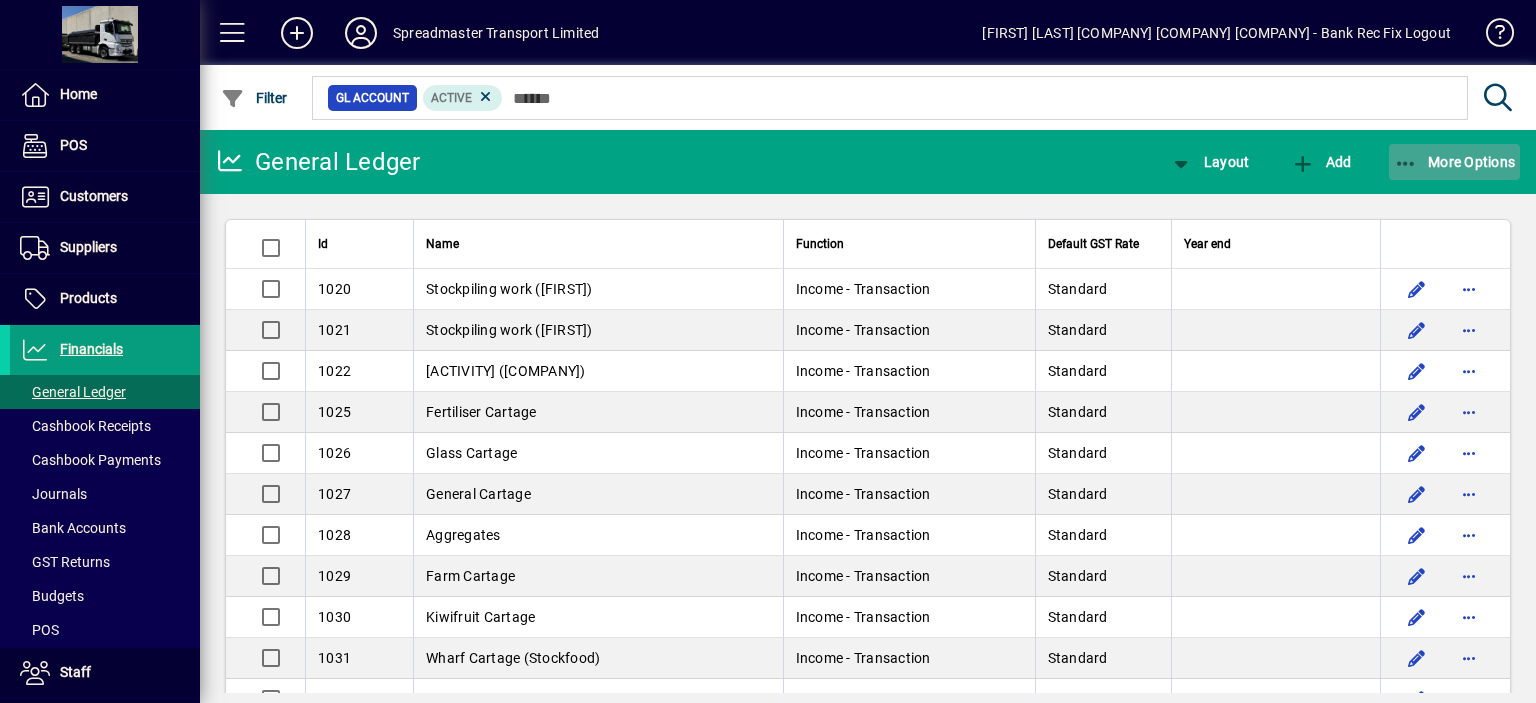 click on "More Options" 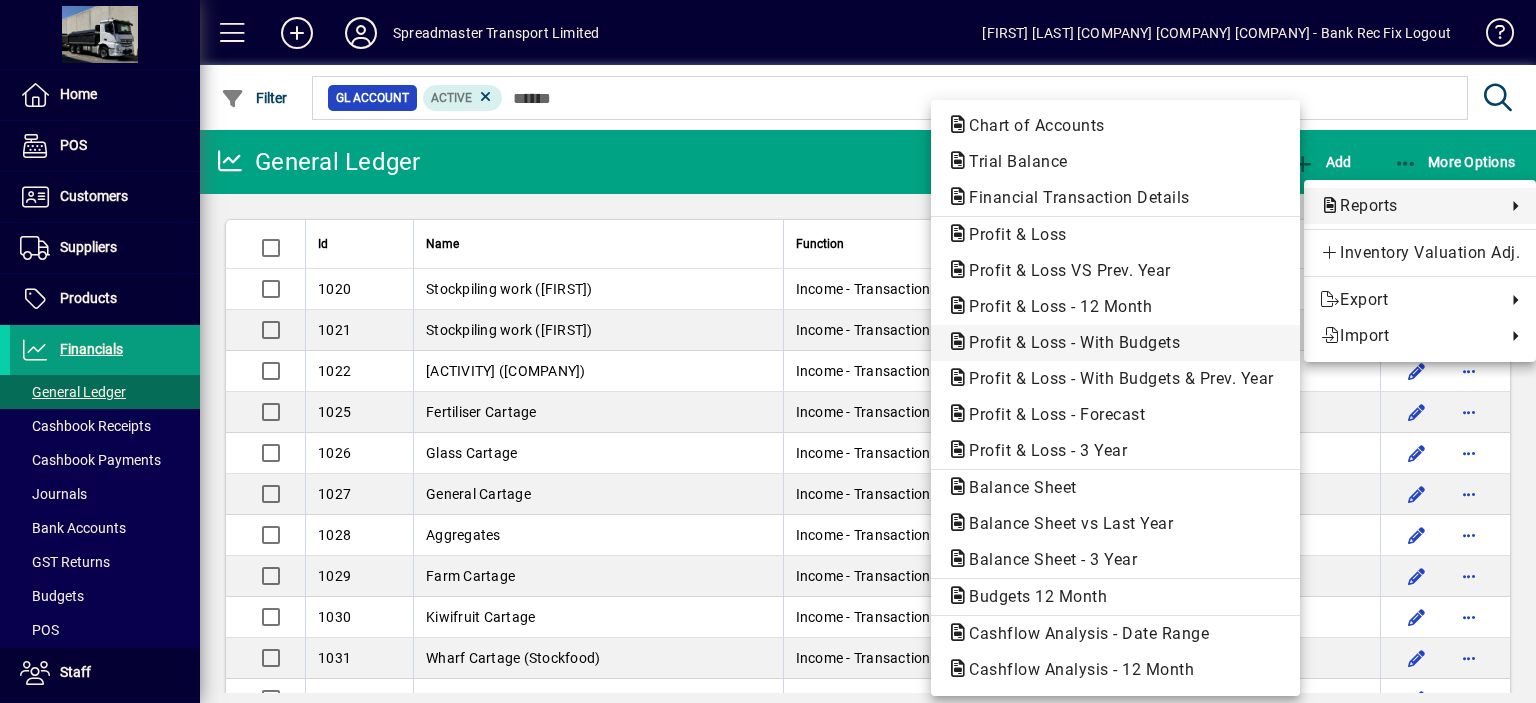 click on "Profit & Loss - With Budgets" 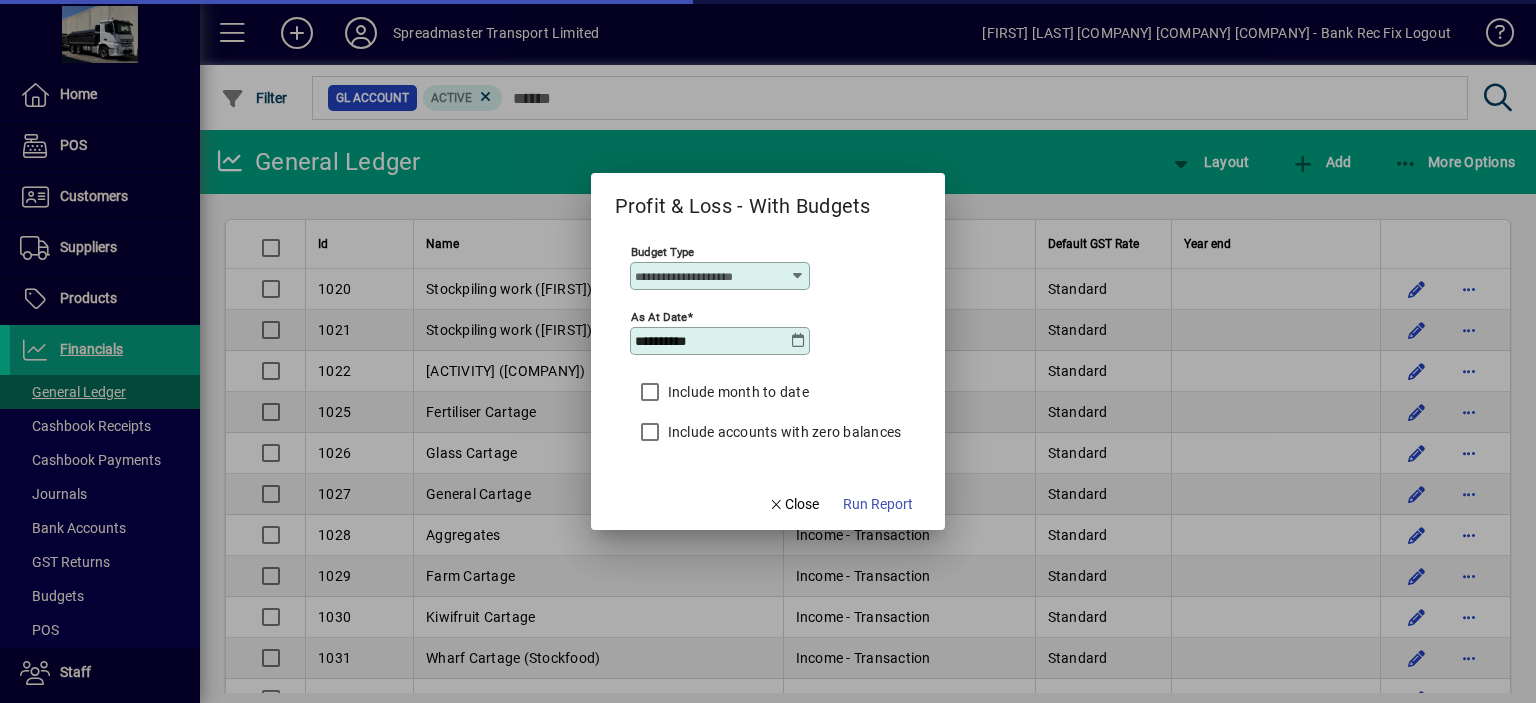 type on "****" 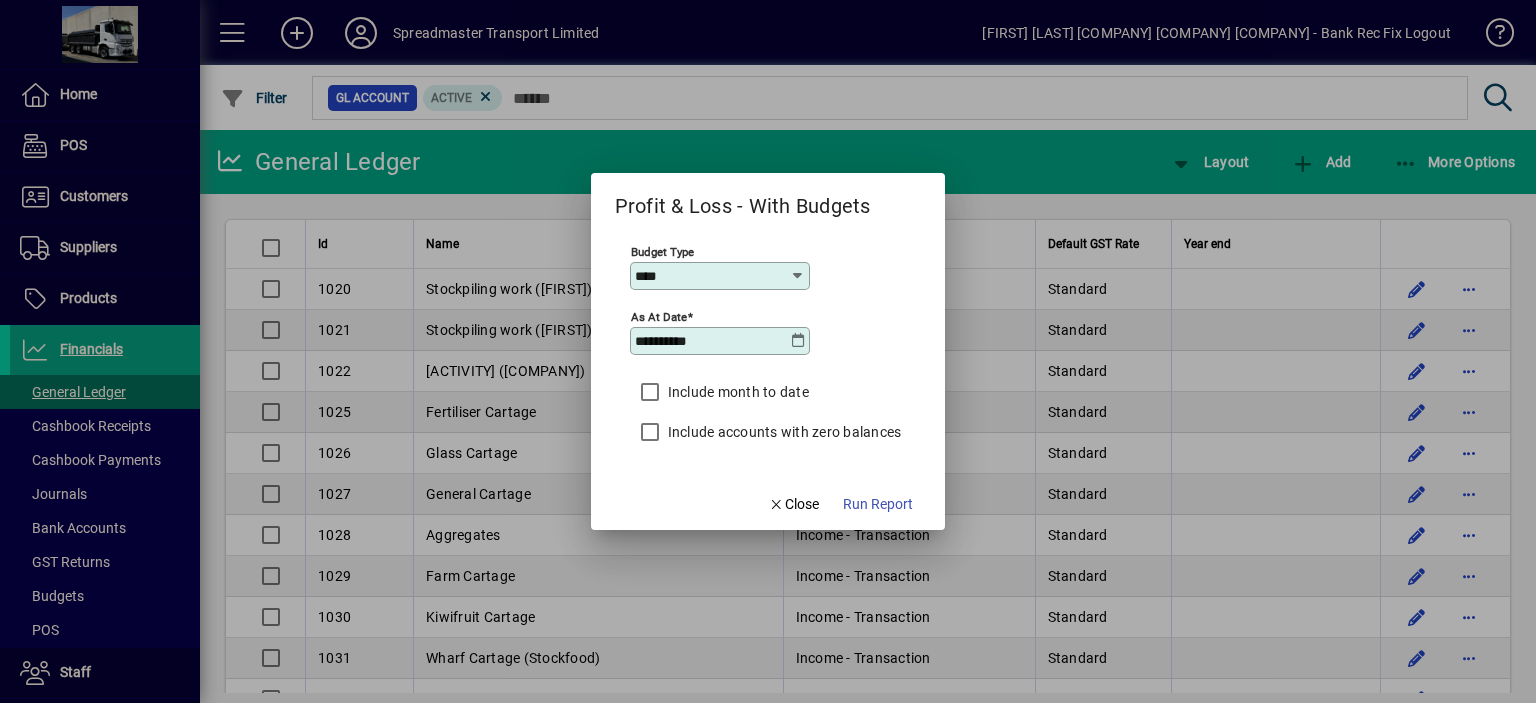 click at bounding box center (798, 341) 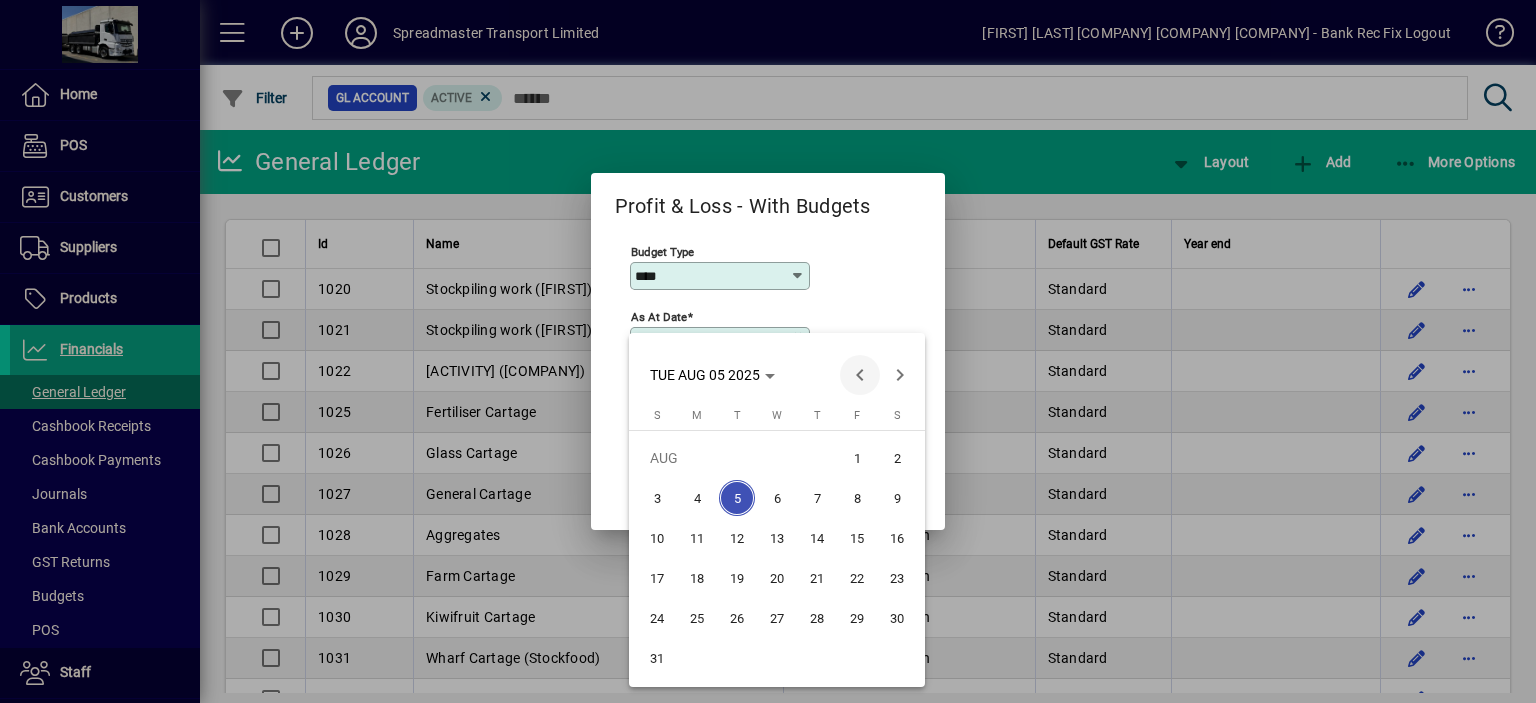 click at bounding box center (860, 375) 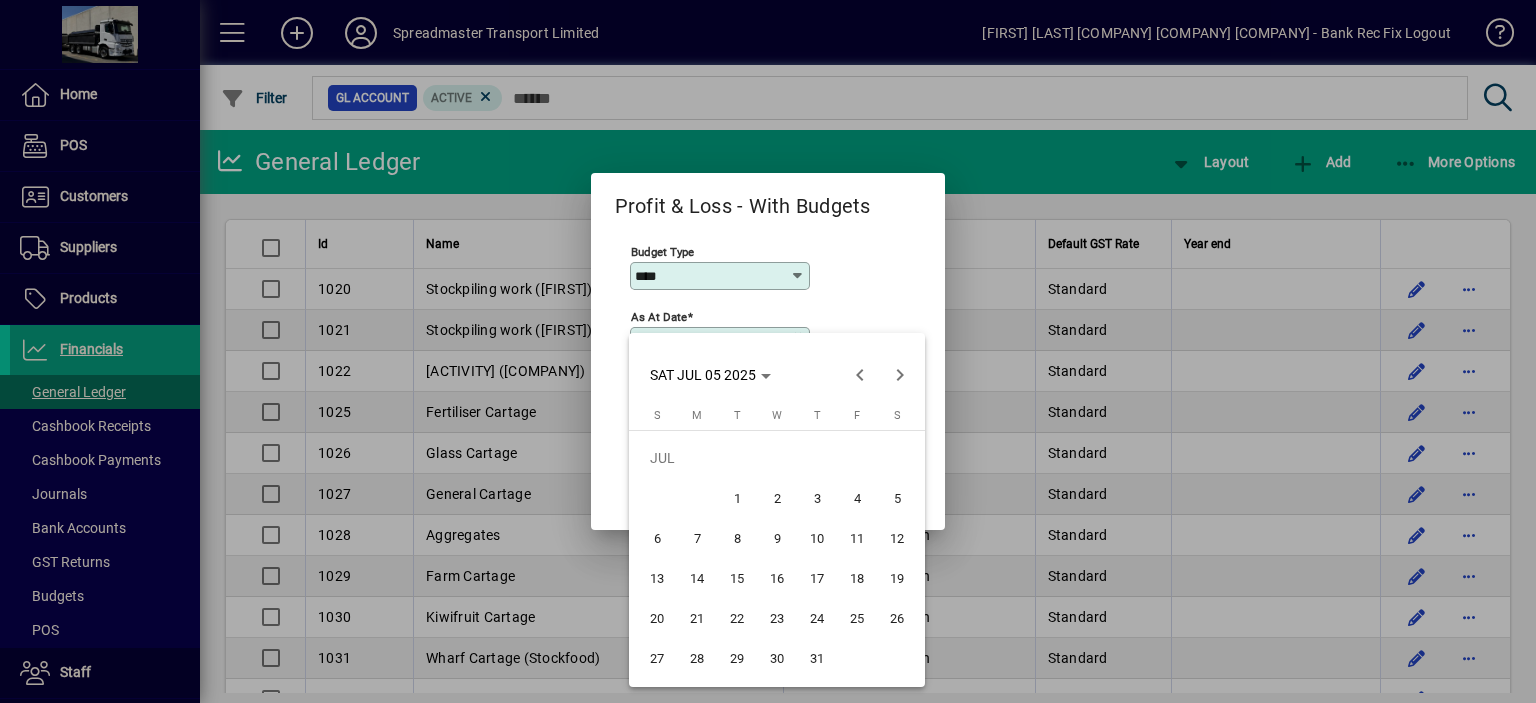 click on "31" at bounding box center (817, 658) 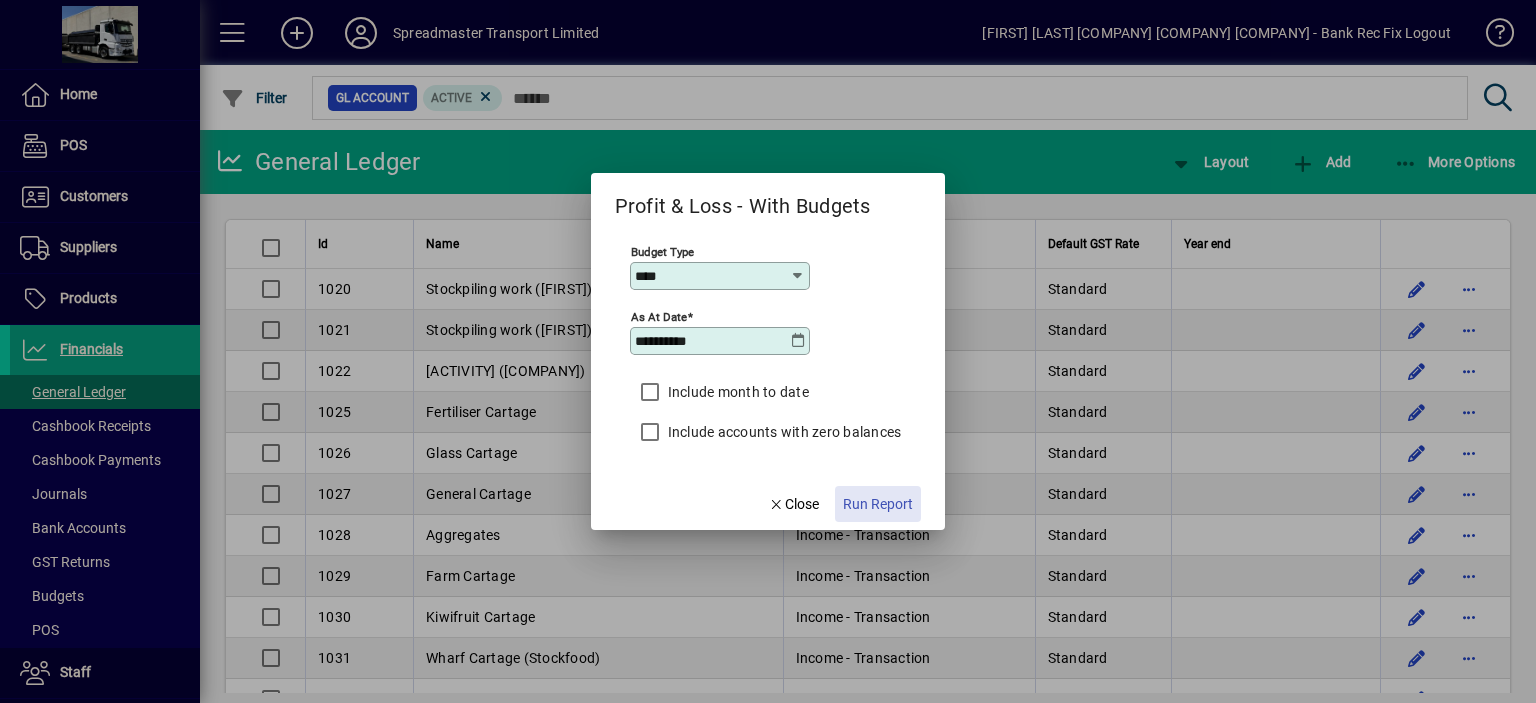 click on "Run Report" 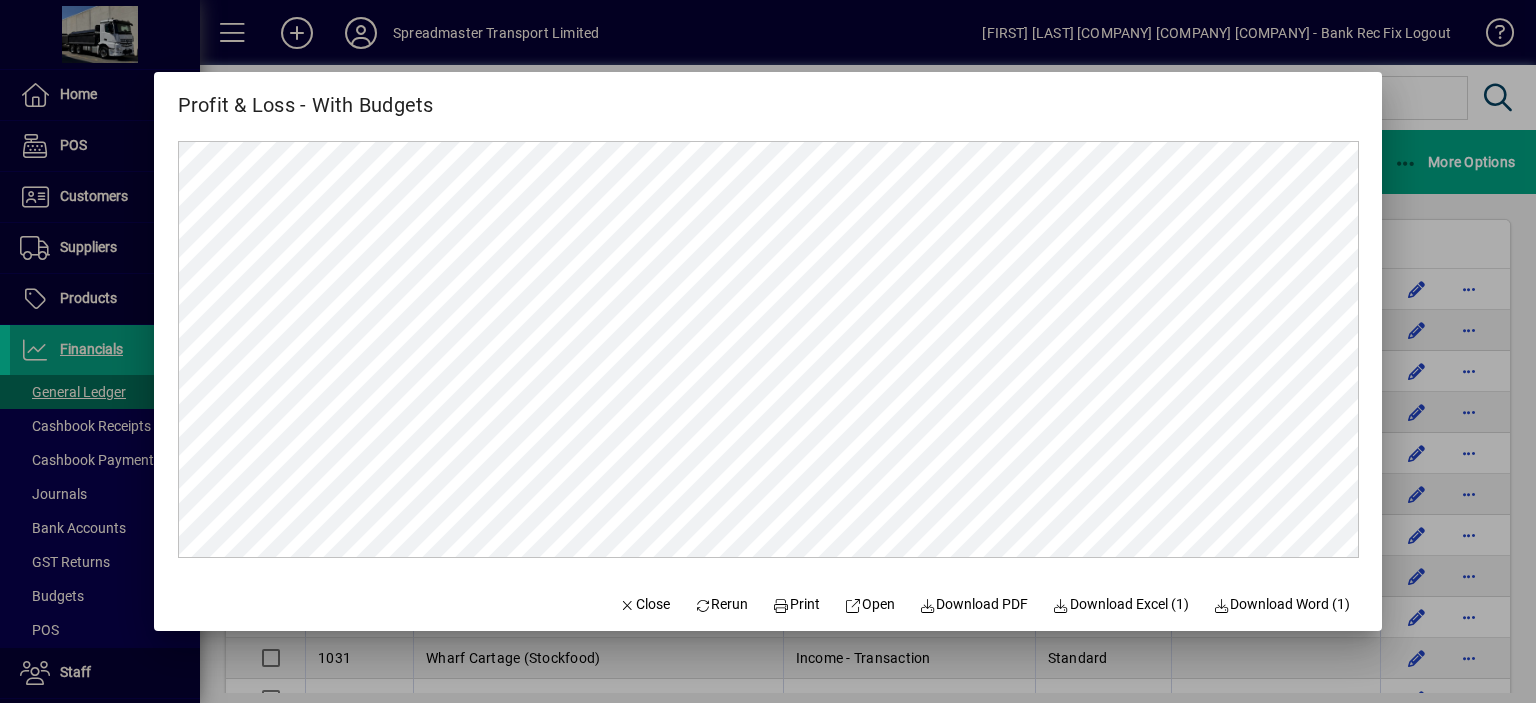 scroll, scrollTop: 0, scrollLeft: 0, axis: both 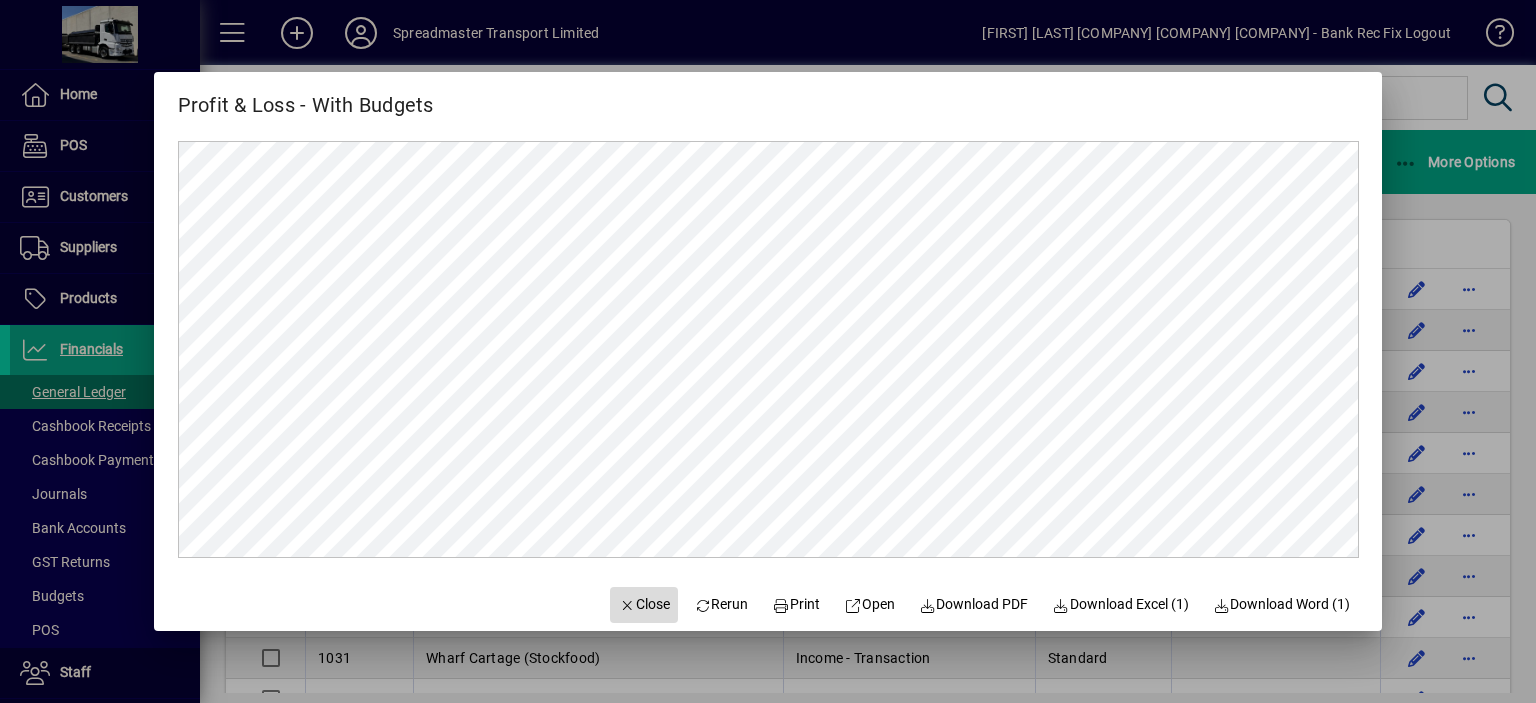 click on "Close" 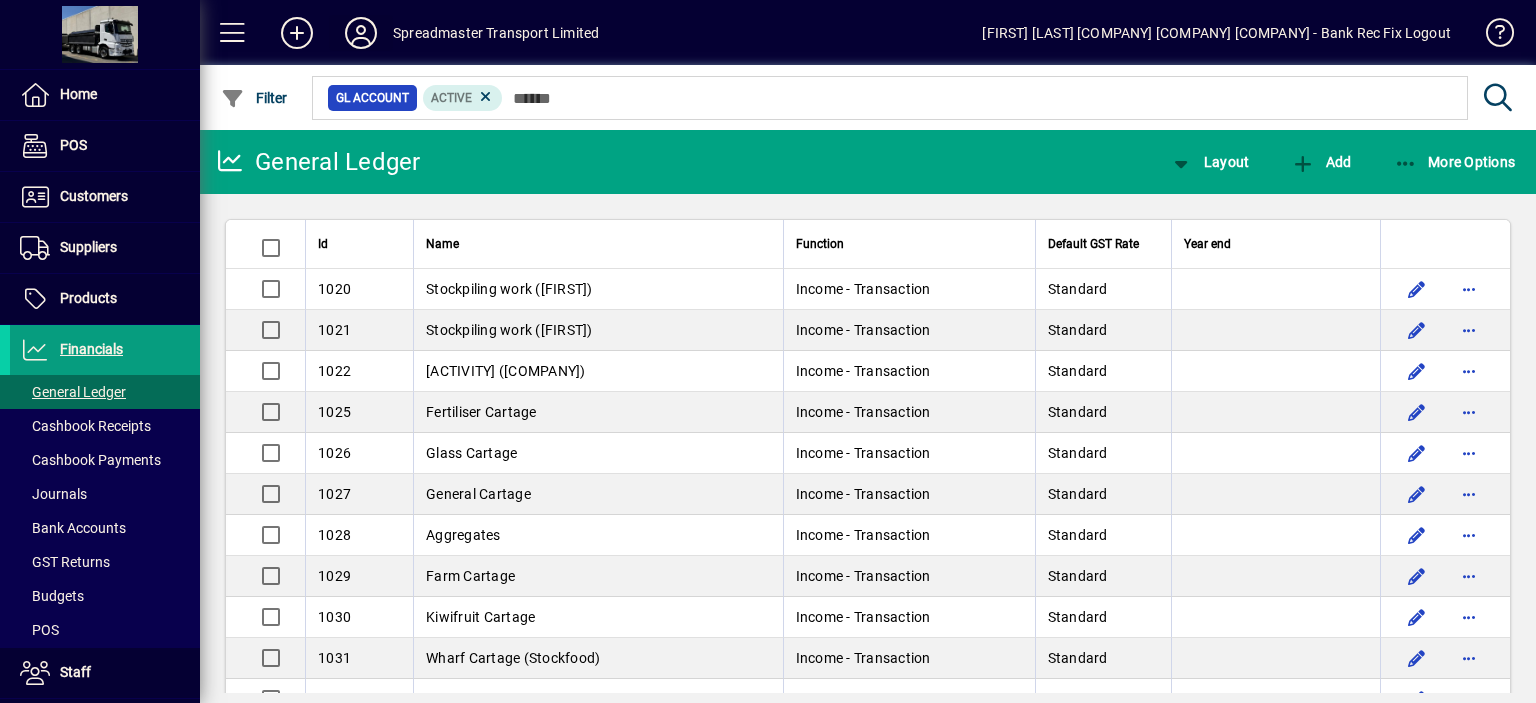 click 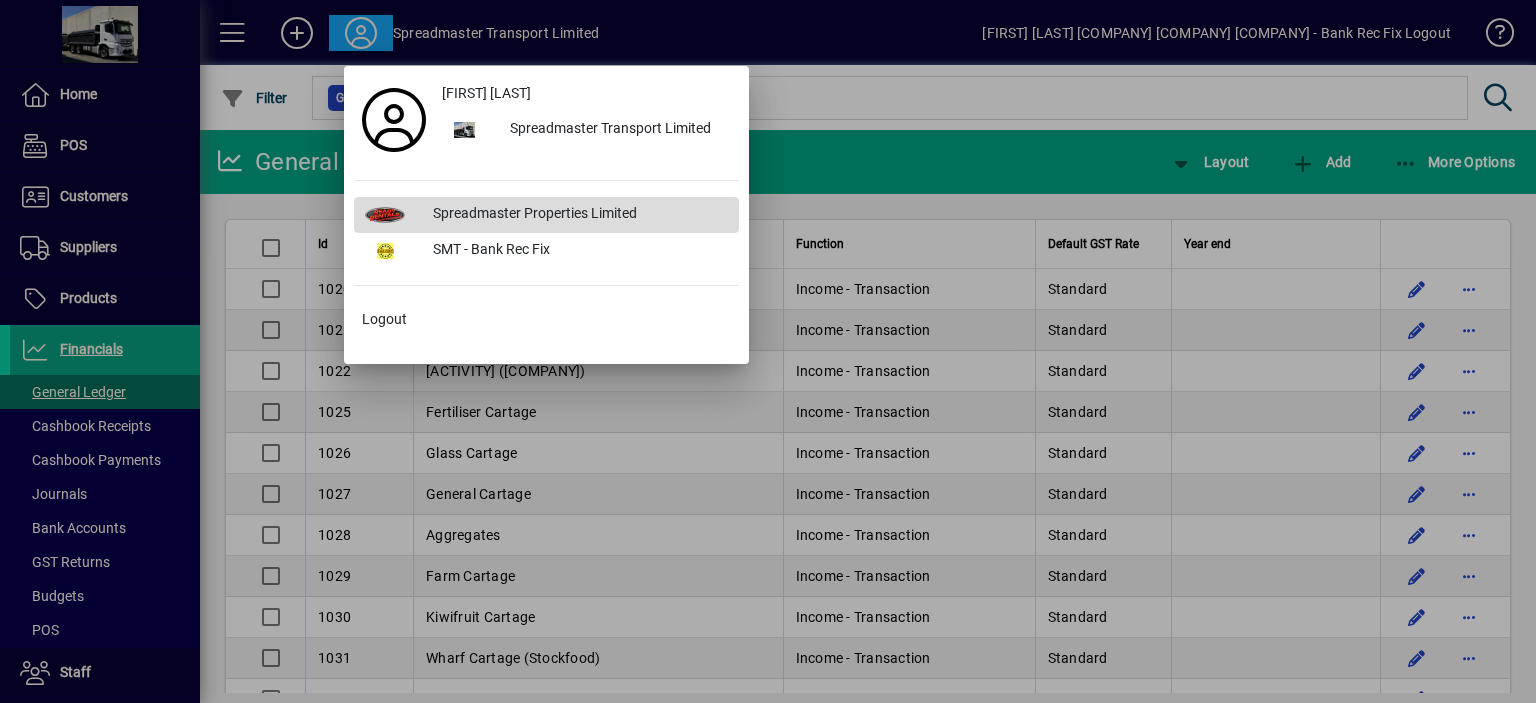 click on "Spreadmaster Properties Limited" at bounding box center [578, 215] 